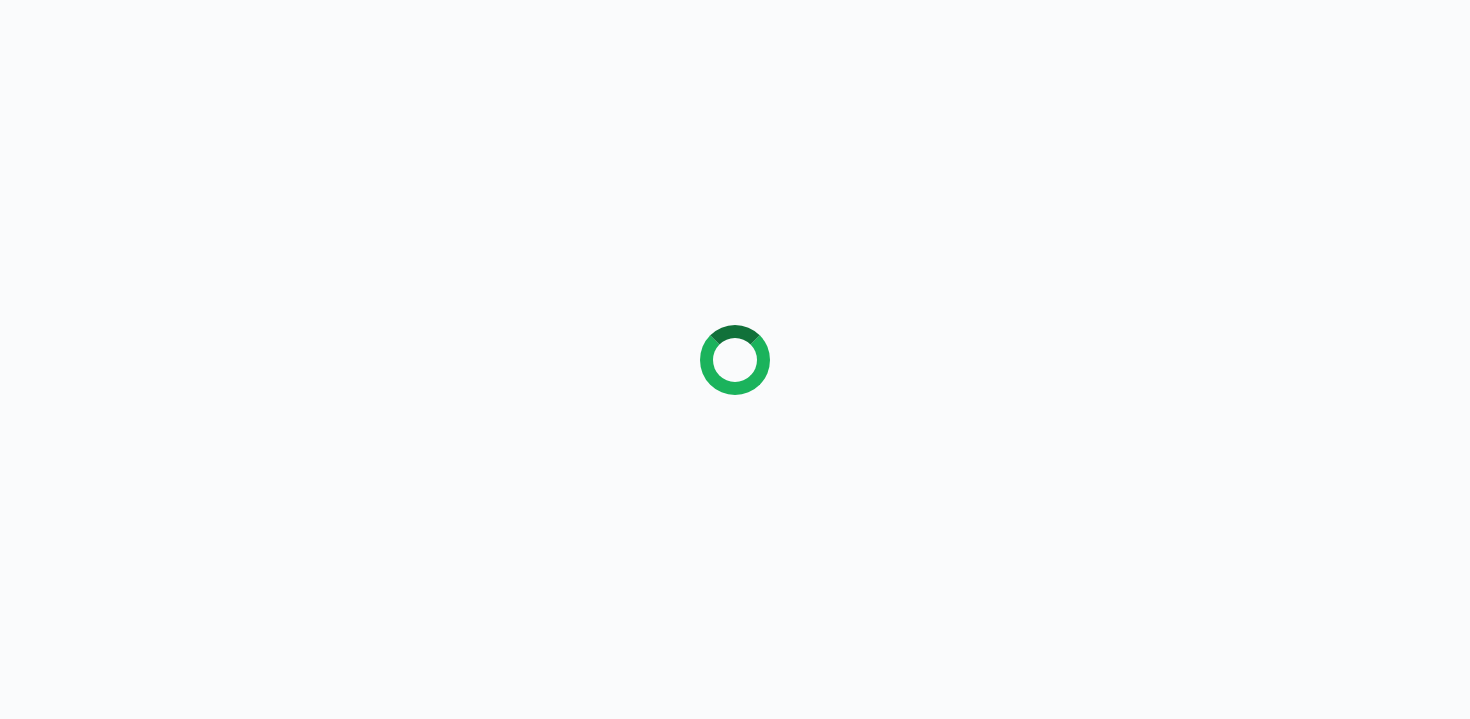 scroll, scrollTop: 0, scrollLeft: 0, axis: both 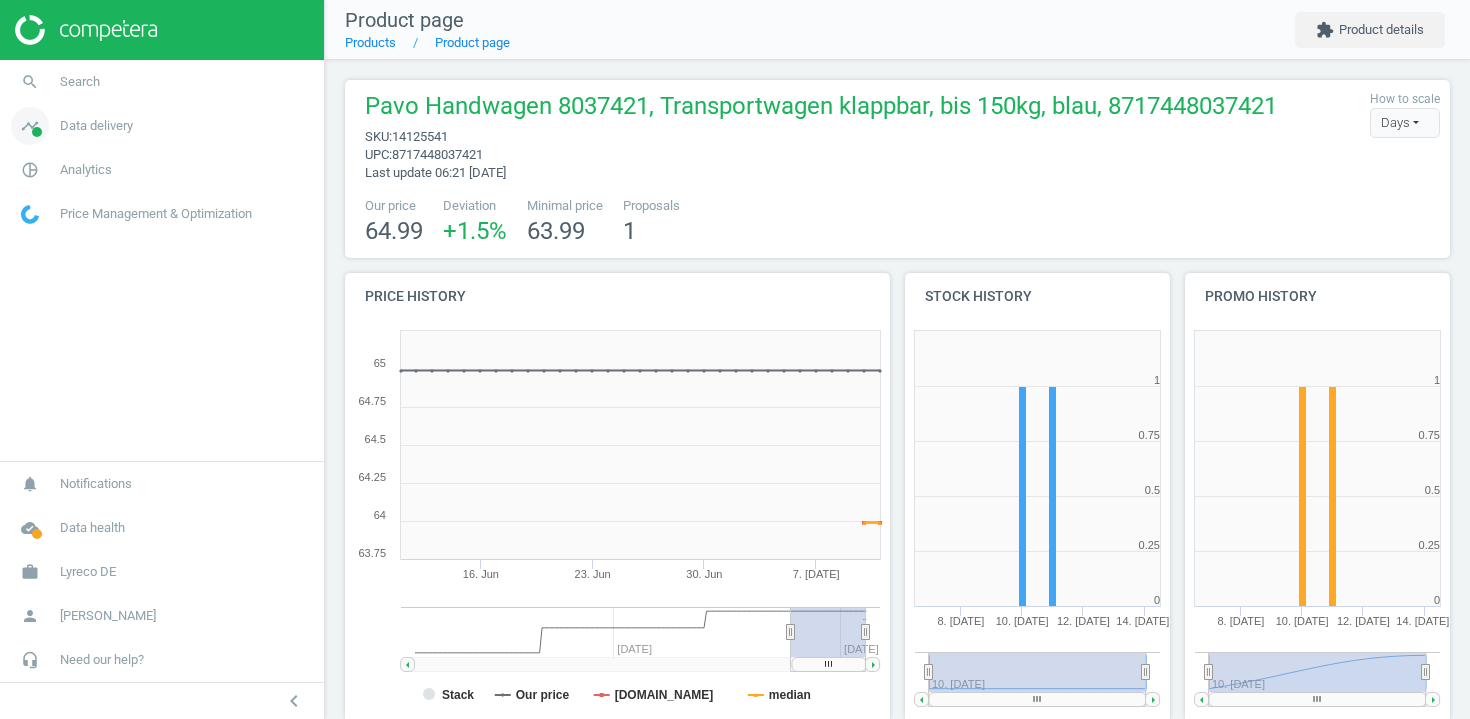 click on "Data delivery" at bounding box center [96, 126] 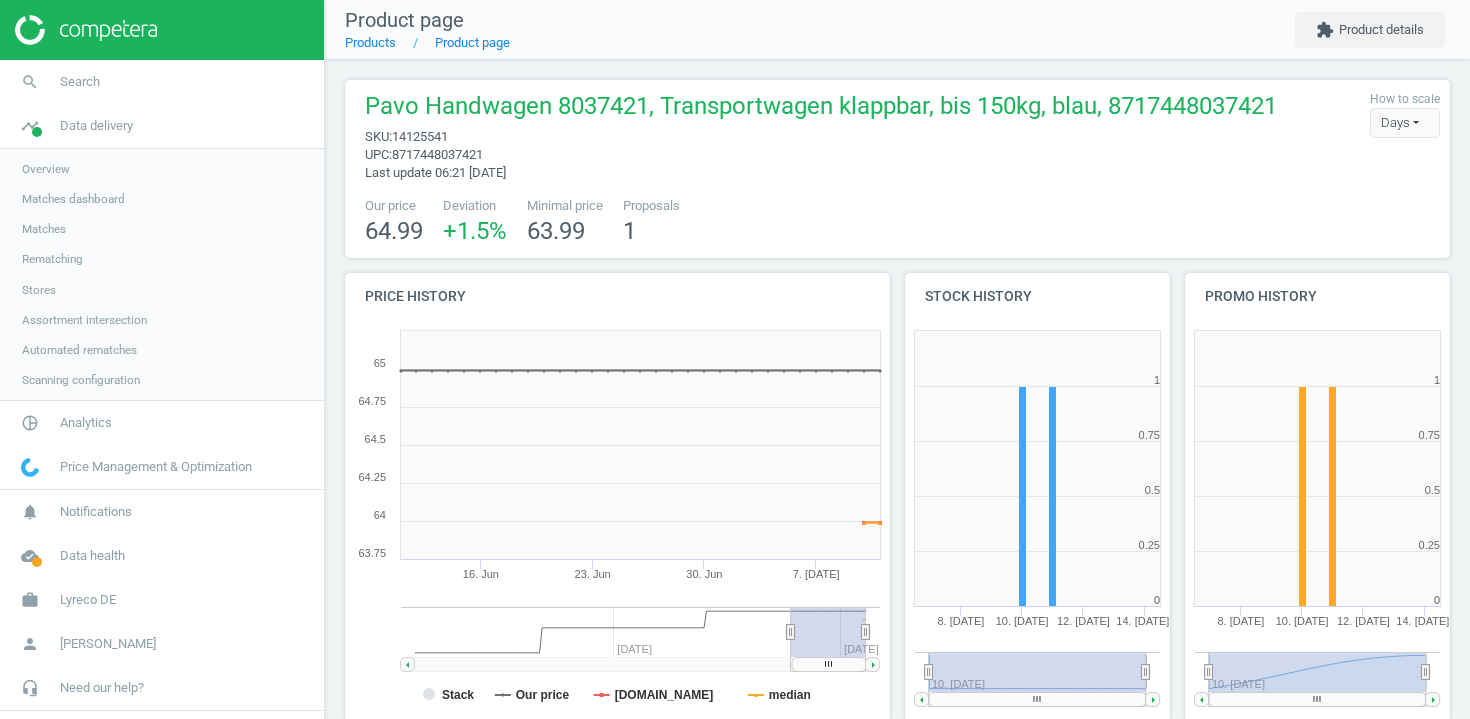 click on "Stores" at bounding box center [39, 290] 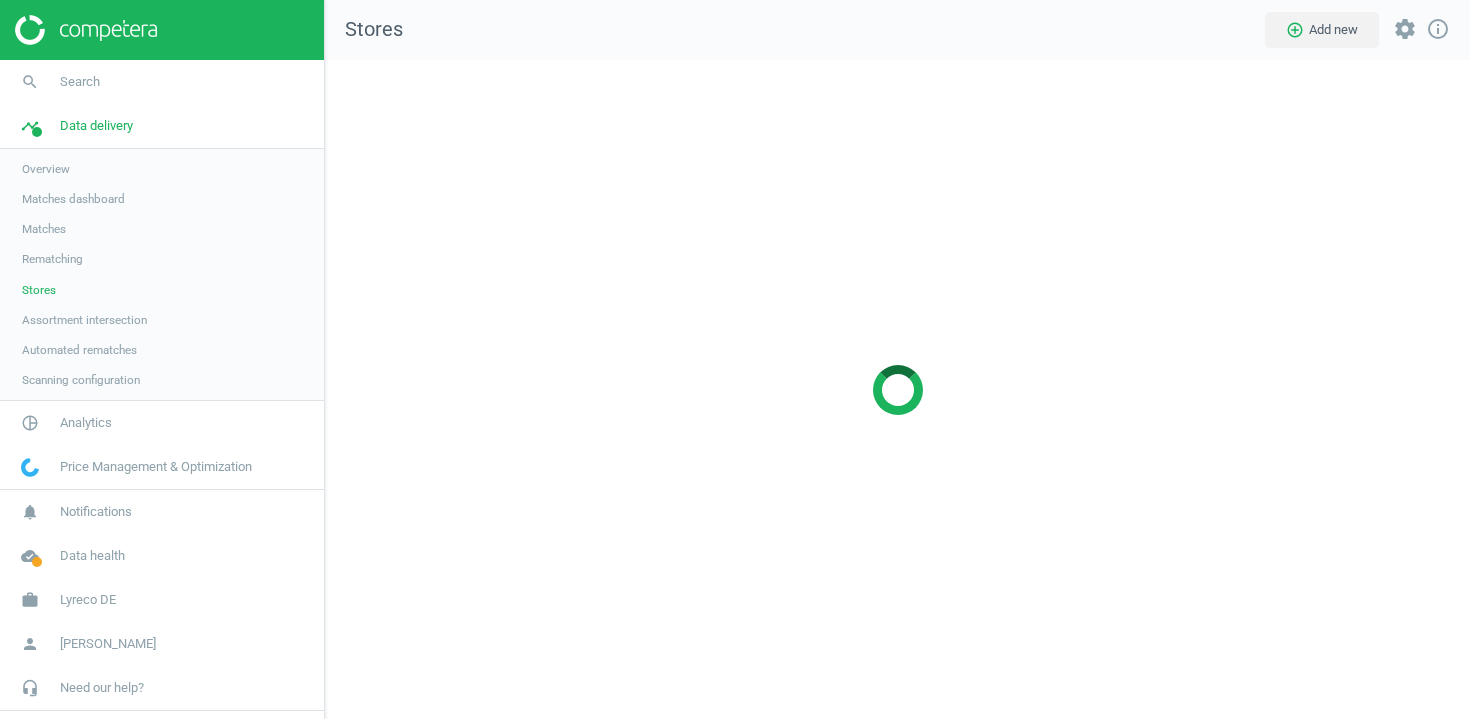 scroll, scrollTop: 10, scrollLeft: 10, axis: both 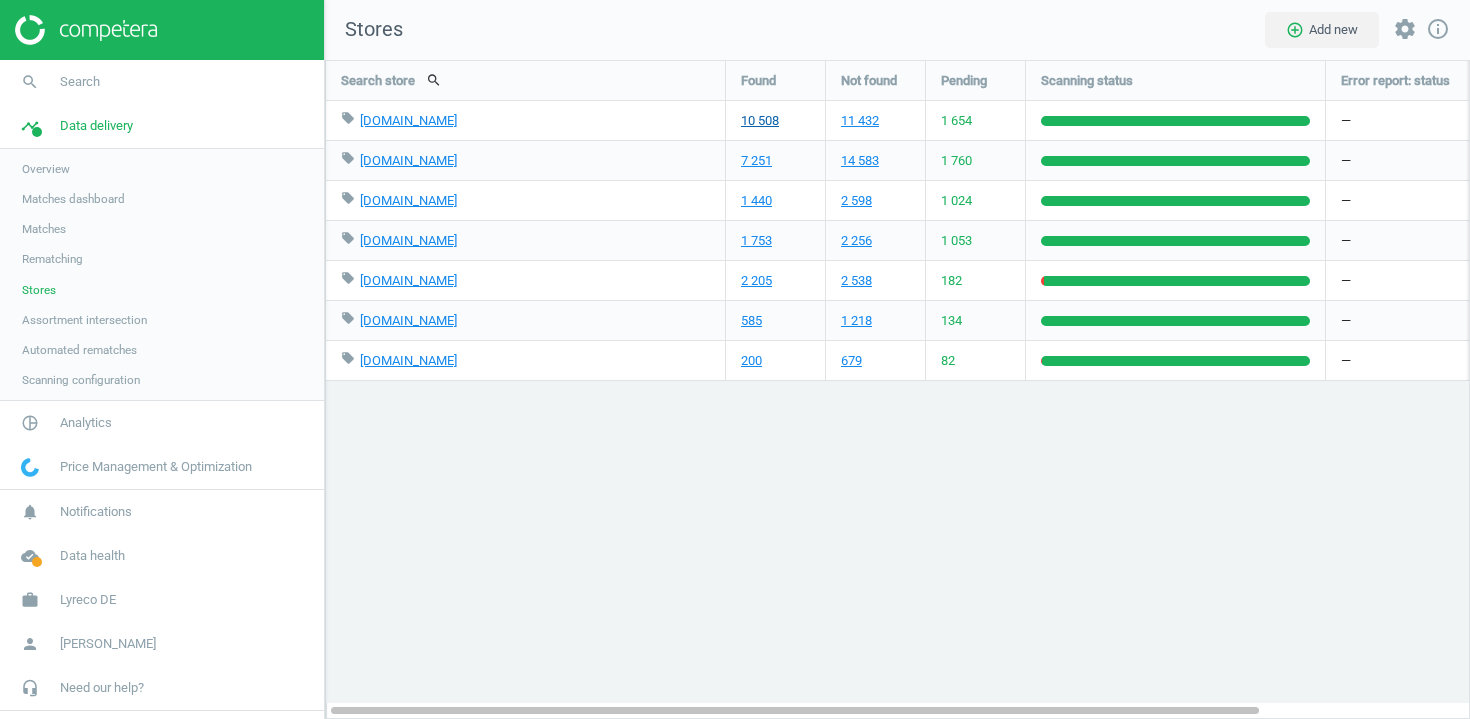 click on "10 508" at bounding box center (760, 121) 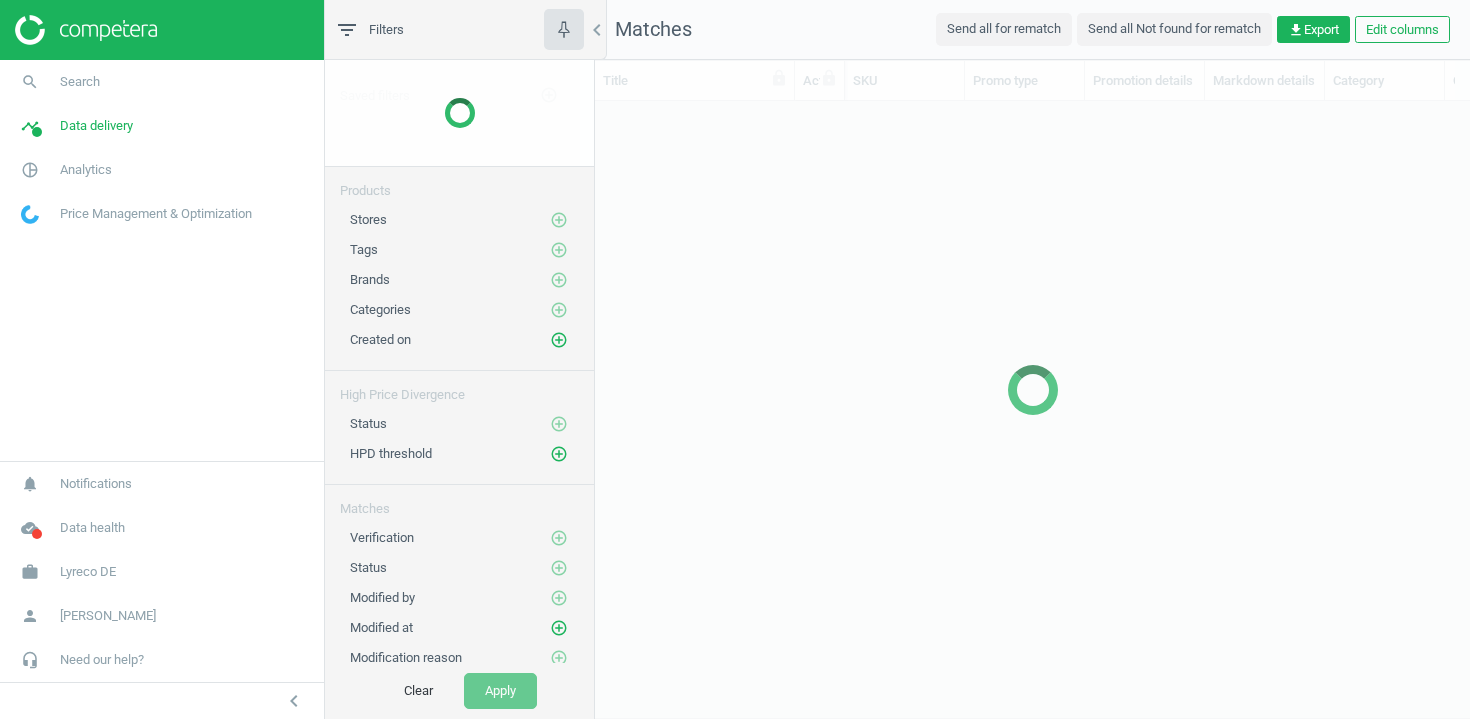 scroll, scrollTop: 0, scrollLeft: 0, axis: both 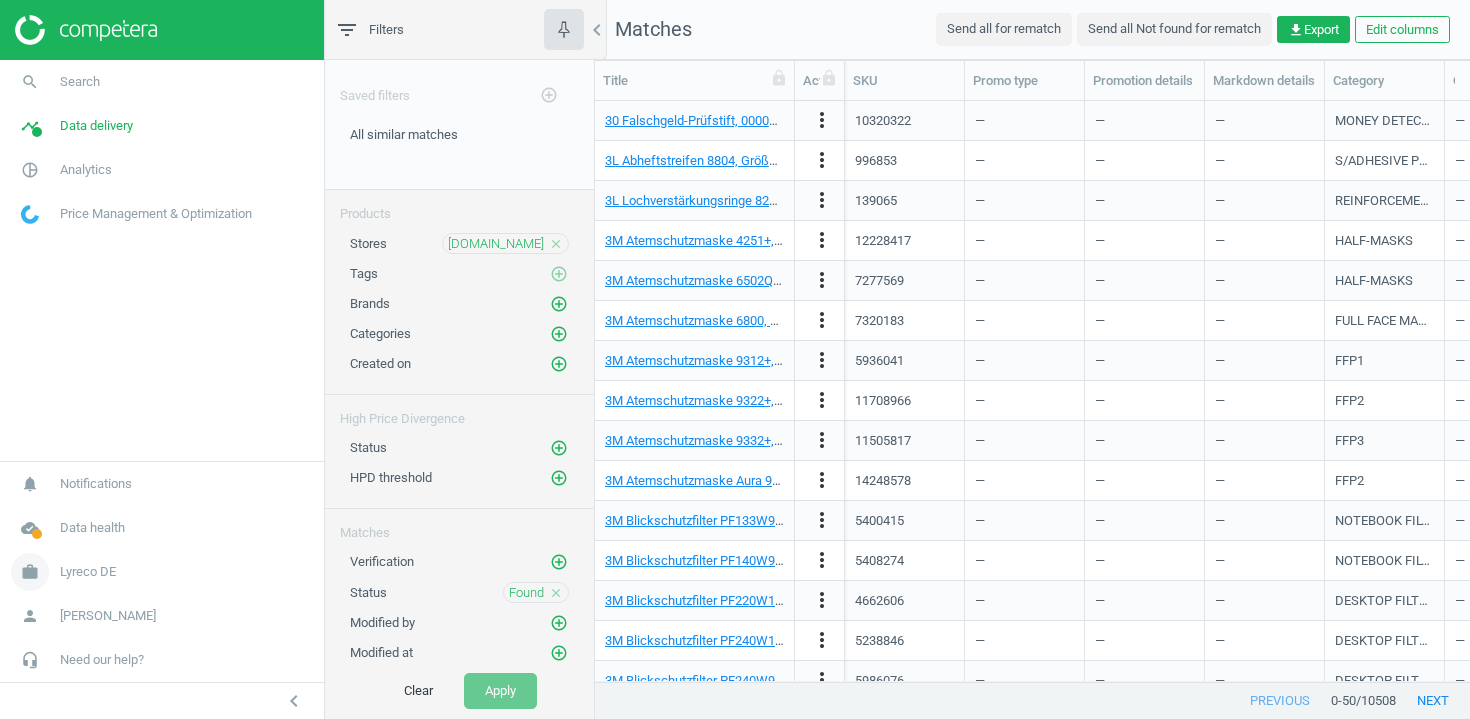click on "Lyreco DE" at bounding box center [88, 572] 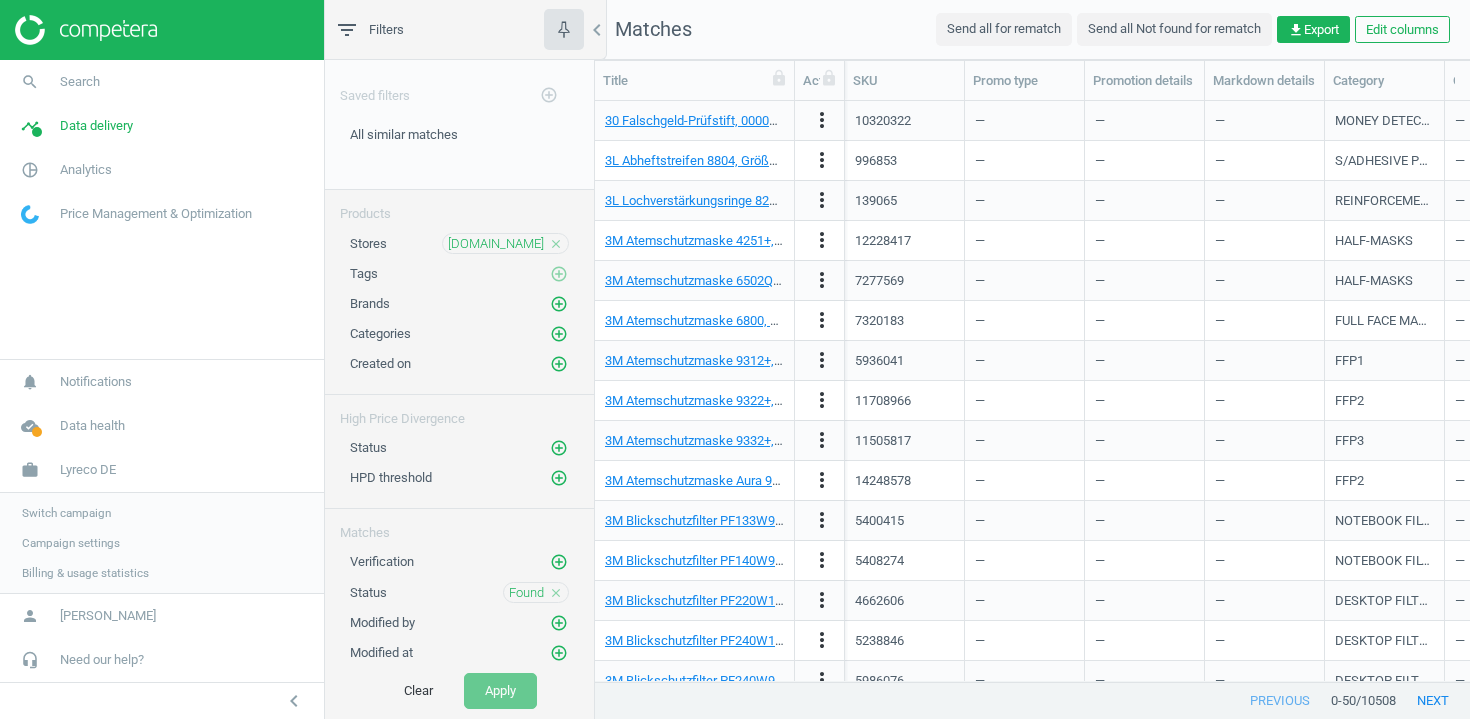 click on "Switch campaign" at bounding box center (66, 513) 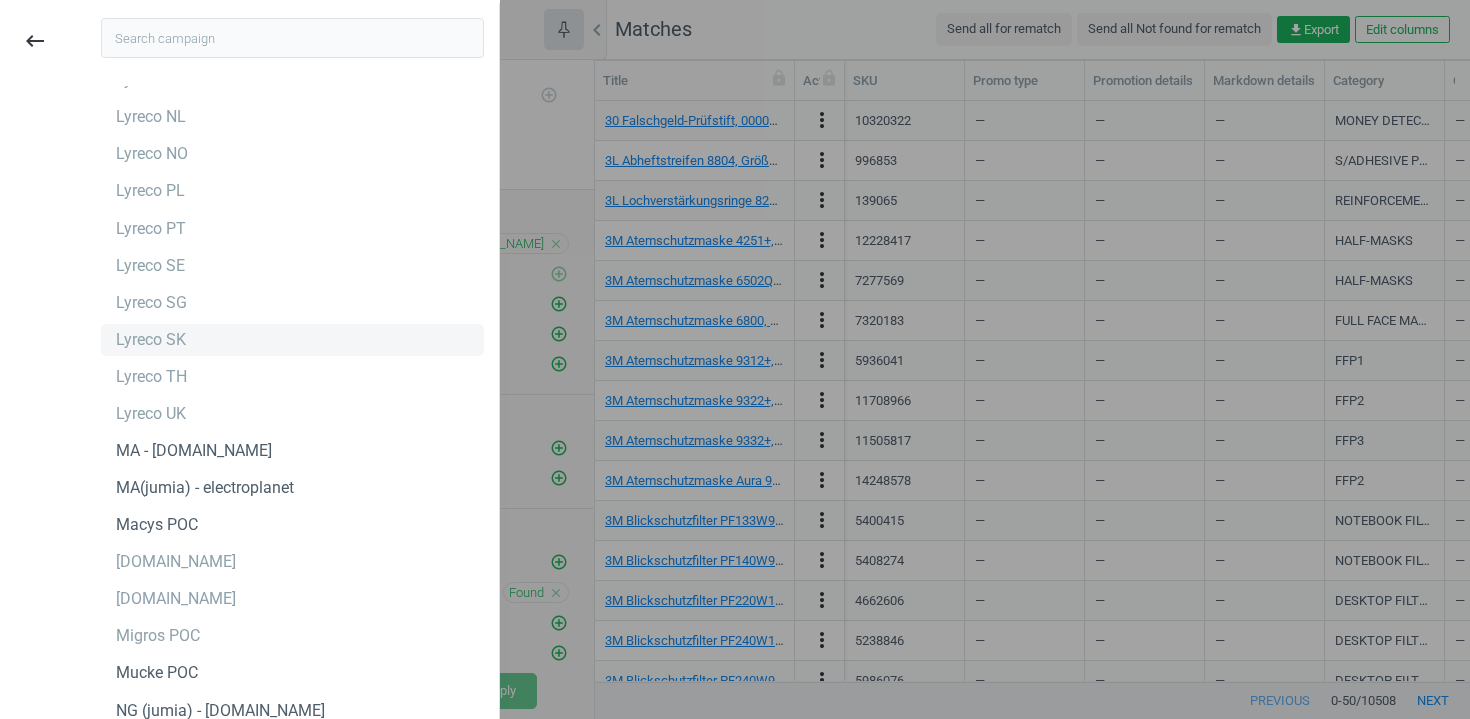 scroll, scrollTop: 4950, scrollLeft: 0, axis: vertical 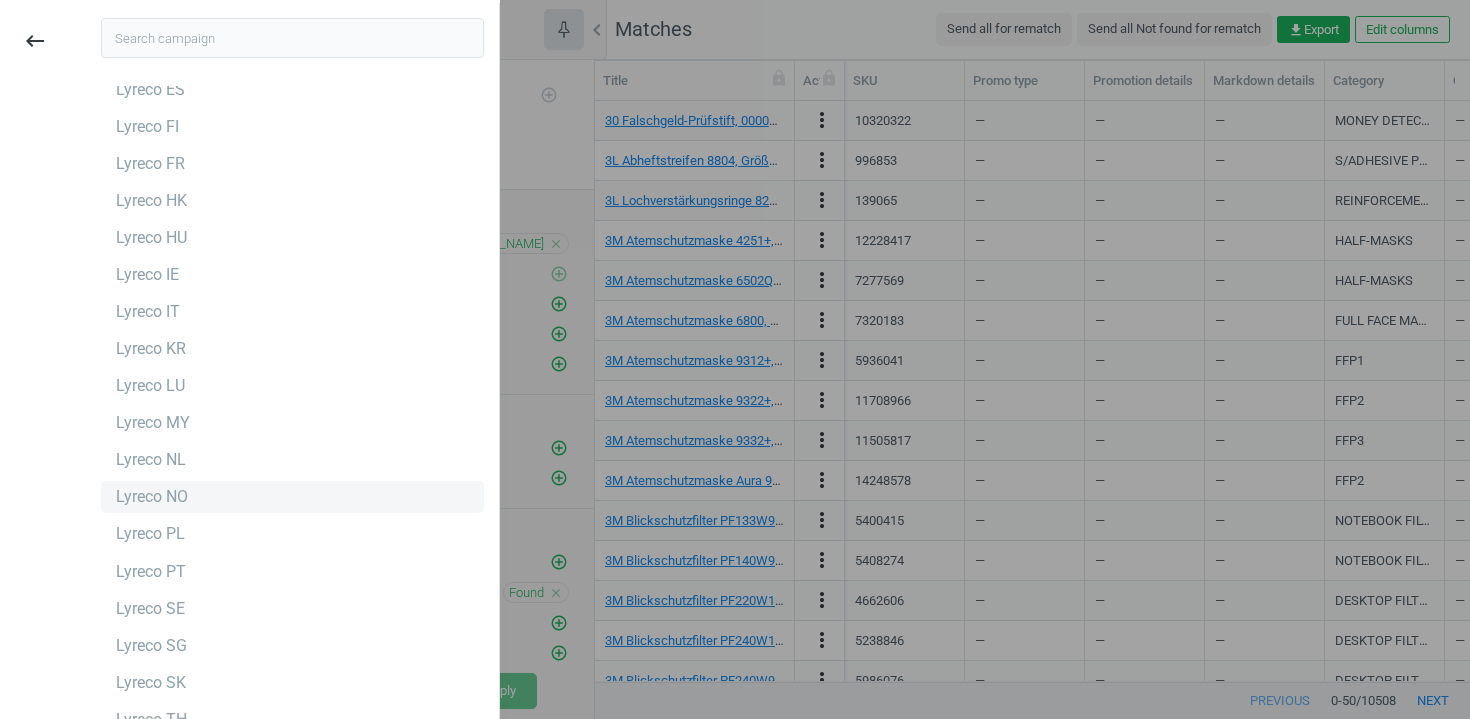 click on "Lyreco NO" at bounding box center (152, 497) 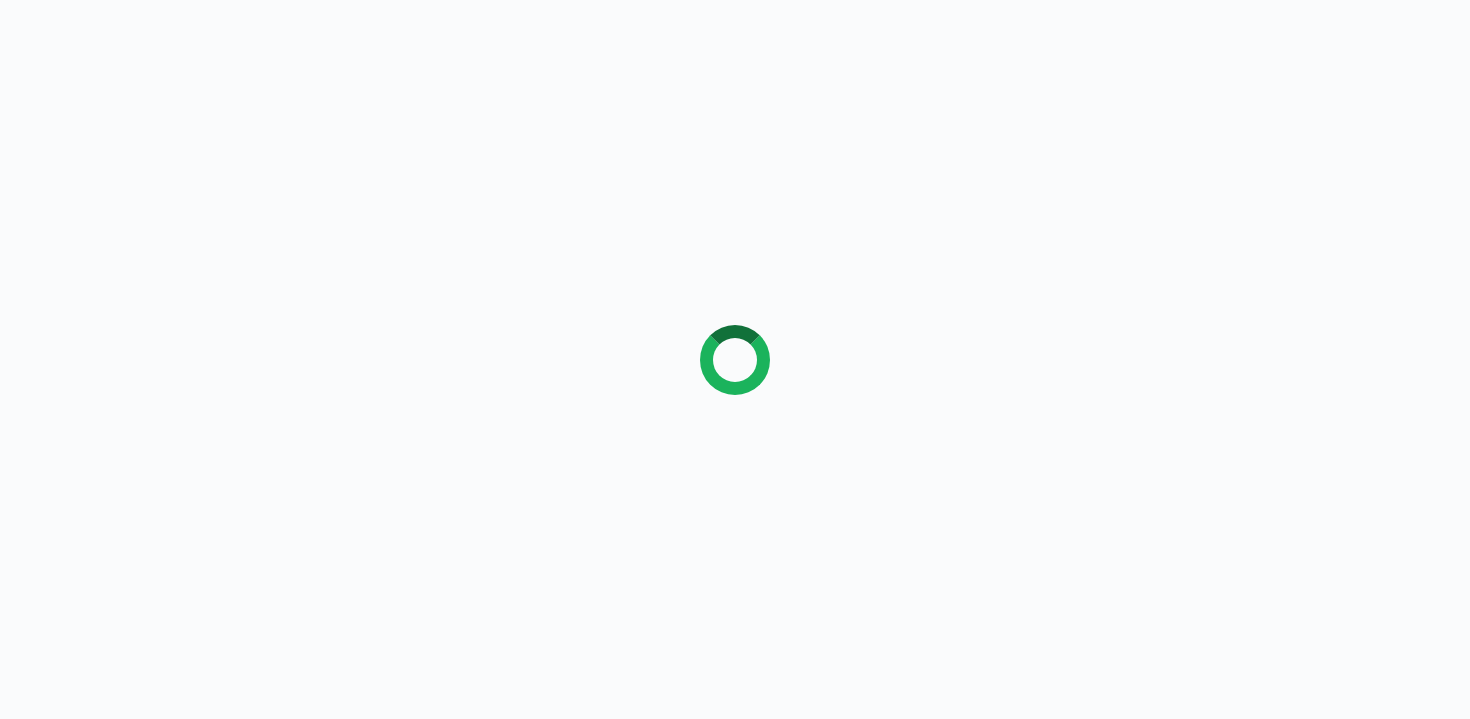 scroll, scrollTop: 0, scrollLeft: 0, axis: both 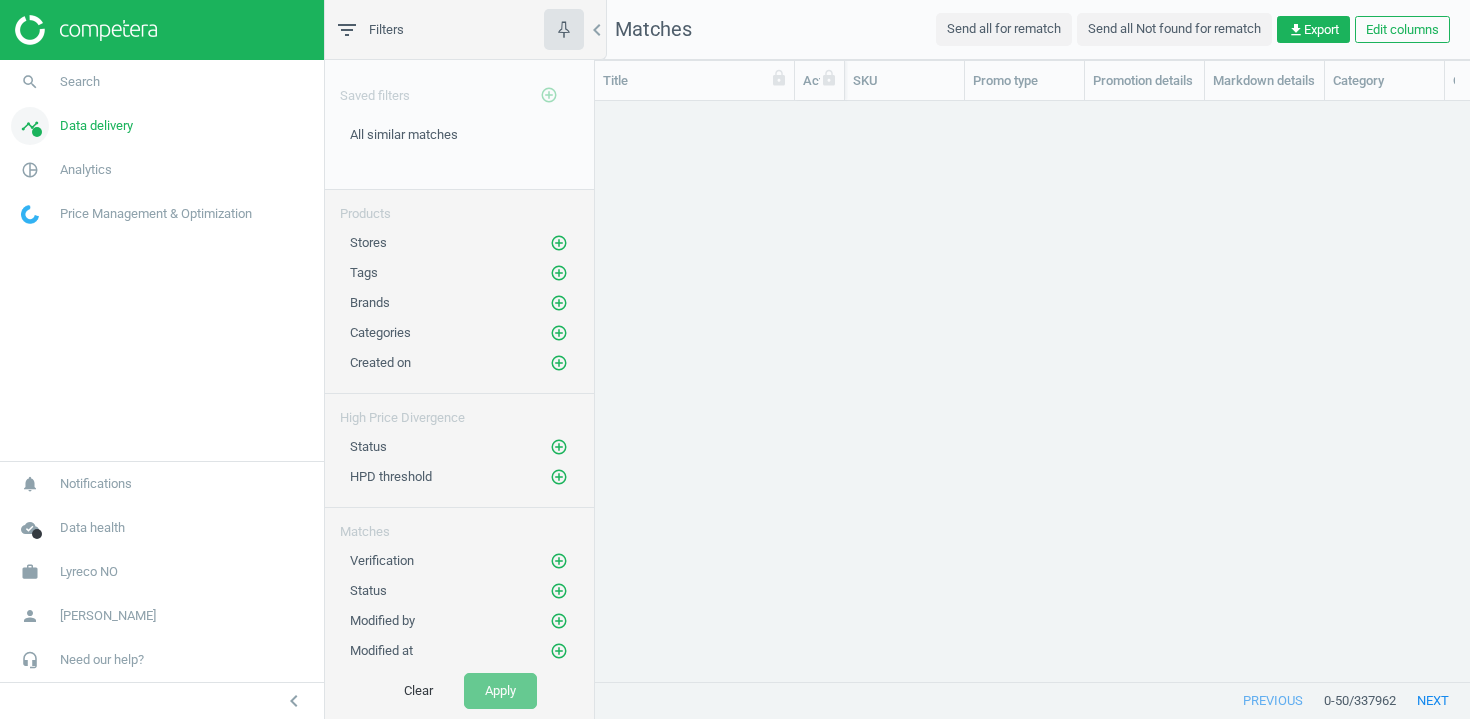 click on "Data delivery" at bounding box center (96, 126) 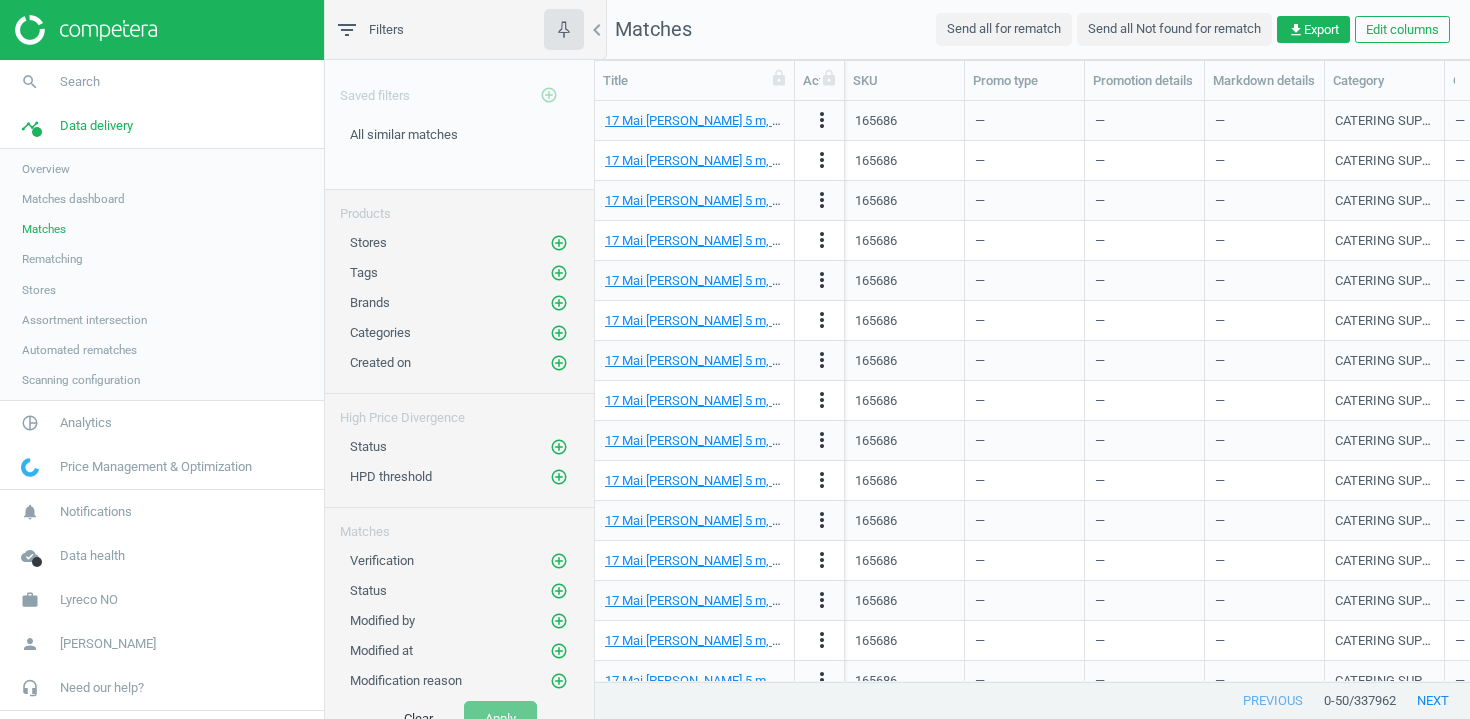 click on "Stores" at bounding box center [39, 290] 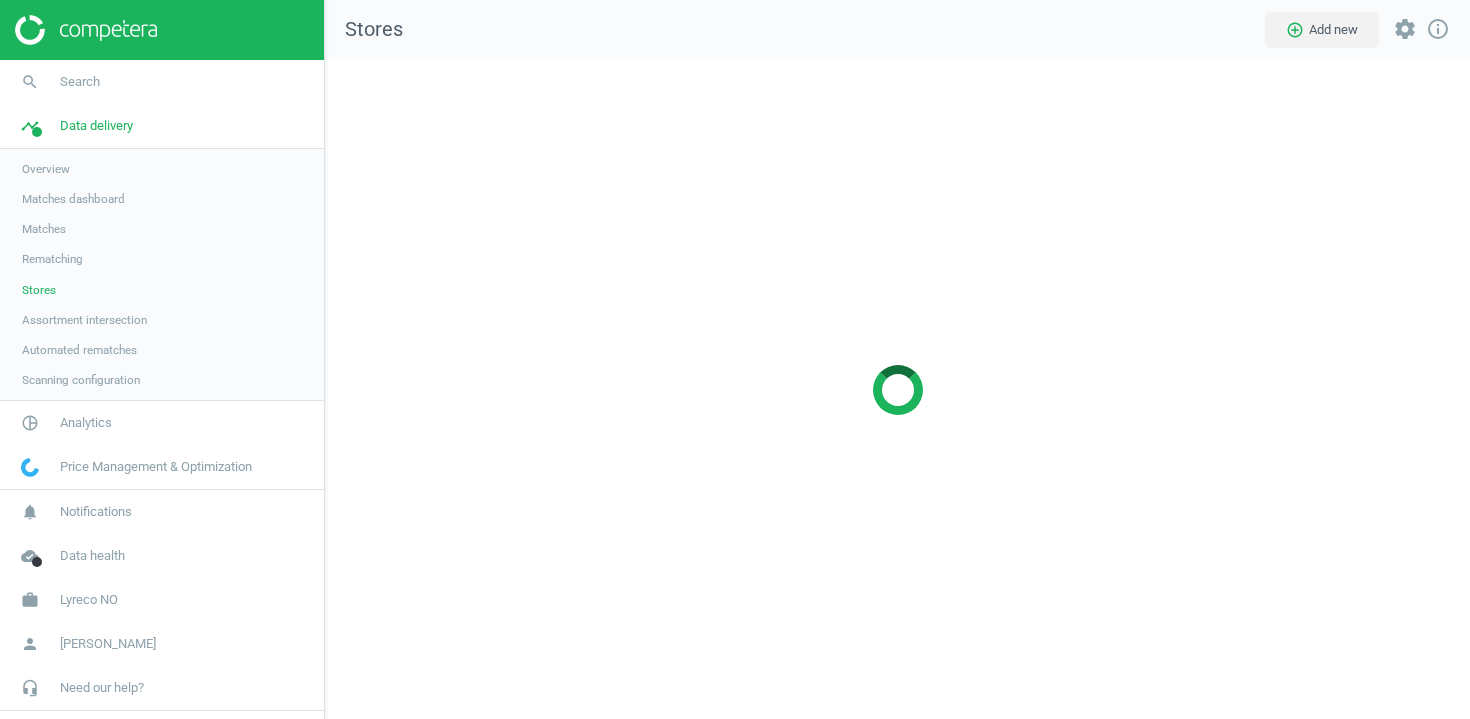 scroll, scrollTop: 10, scrollLeft: 10, axis: both 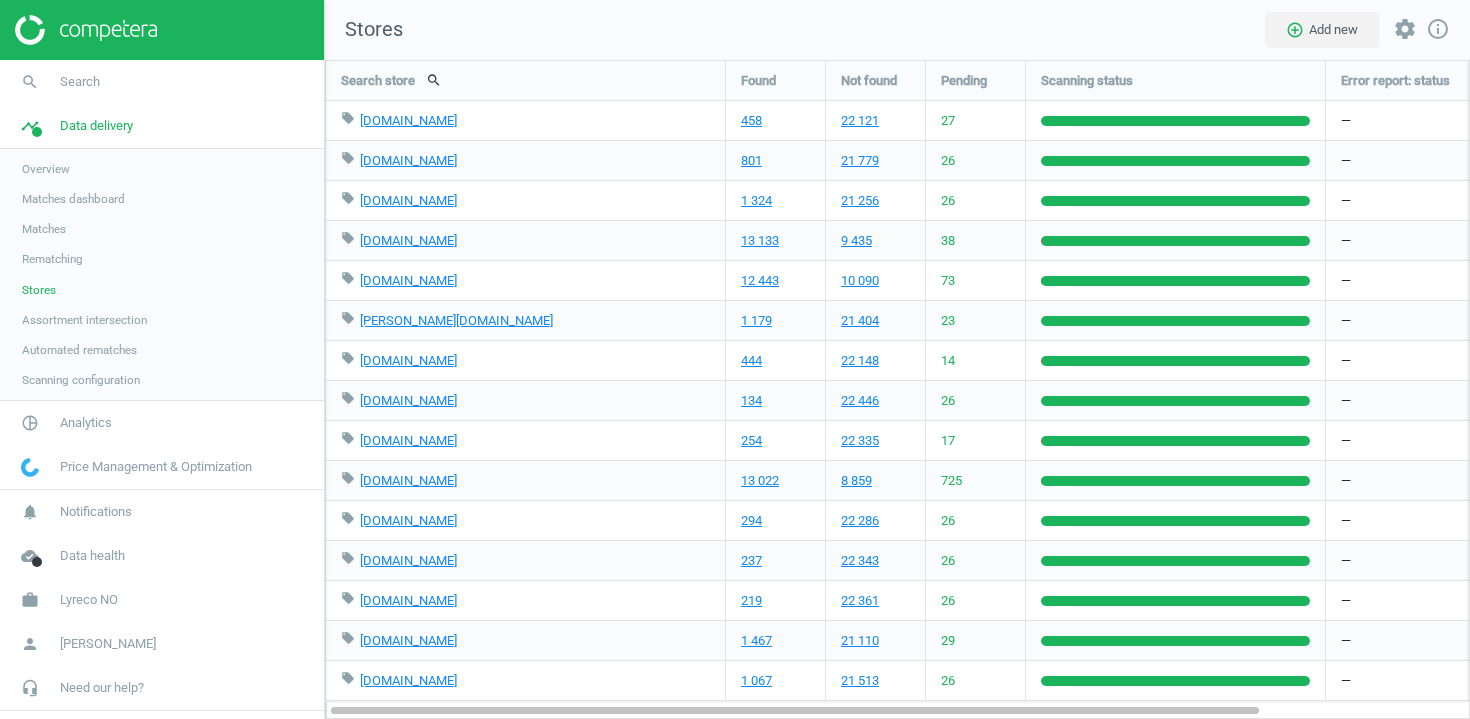 click on "Matches" at bounding box center [162, 229] 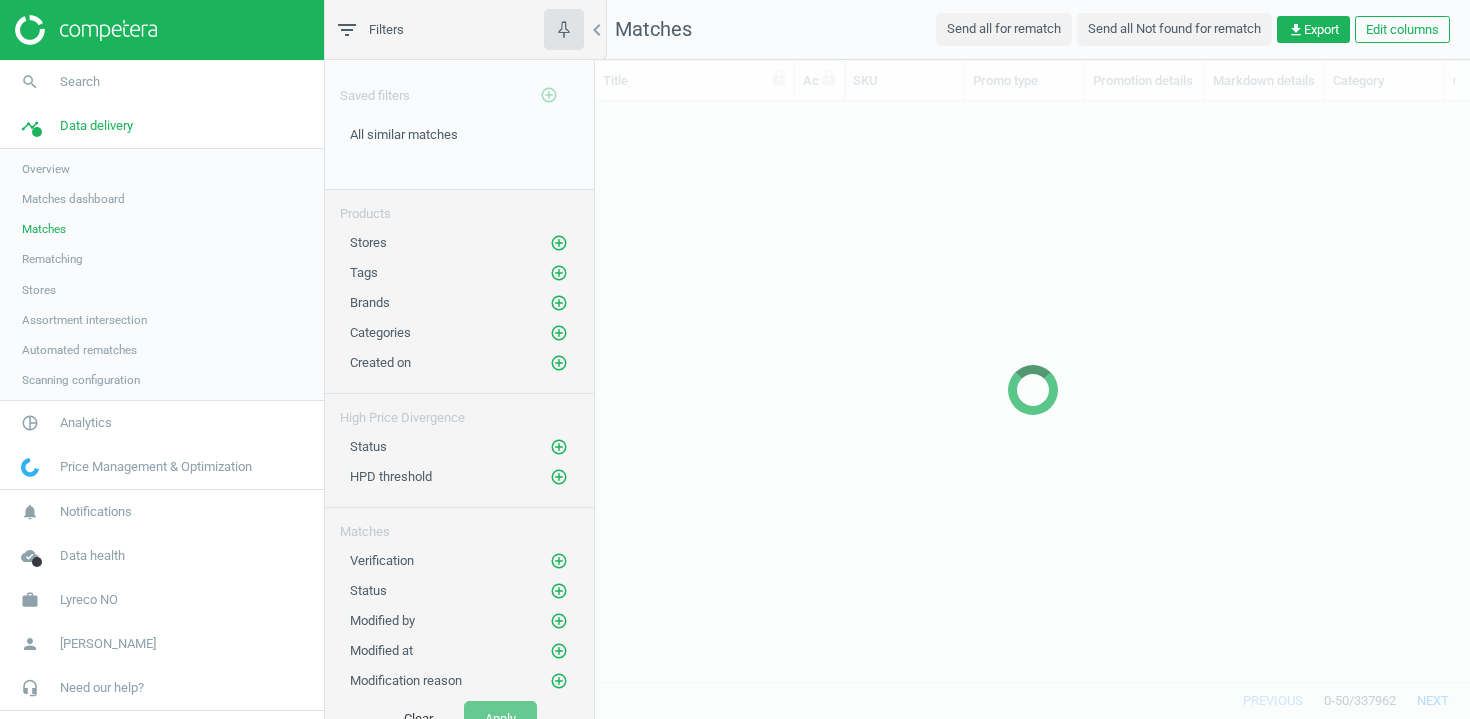 scroll, scrollTop: 1, scrollLeft: 1, axis: both 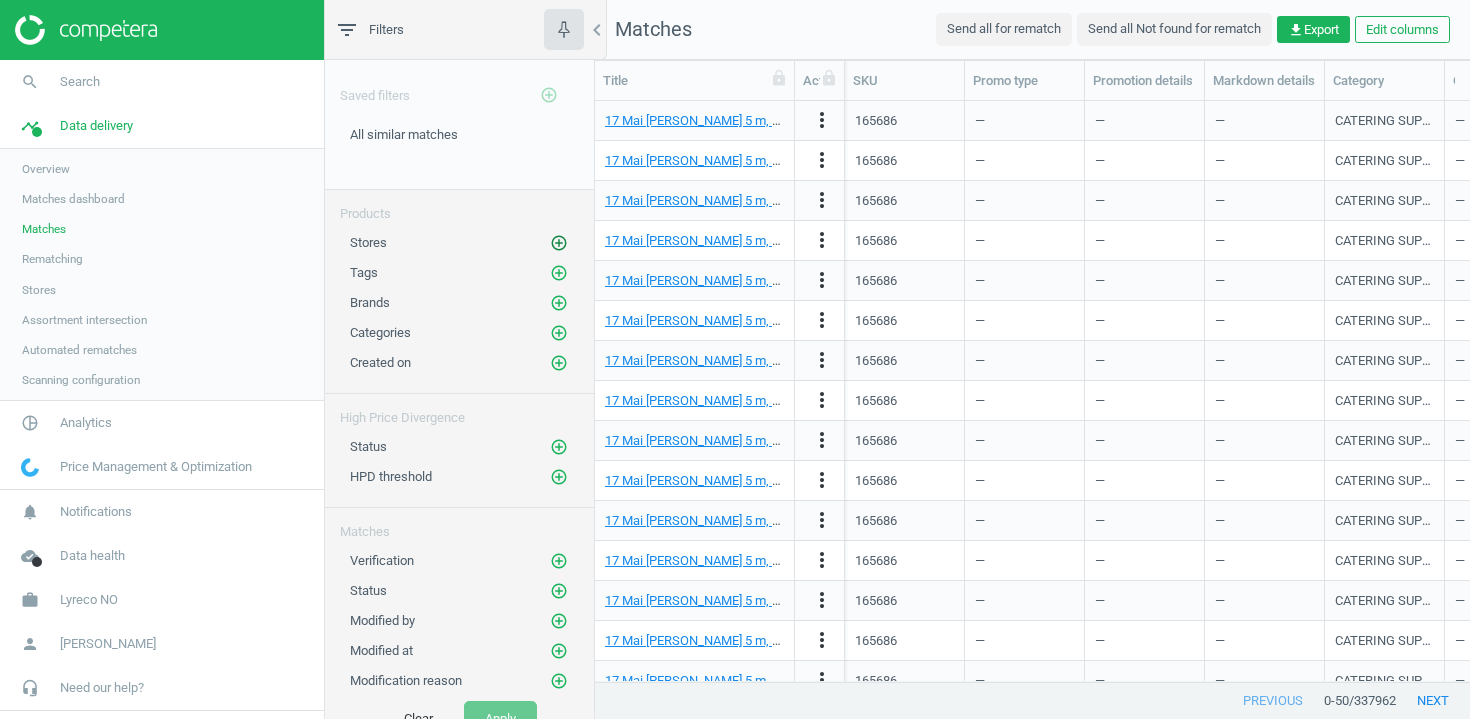 click on "add_circle_outline" at bounding box center [559, 243] 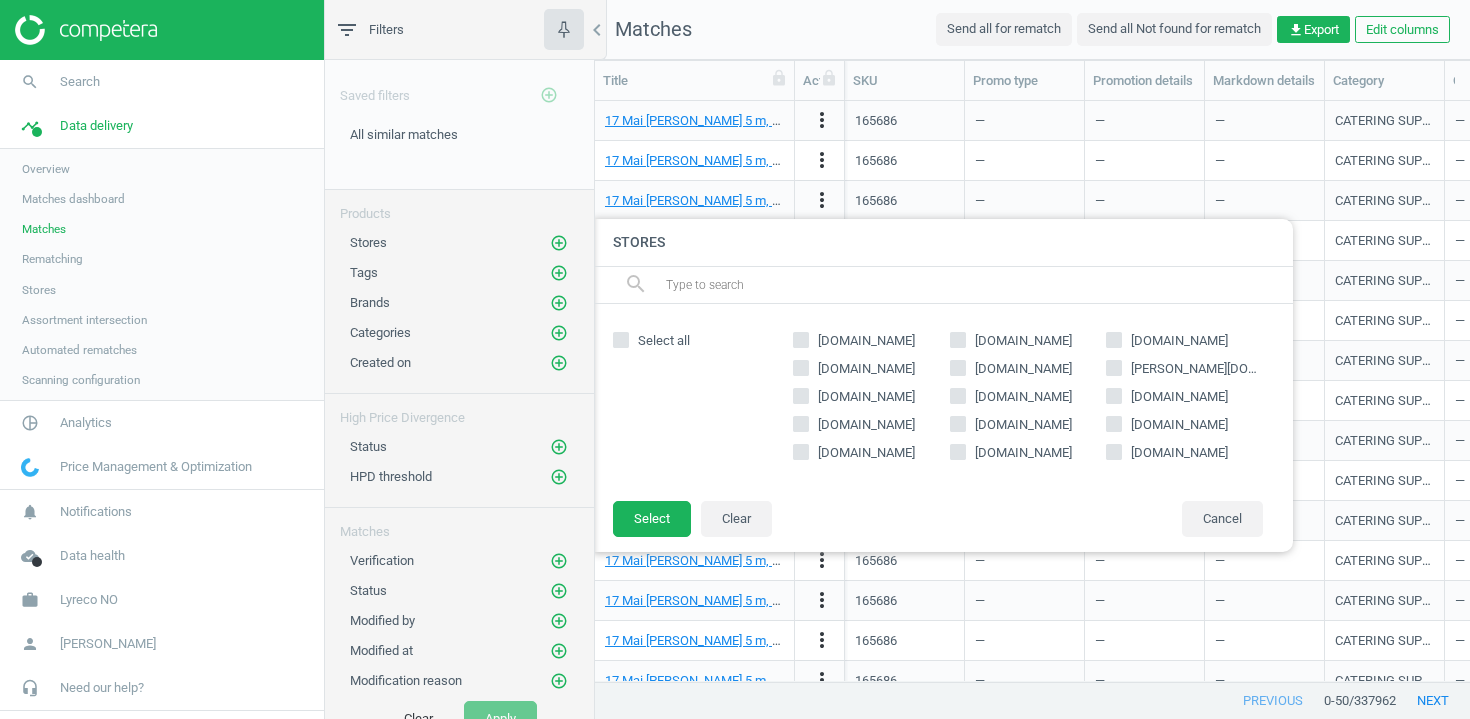 click on "komplett.no" at bounding box center (801, 340) 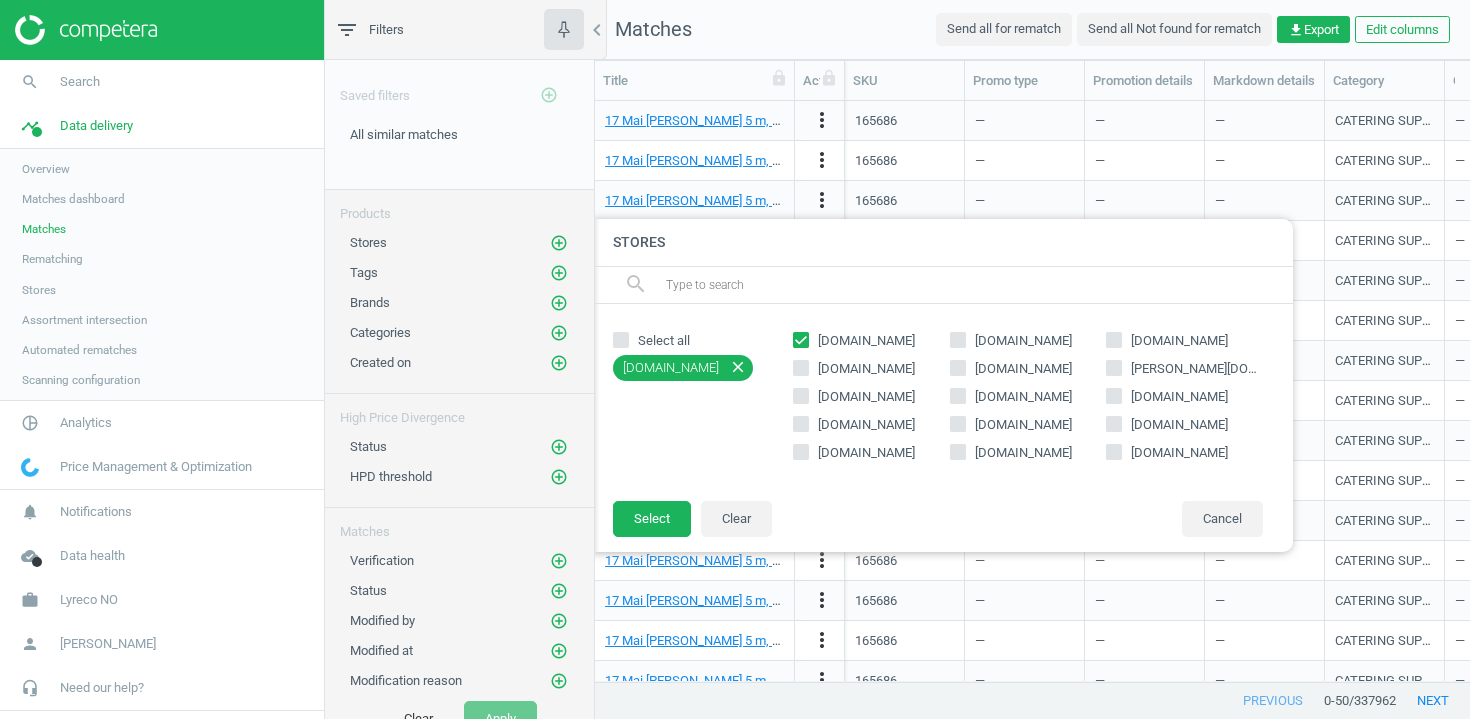 click on "komplett.no close" at bounding box center [683, 368] 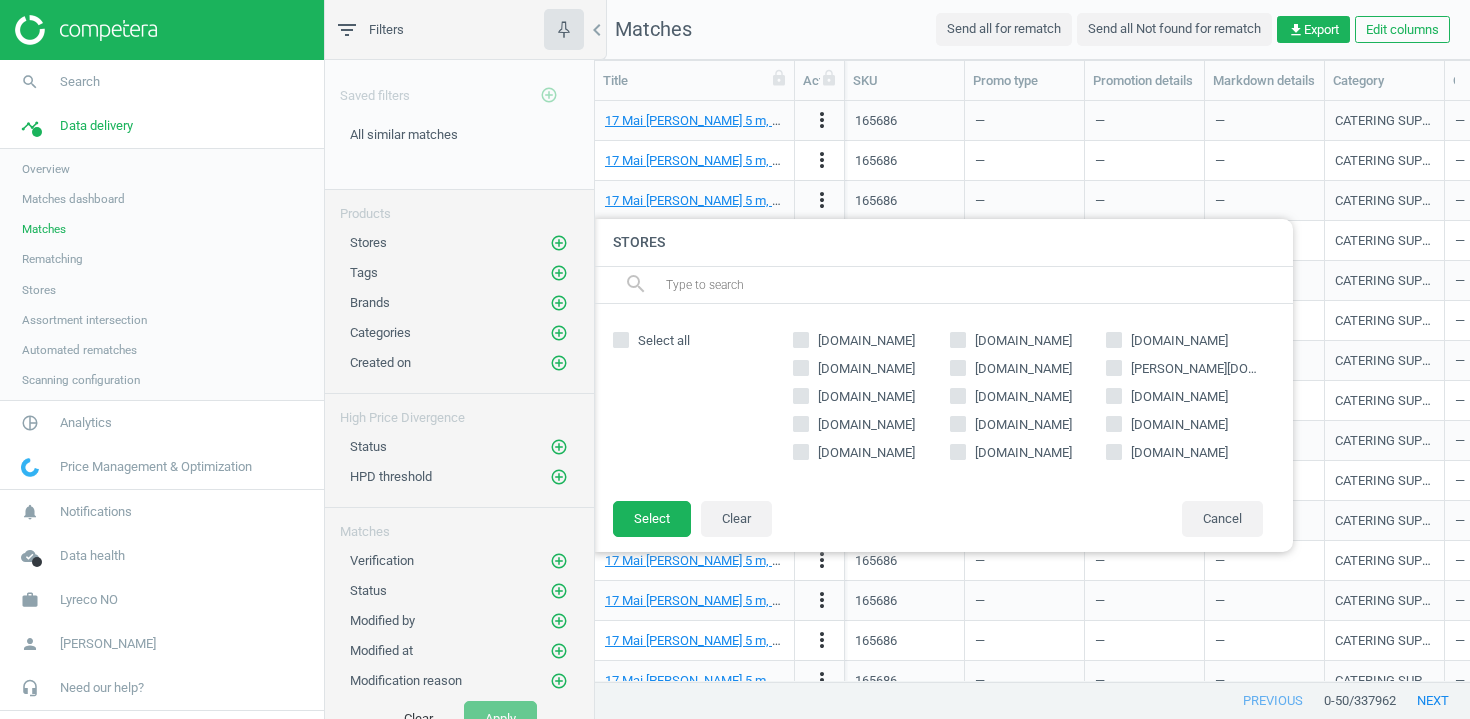 click on "Select all" at bounding box center (621, 340) 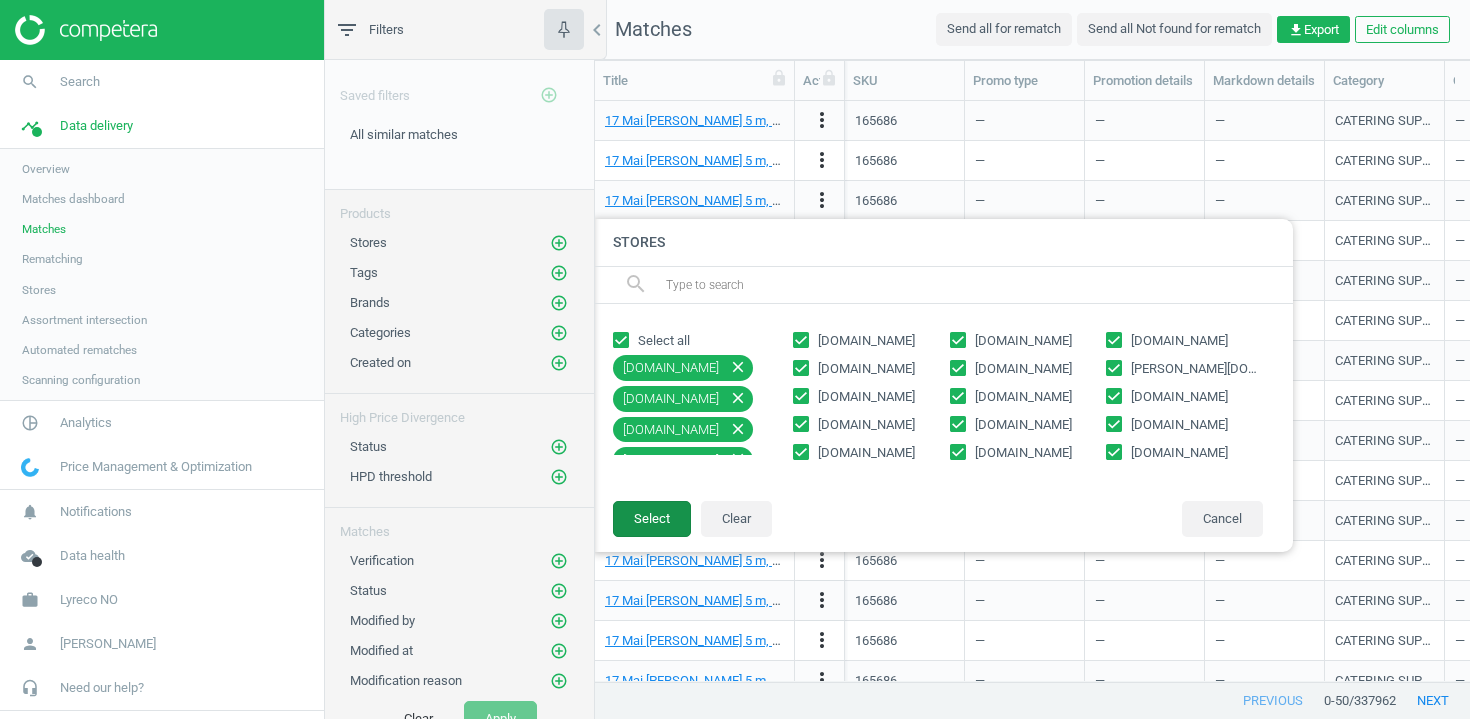 click on "Select" at bounding box center [652, 519] 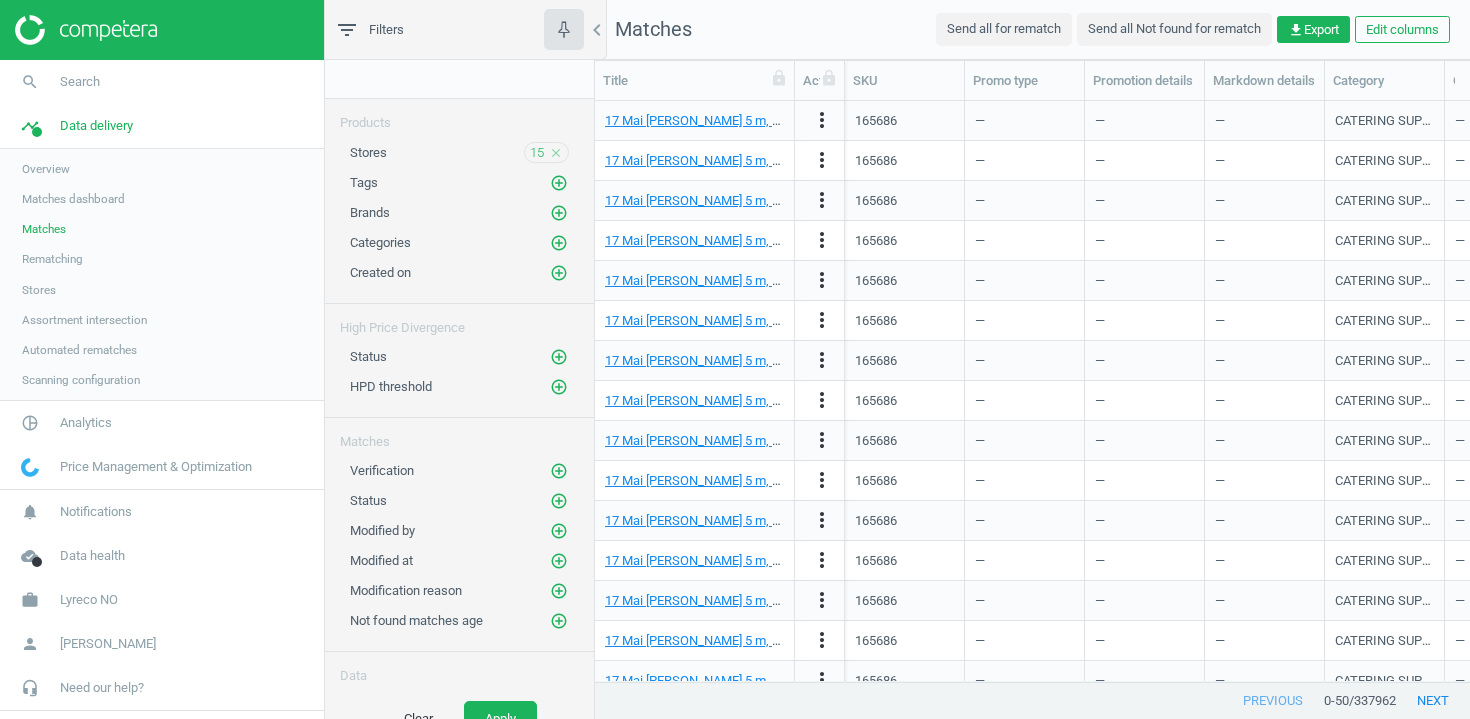 scroll, scrollTop: 144, scrollLeft: 0, axis: vertical 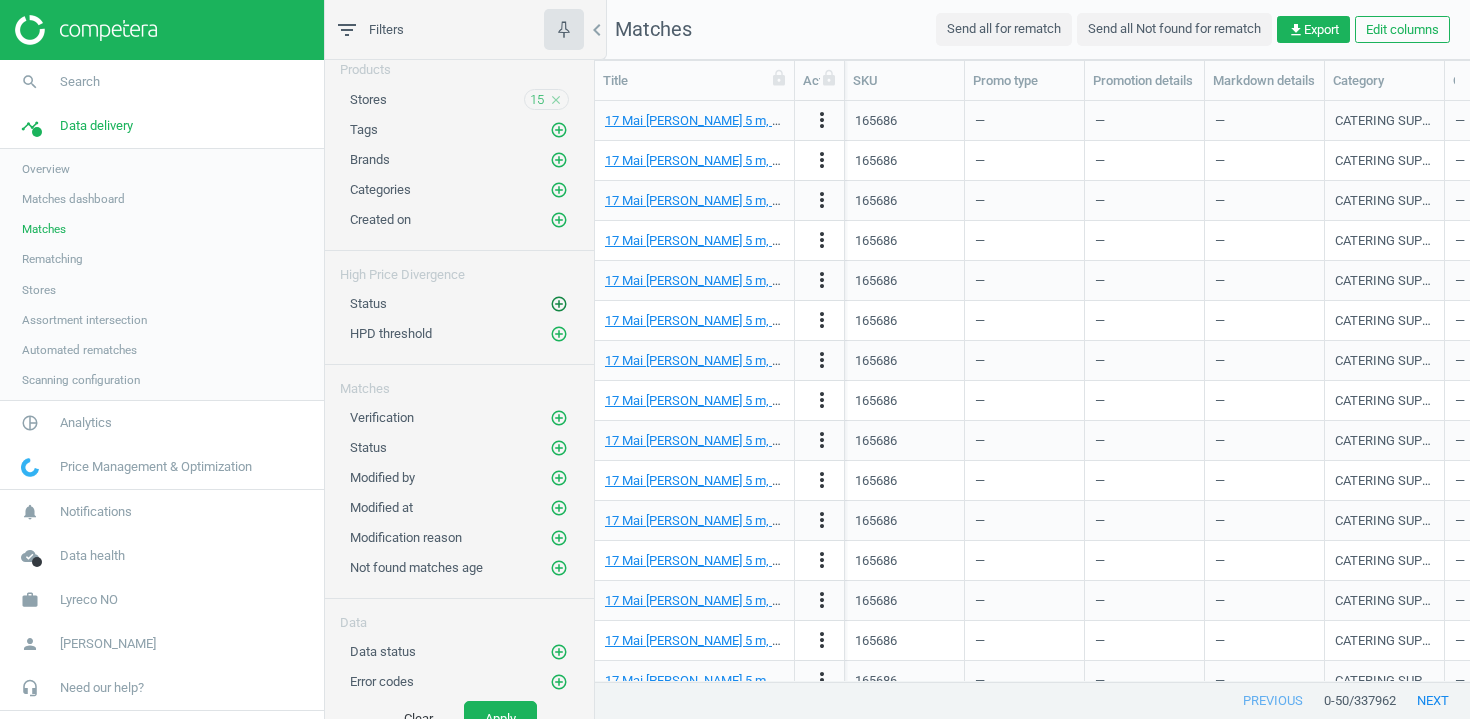 click on "add_circle_outline" at bounding box center [559, 304] 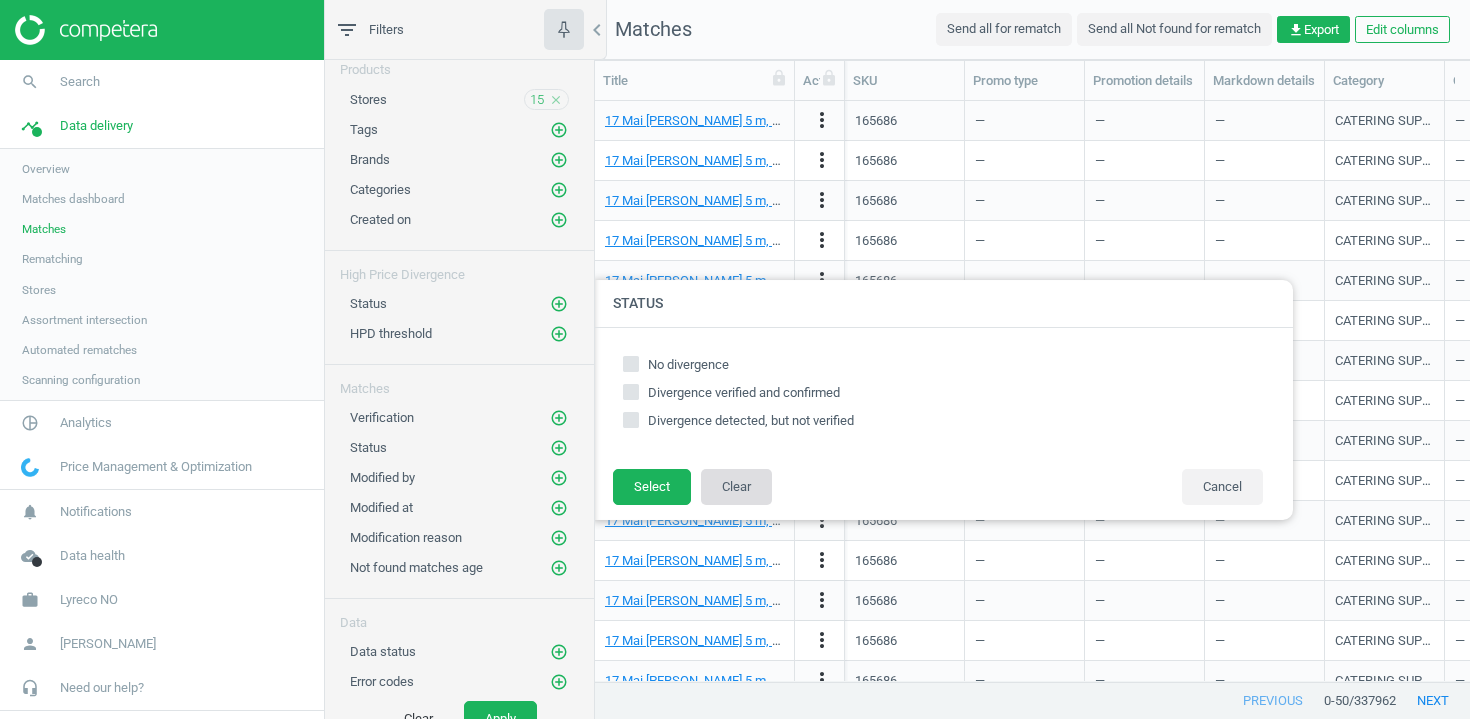 click on "Clear" at bounding box center [736, 487] 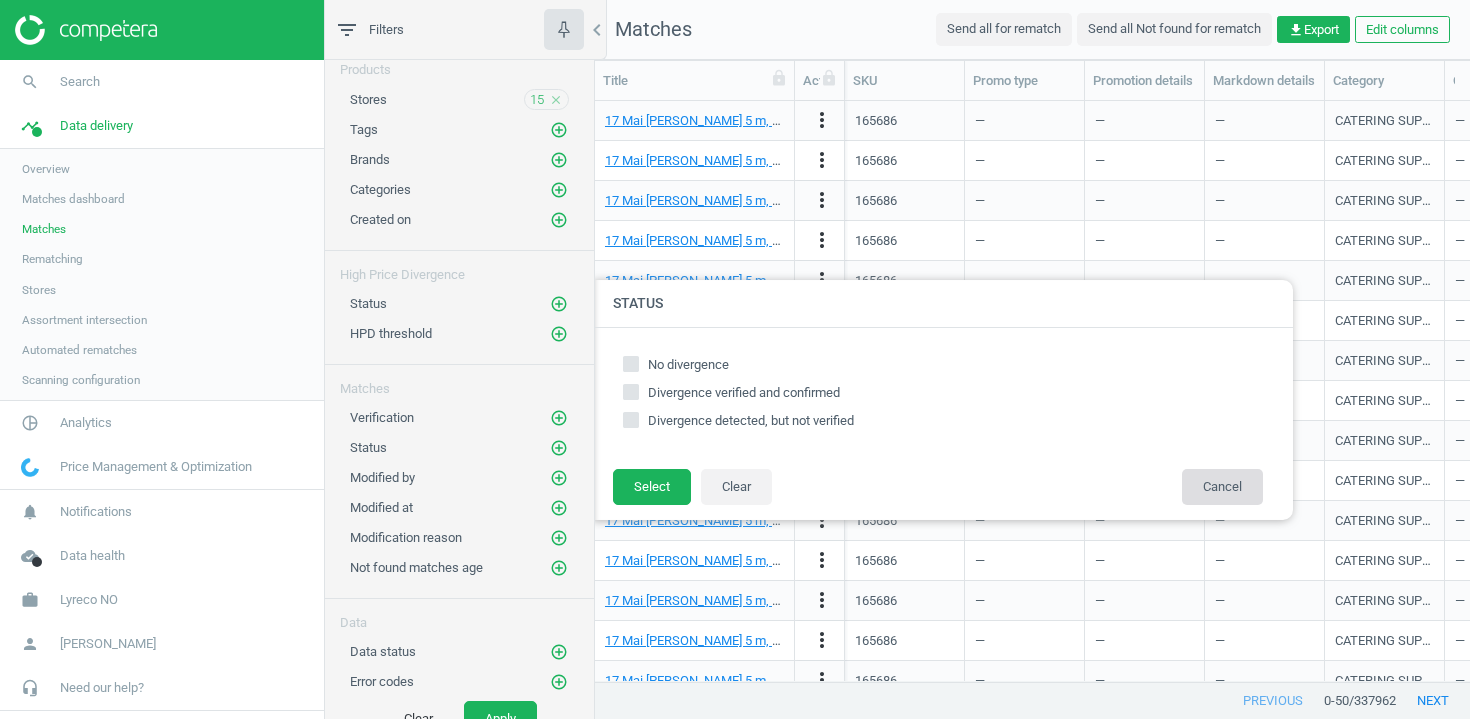 click on "Cancel" at bounding box center (1222, 487) 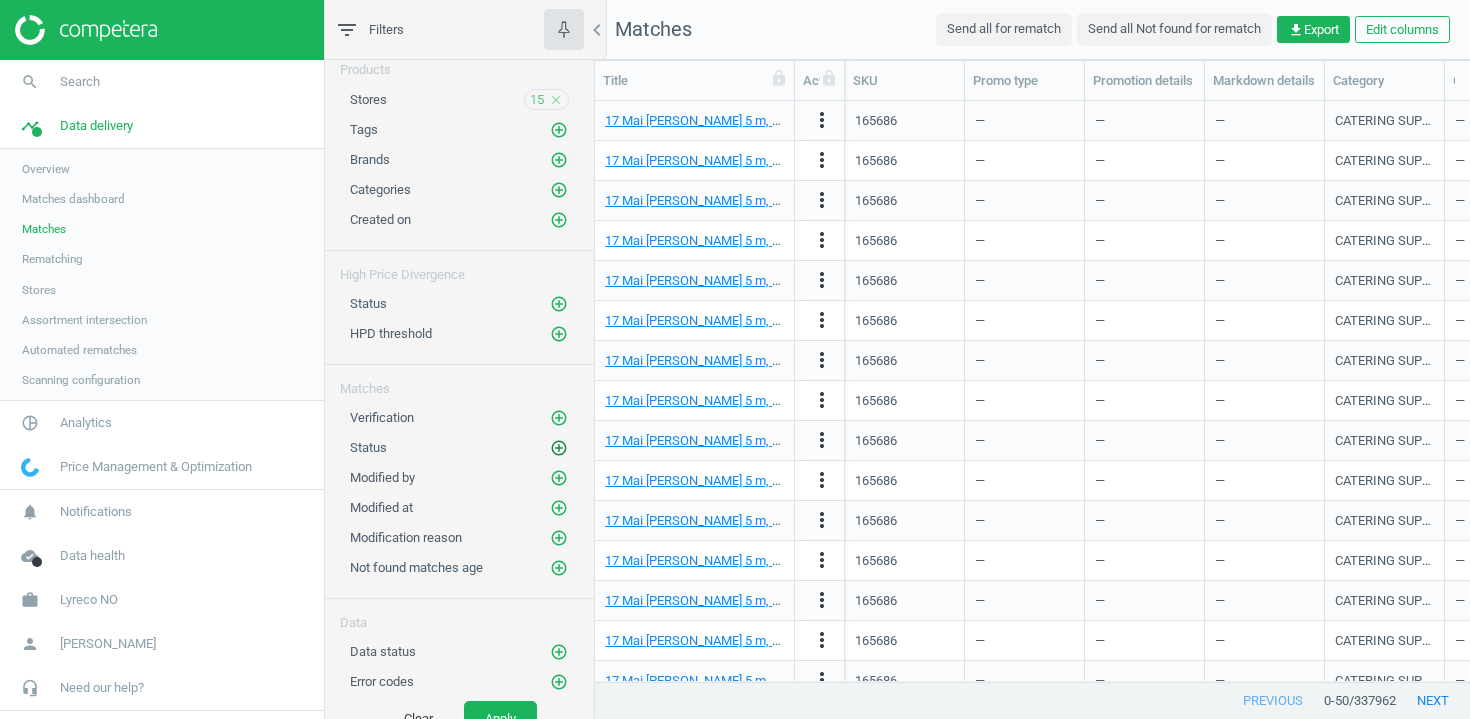click on "add_circle_outline" at bounding box center [559, 448] 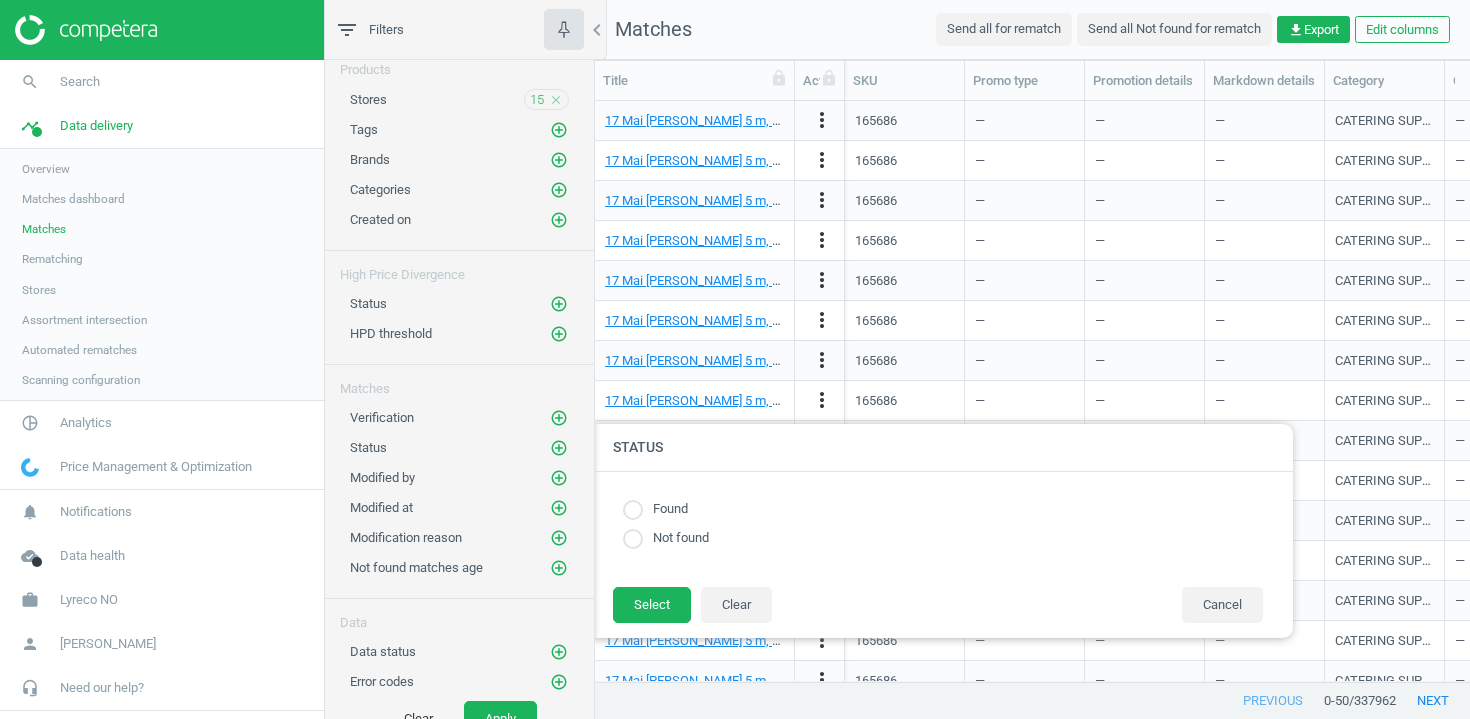 click on "Found" at bounding box center (665, 509) 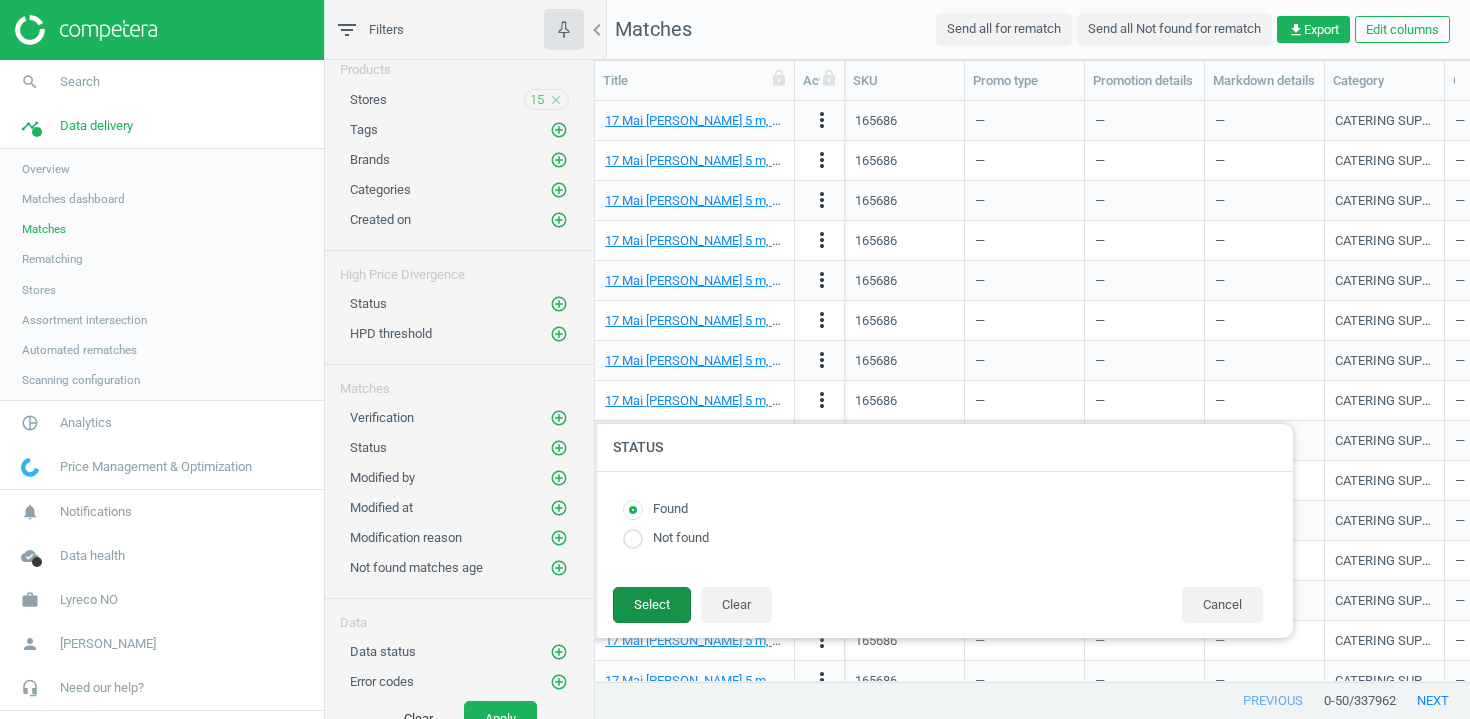 click on "Select" at bounding box center [652, 605] 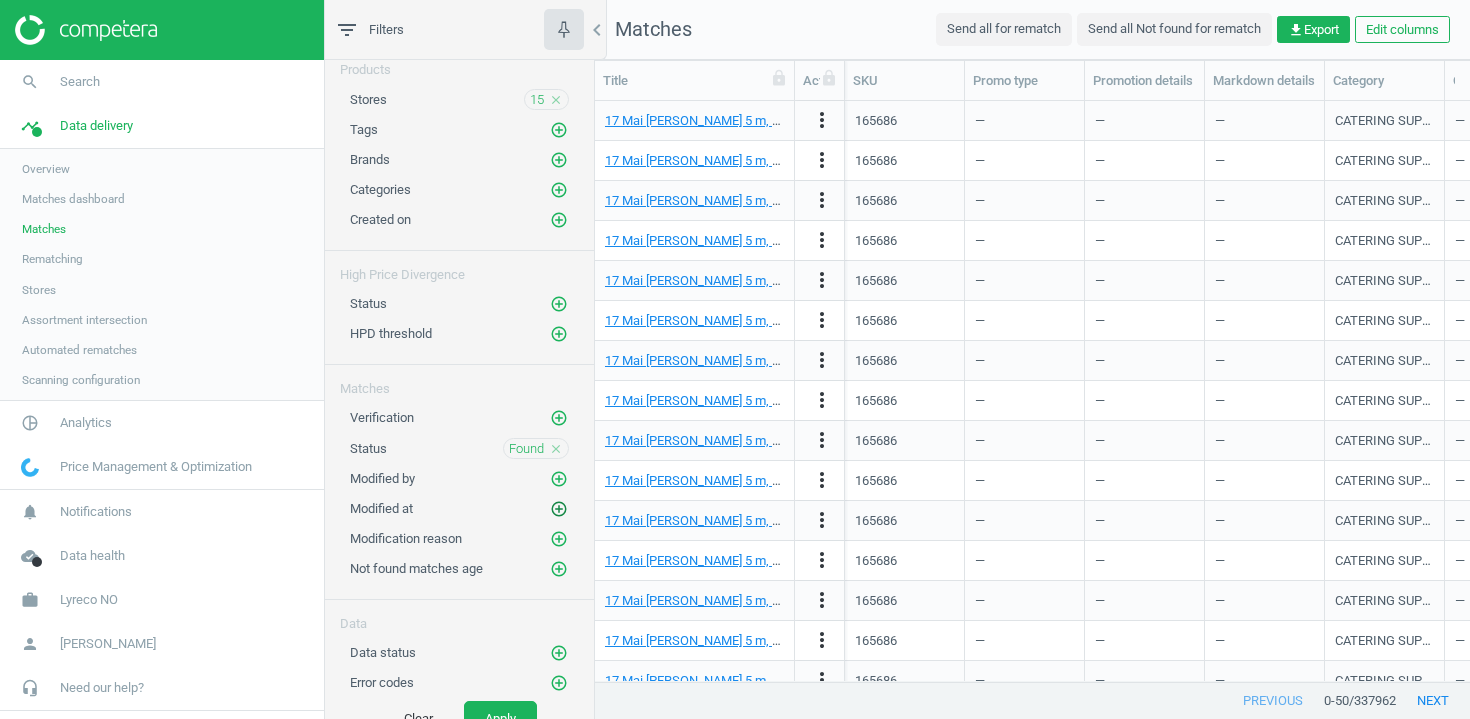 click on "add_circle_outline" at bounding box center [559, 509] 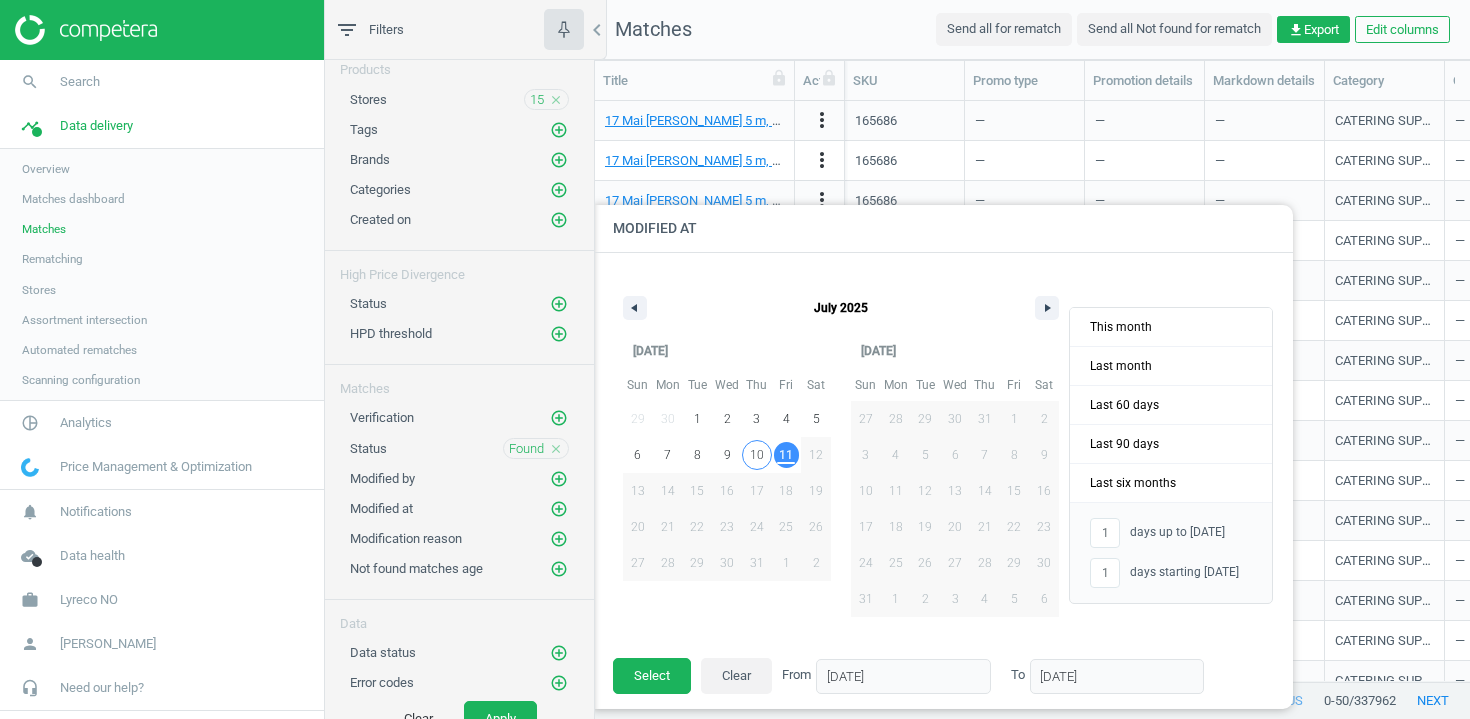 click on "10" at bounding box center [757, 455] 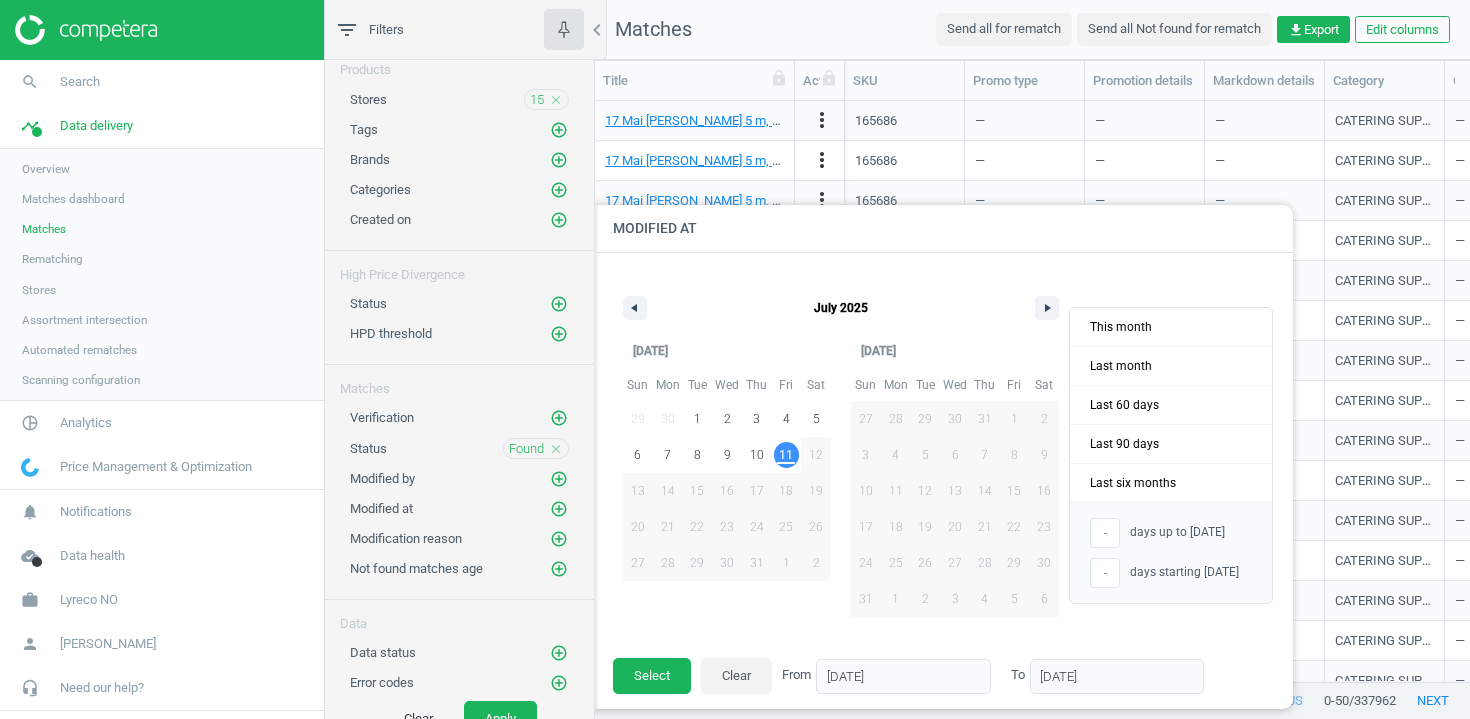 click on "11" at bounding box center (786, 455) 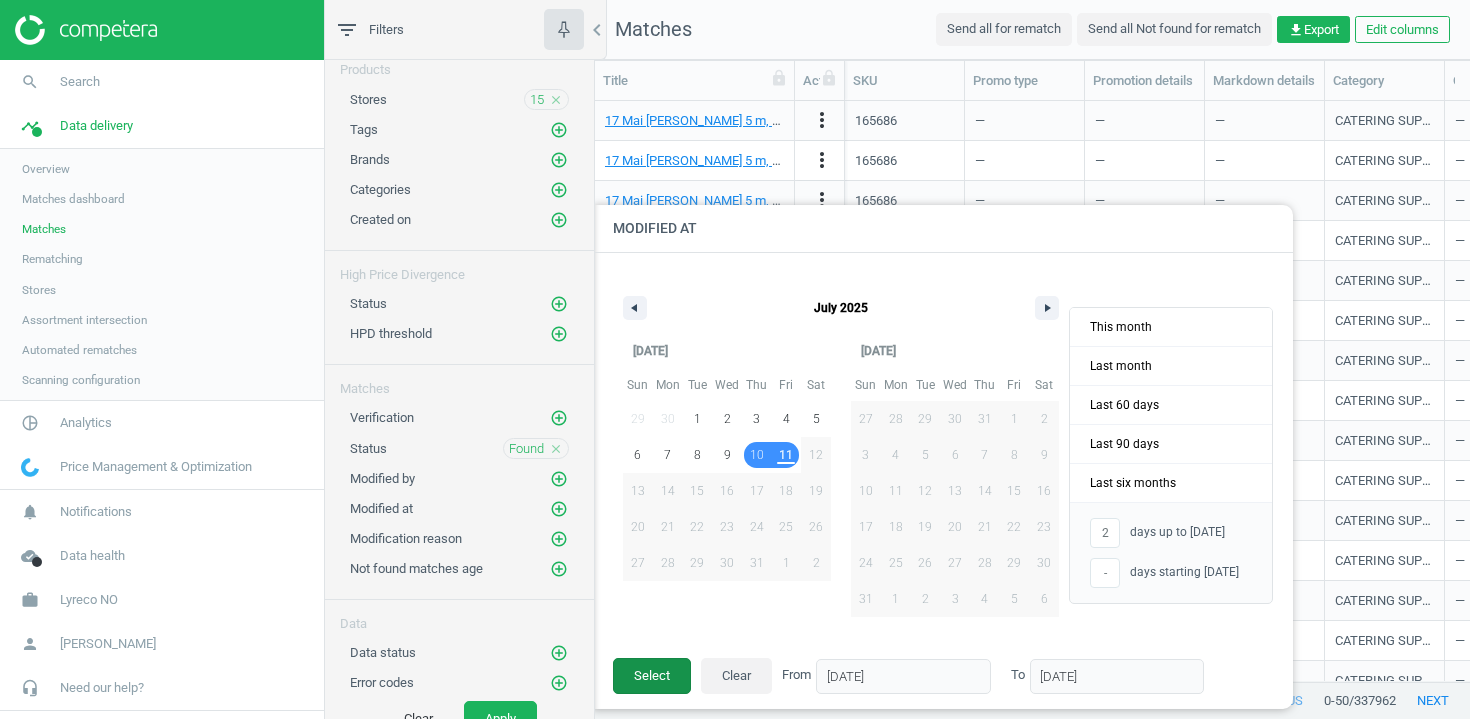 click on "Select" at bounding box center (652, 676) 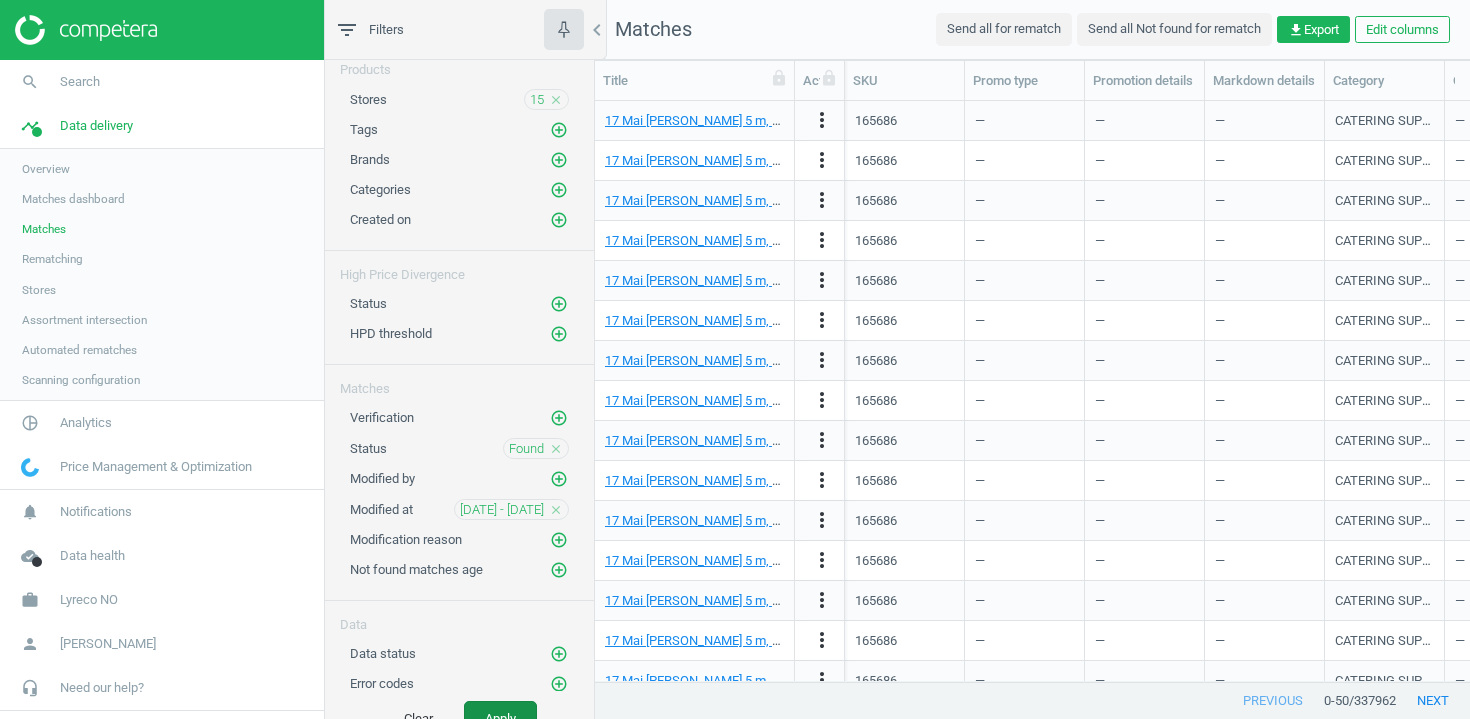 click on "Apply" at bounding box center [500, 719] 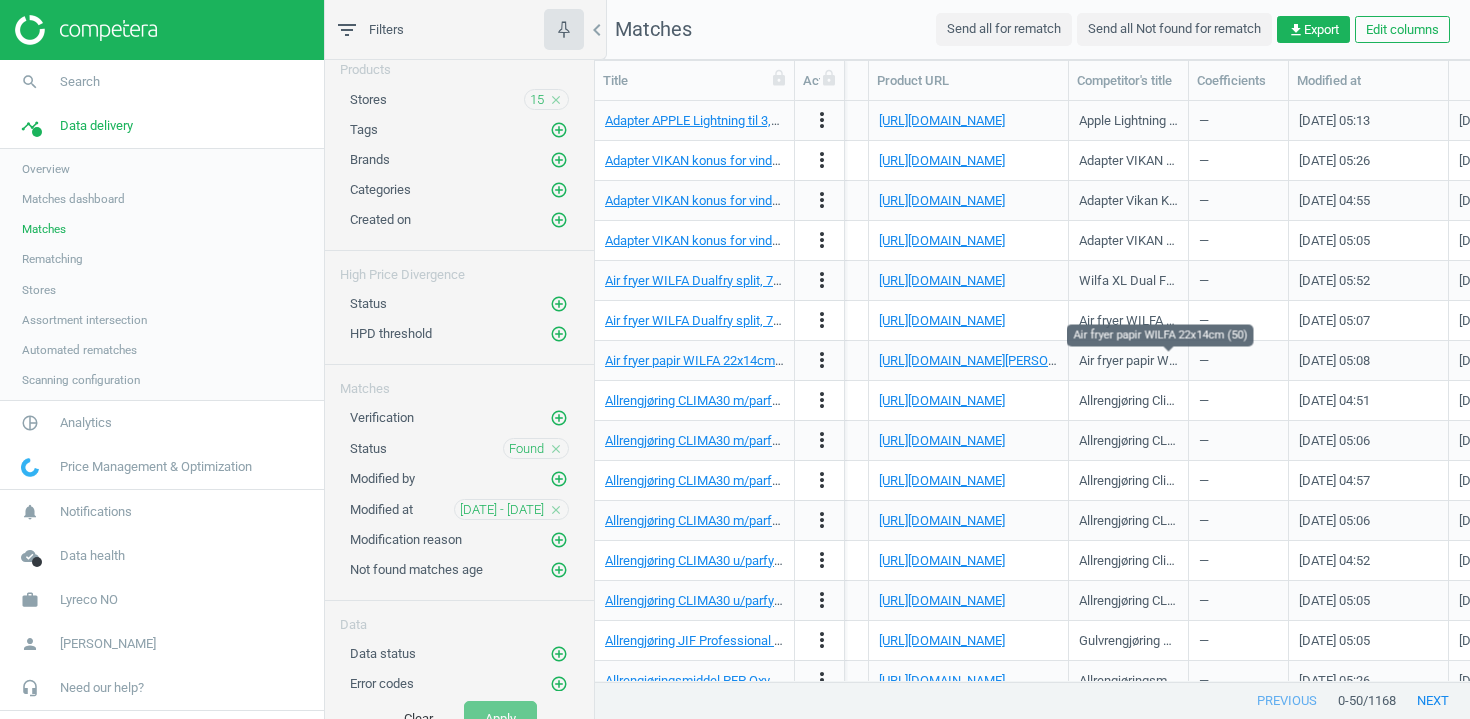scroll, scrollTop: 0, scrollLeft: 2452, axis: horizontal 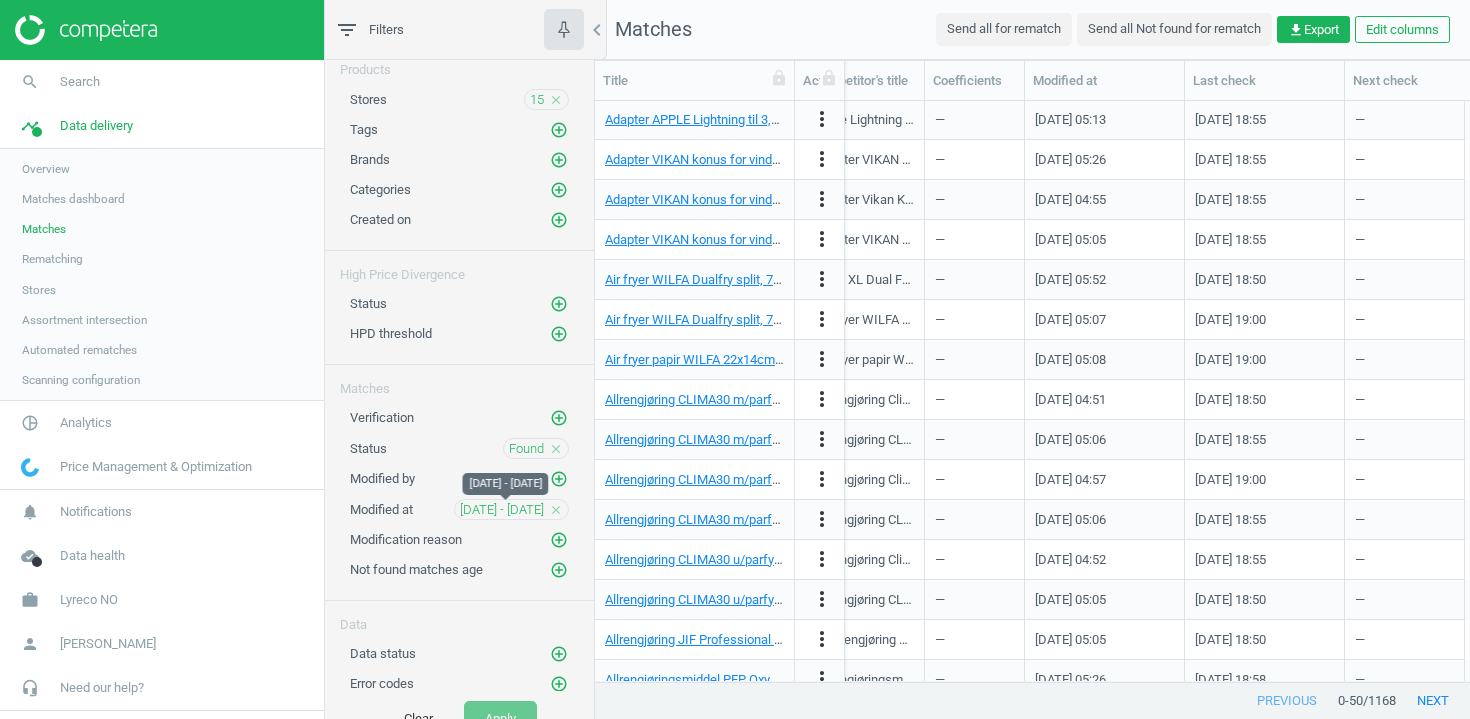 click on "10 Jul - 11 Jul" at bounding box center (502, 510) 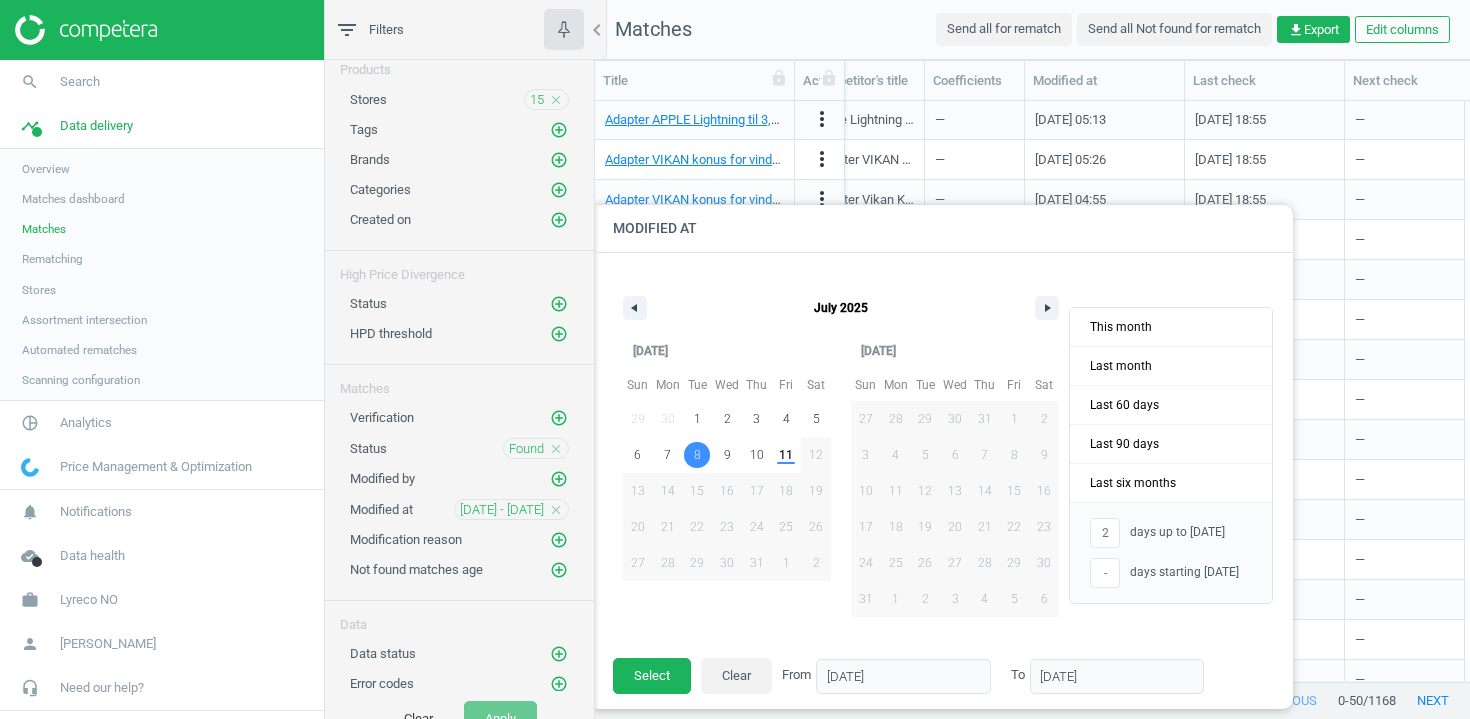 click on "8" at bounding box center [697, 455] 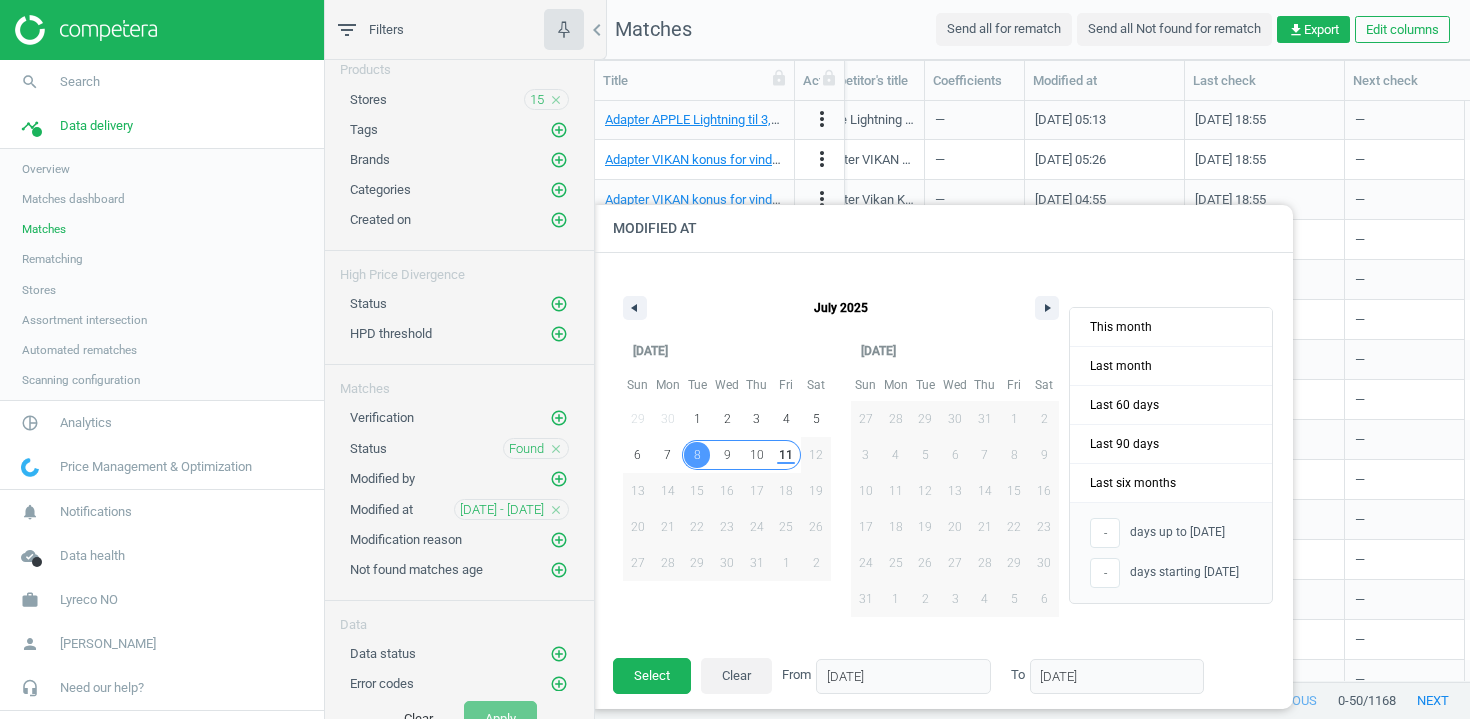 click on "11" at bounding box center (787, 455) 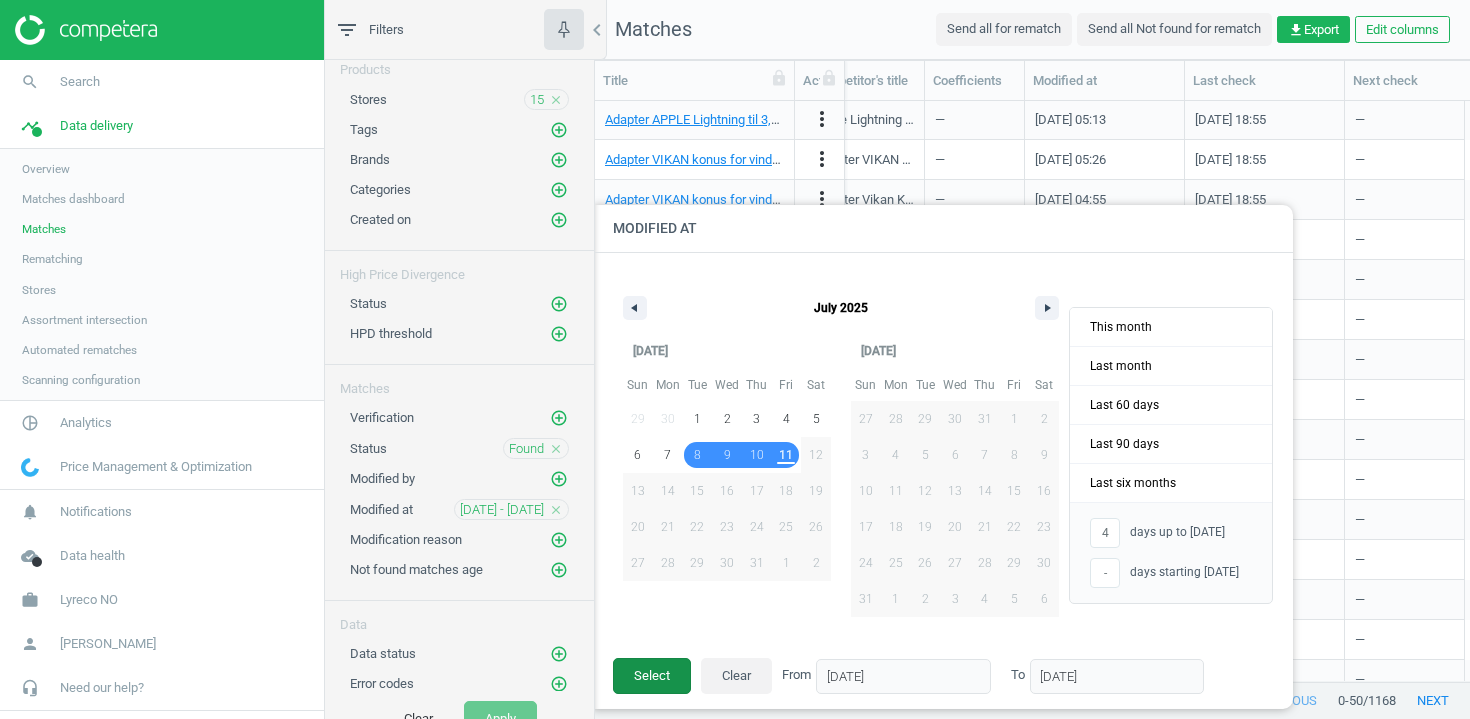 click on "Select" at bounding box center [652, 676] 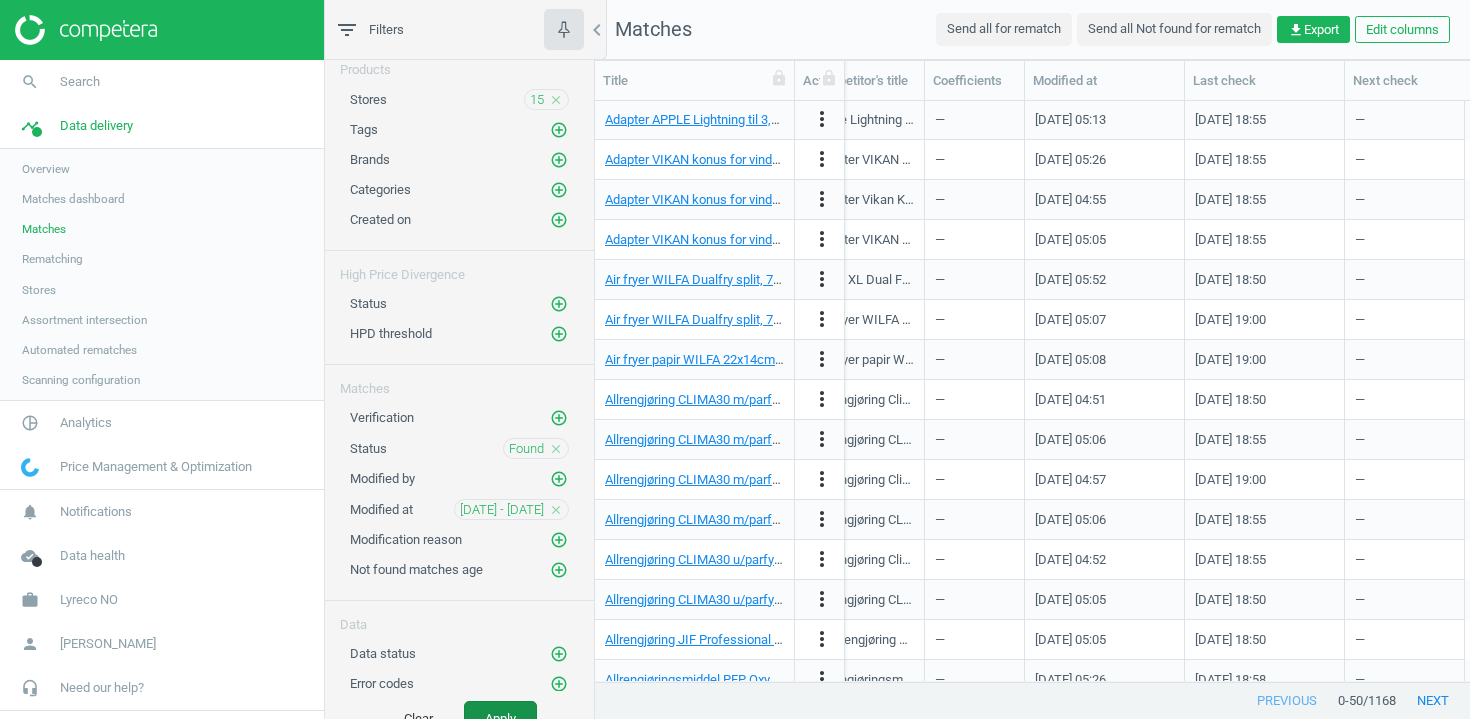 click on "Apply" at bounding box center [500, 719] 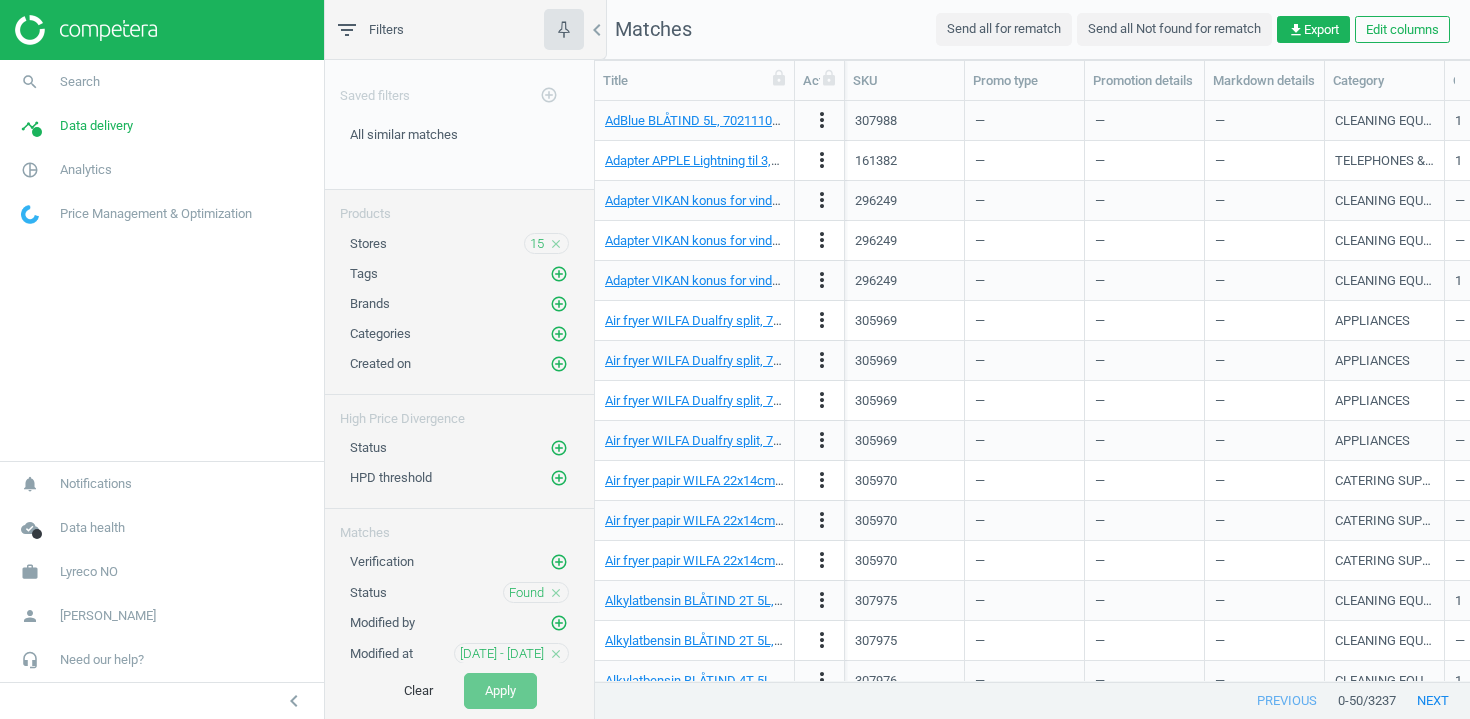 scroll, scrollTop: 0, scrollLeft: 0, axis: both 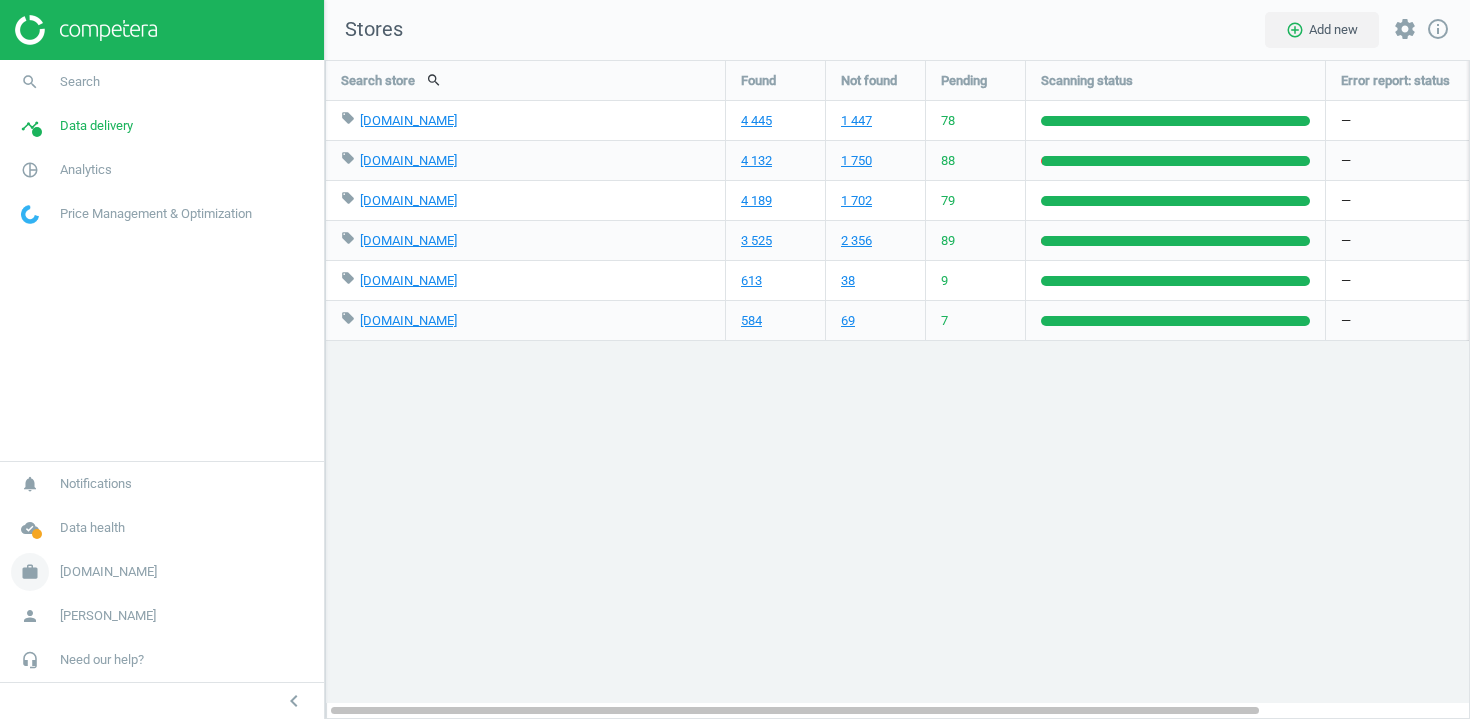 click on "work bi.ua" at bounding box center [162, 572] 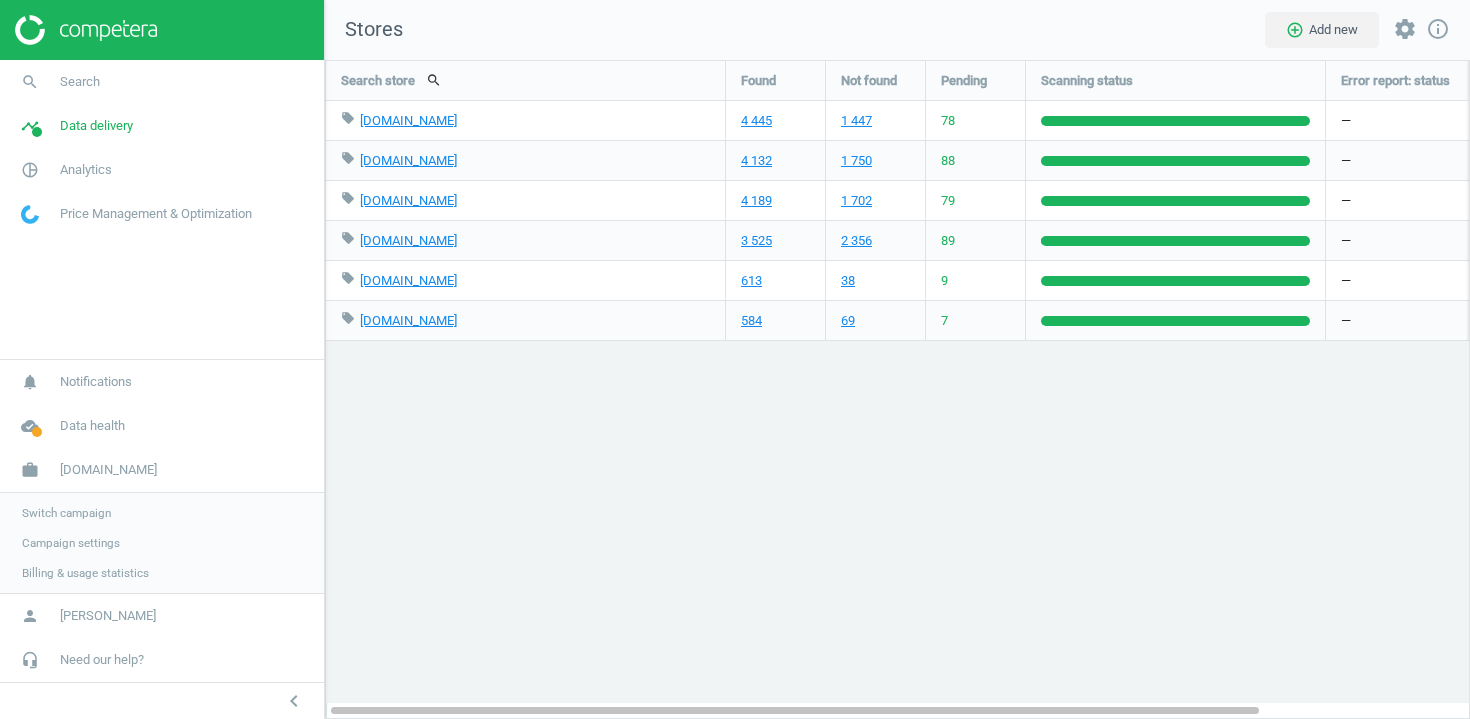 click on "Switch campaign" at bounding box center [162, 513] 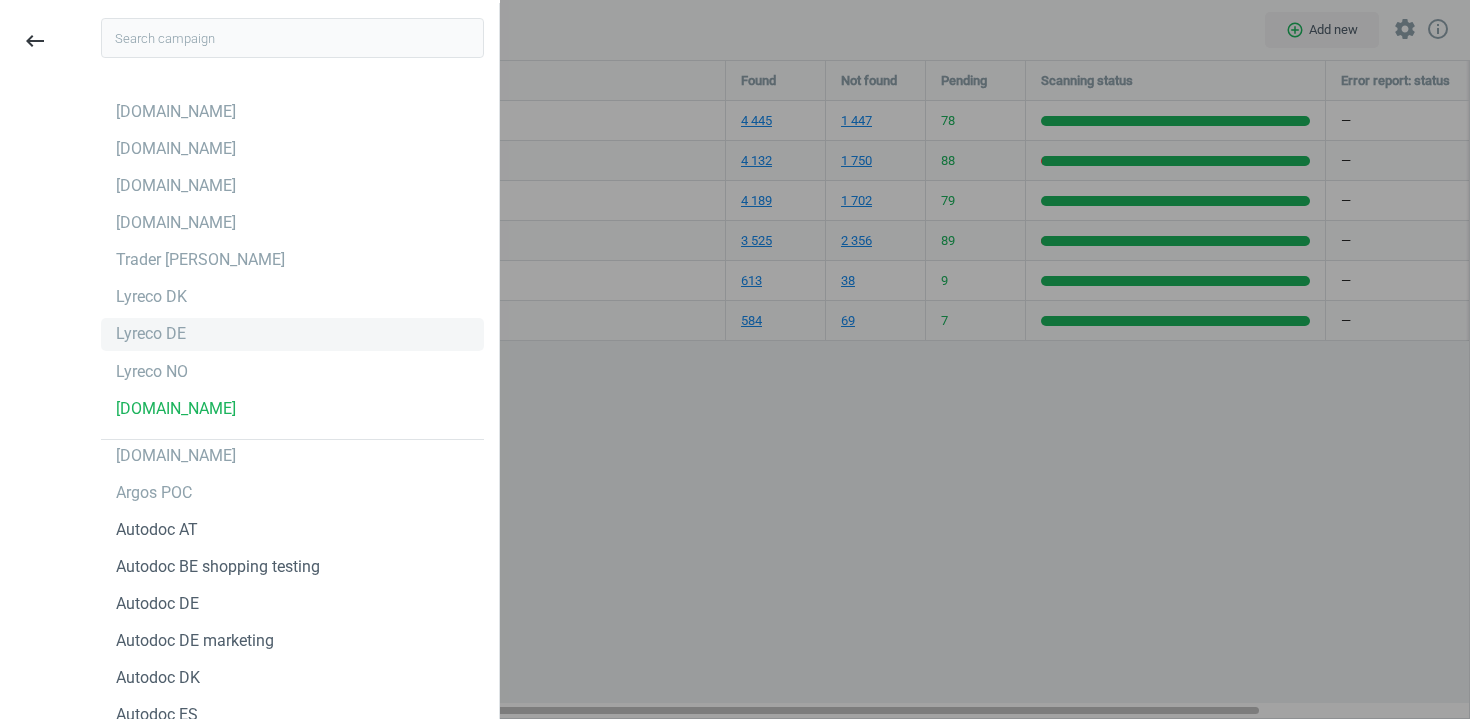 click on "Lyreco DE" at bounding box center [292, 334] 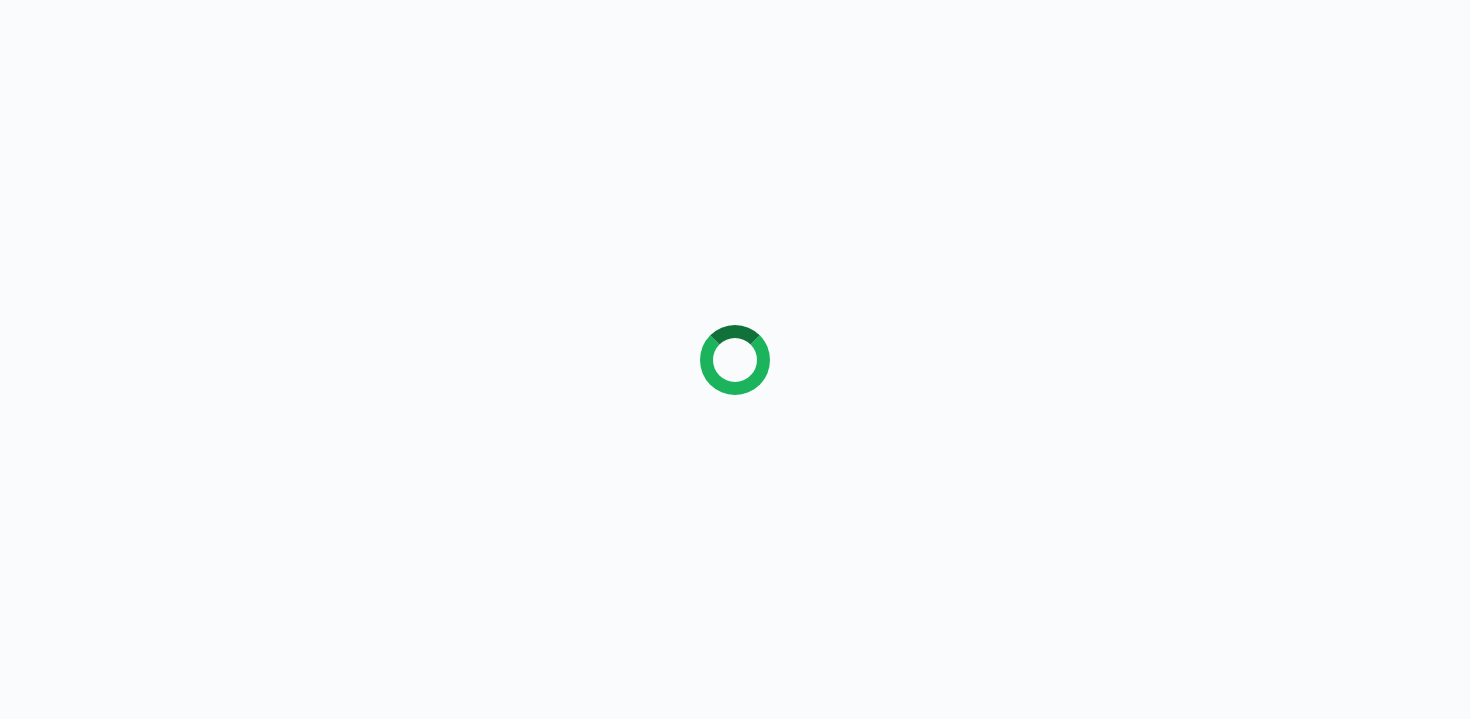 scroll, scrollTop: 0, scrollLeft: 0, axis: both 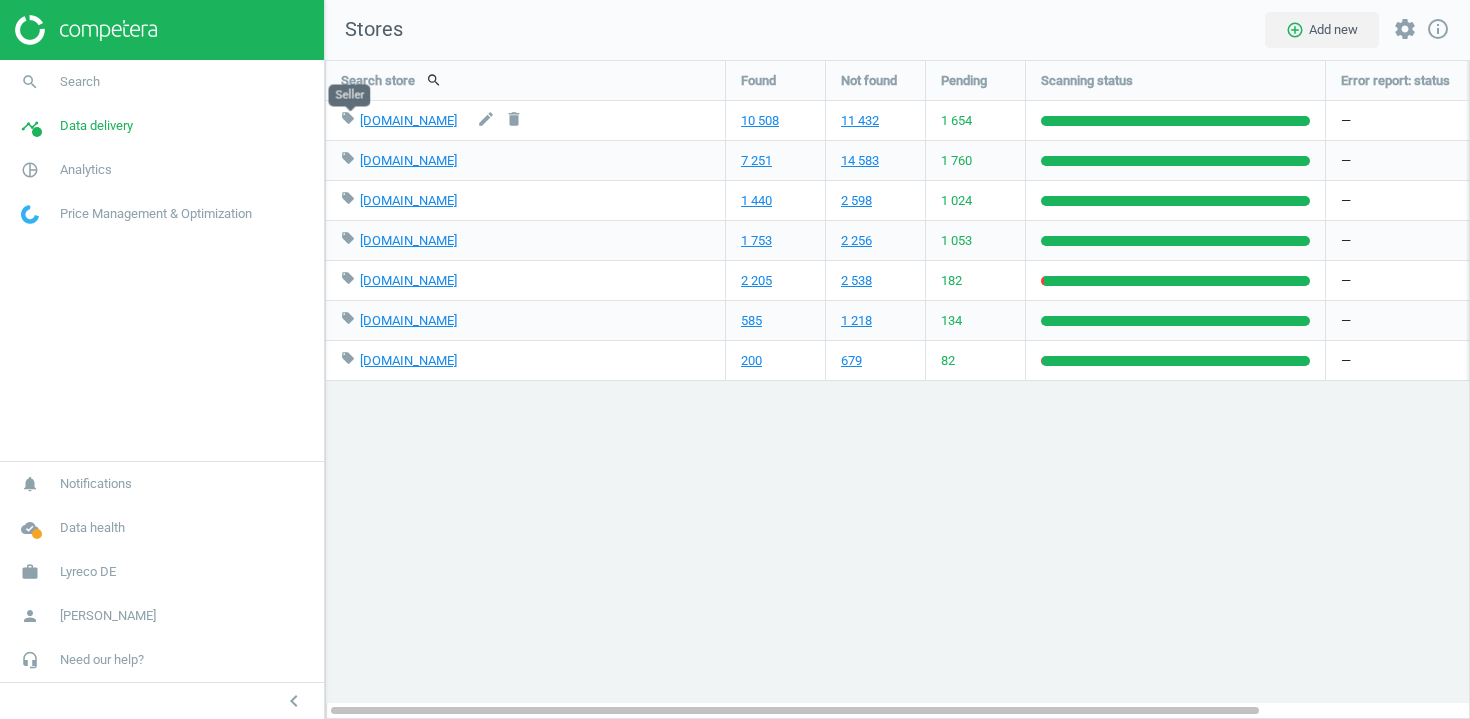 drag, startPoint x: 478, startPoint y: 127, endPoint x: 359, endPoint y: 123, distance: 119.06721 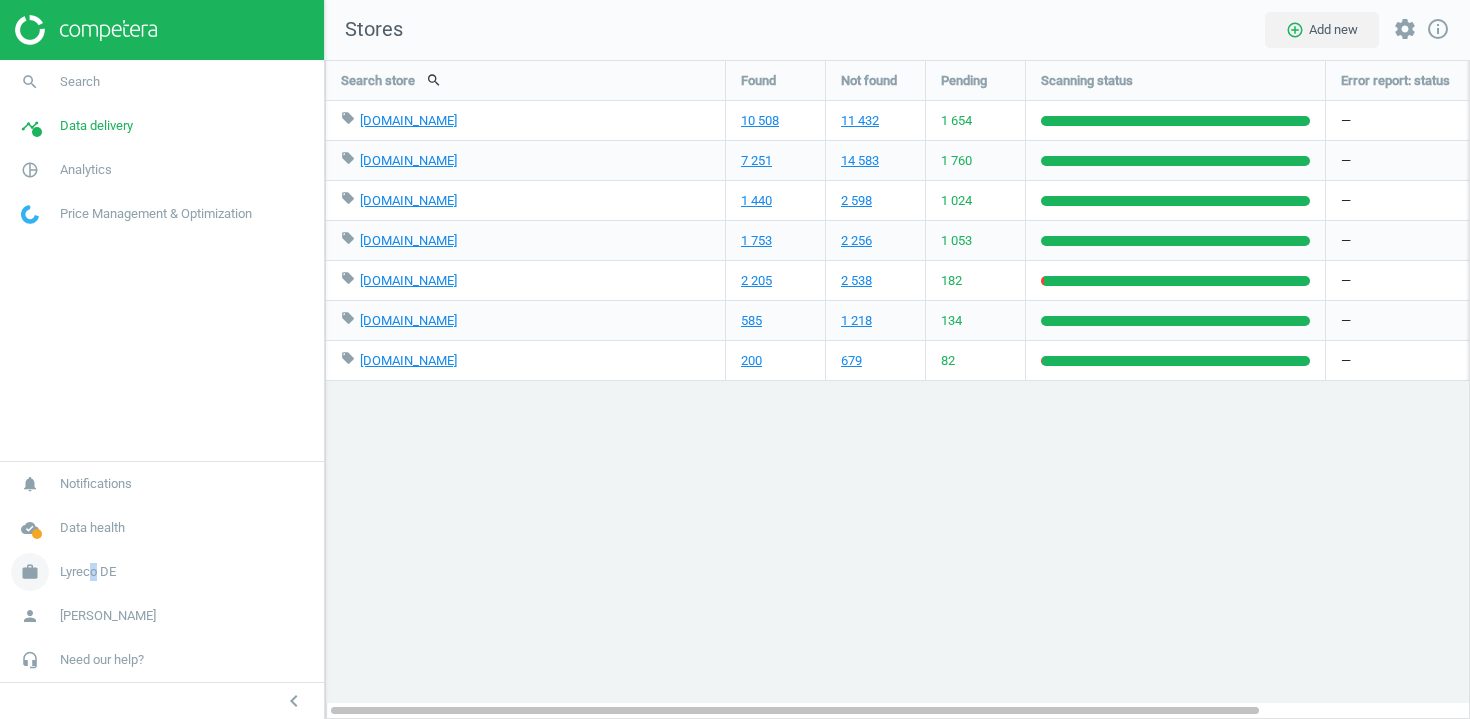 click on "Lyreco DE" at bounding box center (88, 572) 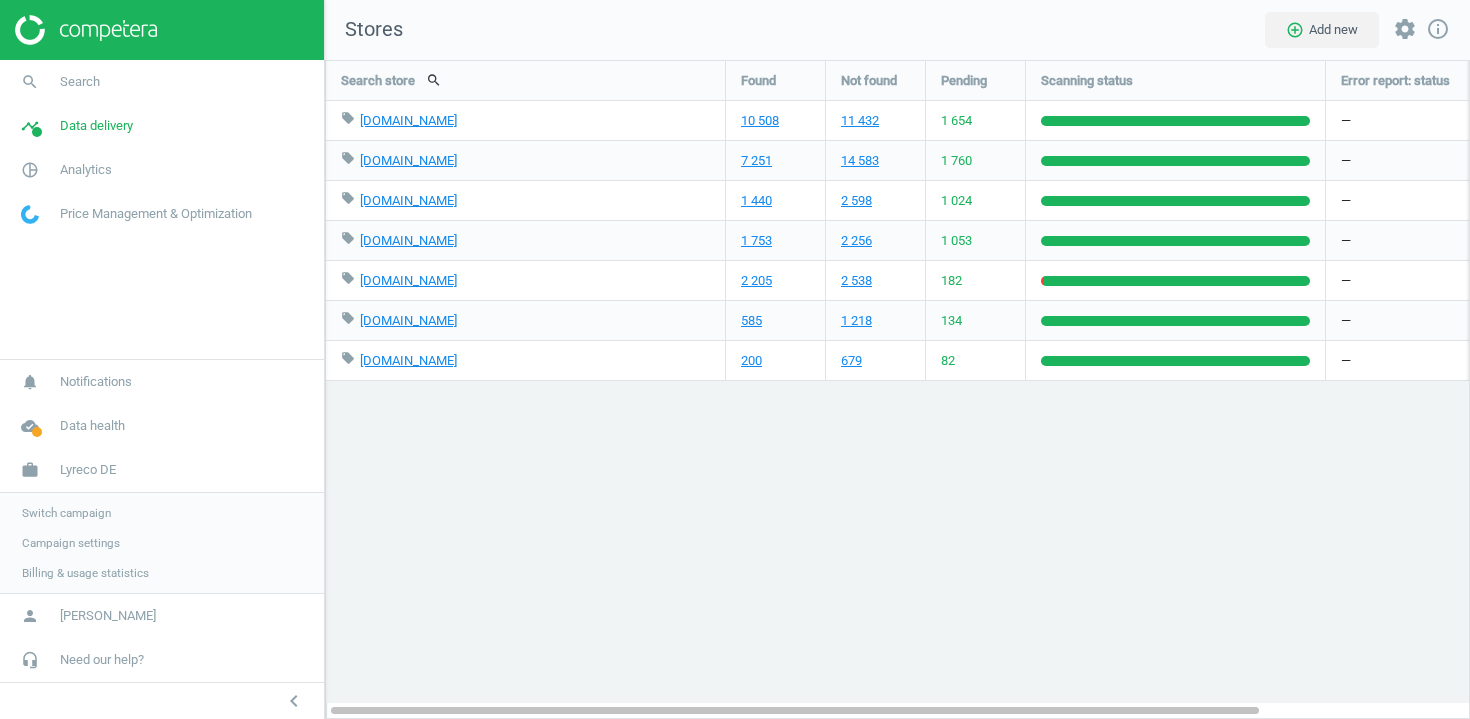 click on "Switch campaign" at bounding box center (66, 513) 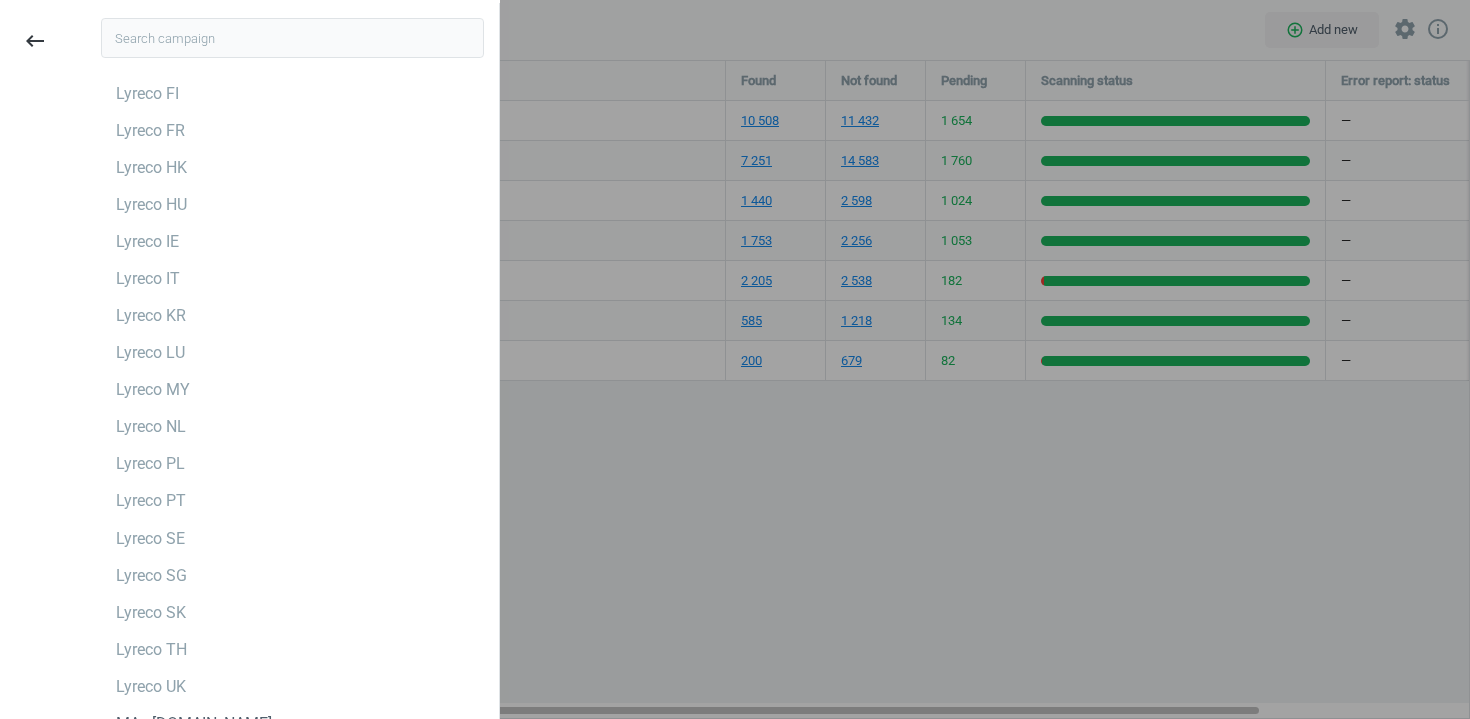 scroll, scrollTop: 4950, scrollLeft: 0, axis: vertical 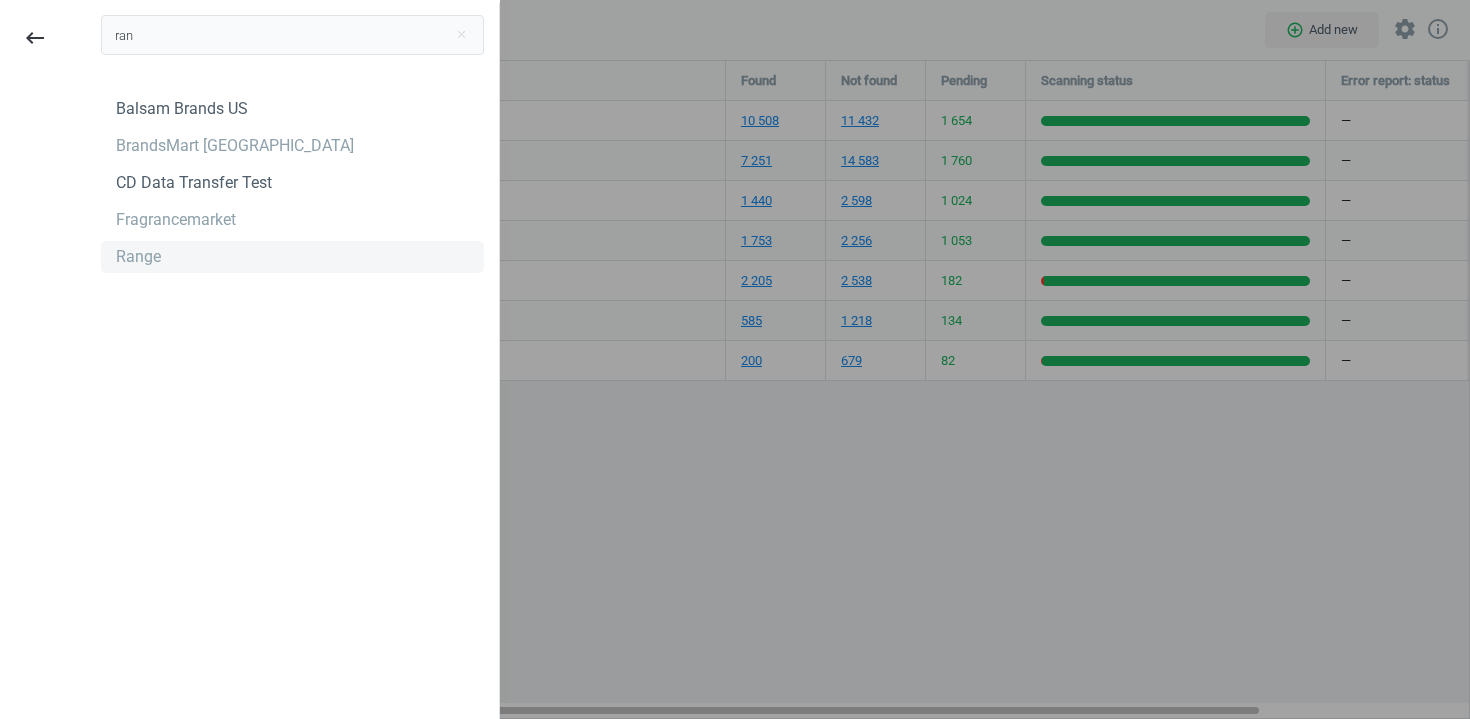 type on "ran" 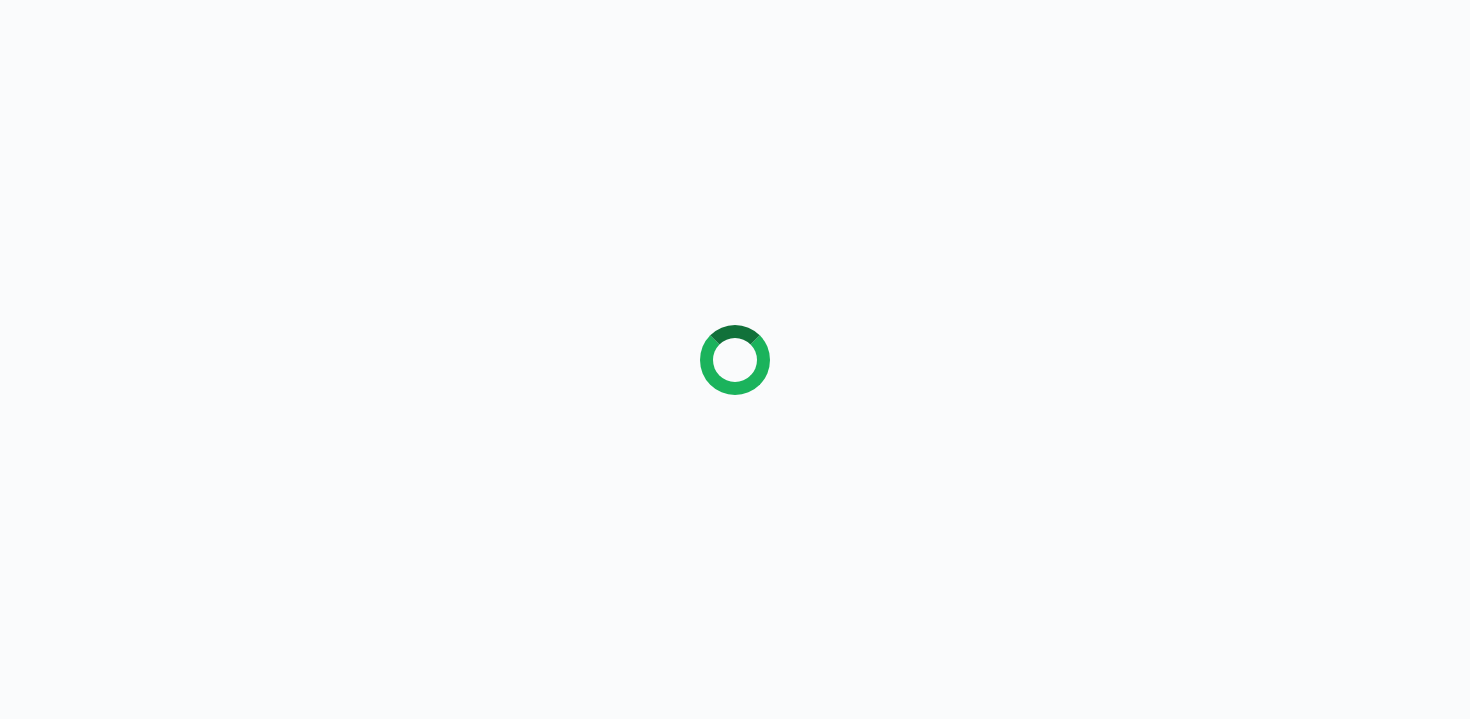 scroll, scrollTop: 0, scrollLeft: 0, axis: both 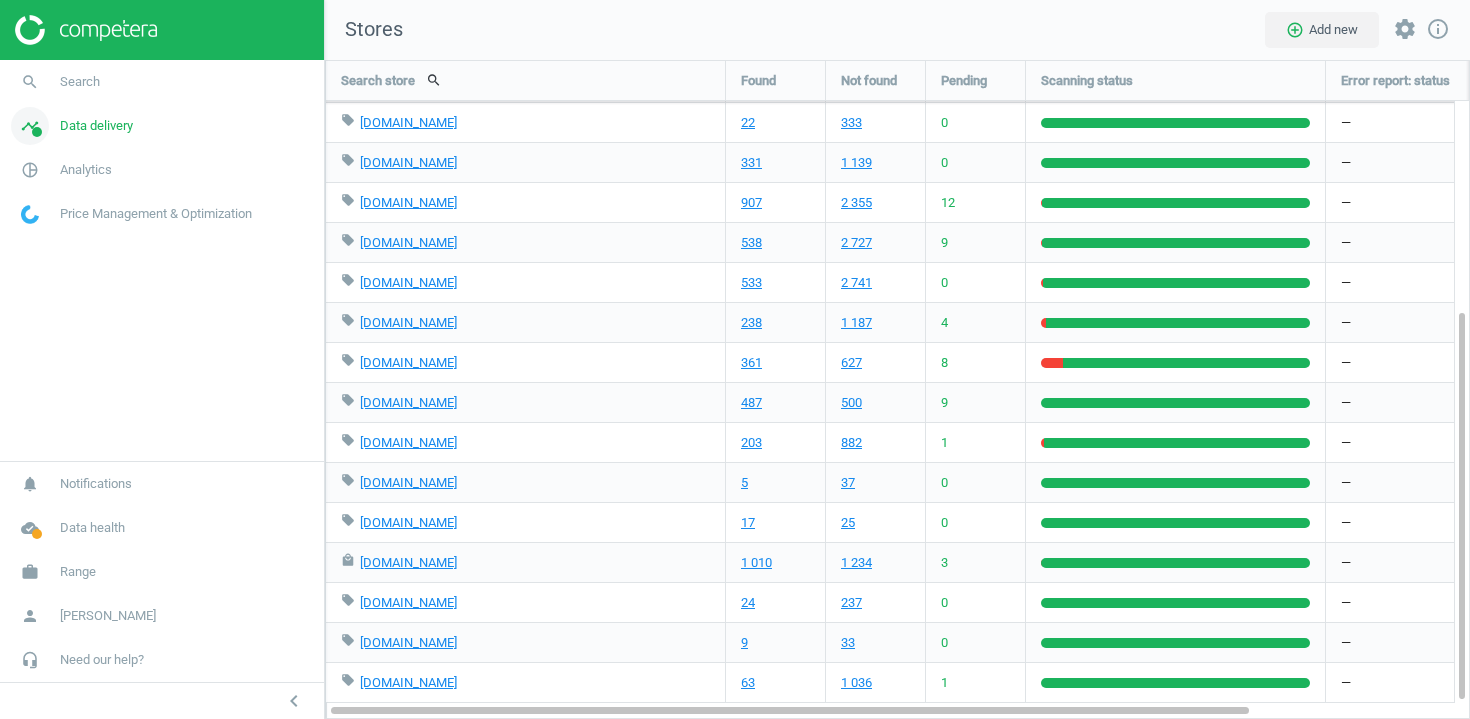 click on "Data delivery" at bounding box center (96, 126) 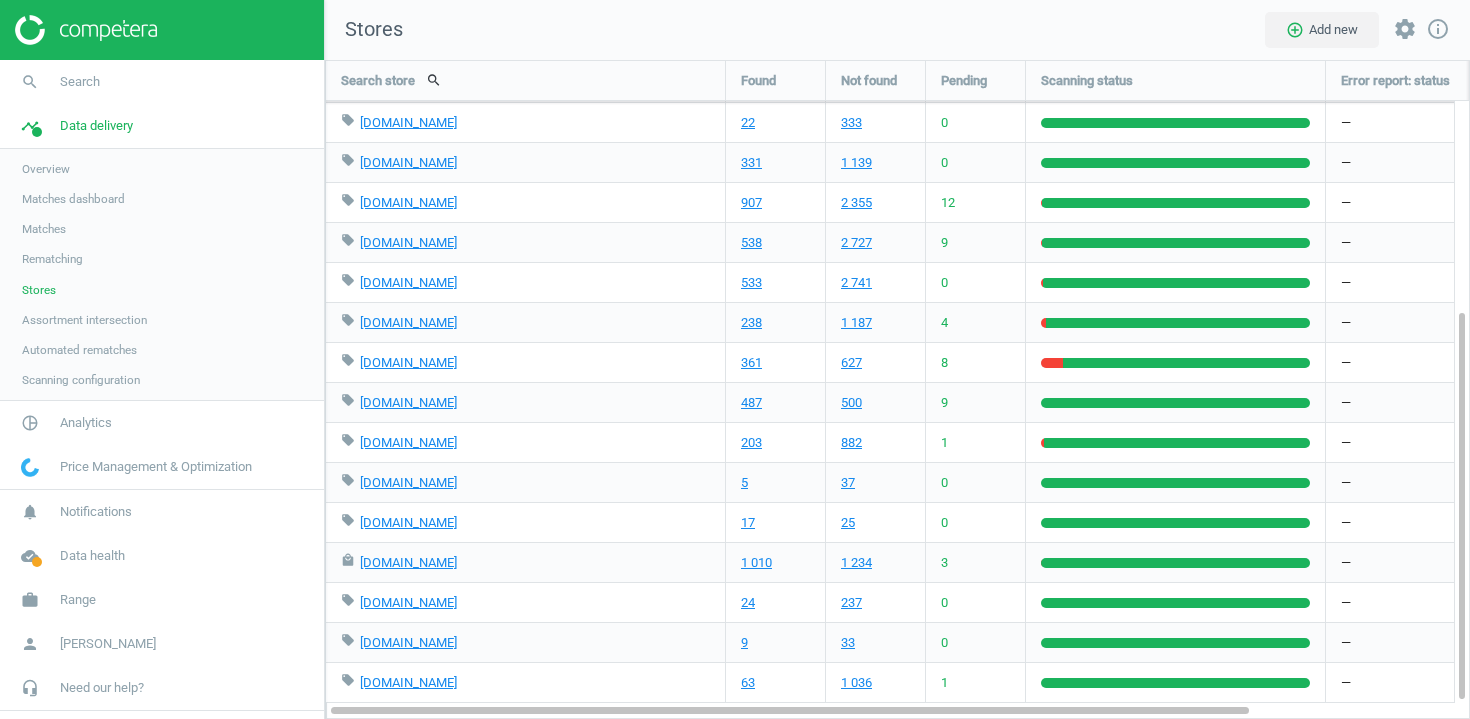 click on "Rematching" at bounding box center (52, 259) 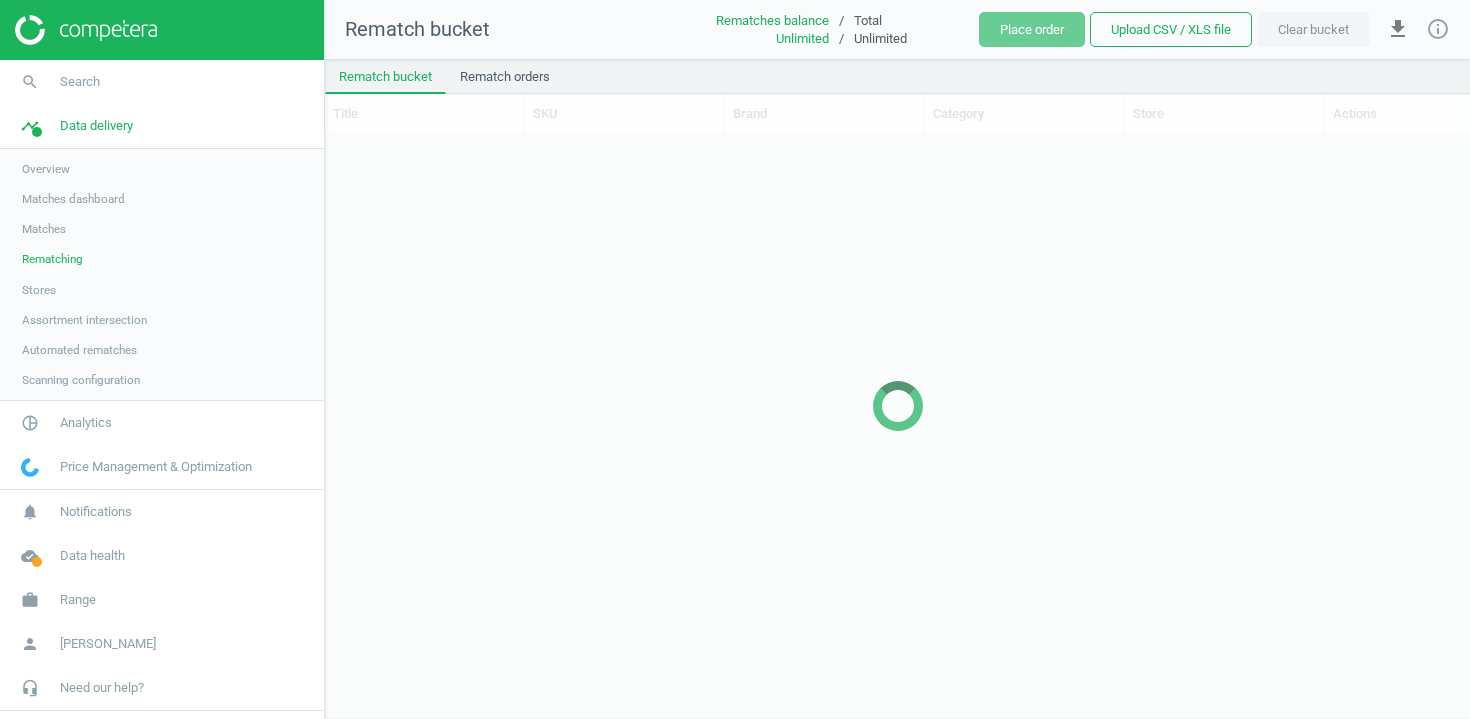 scroll, scrollTop: 0, scrollLeft: 0, axis: both 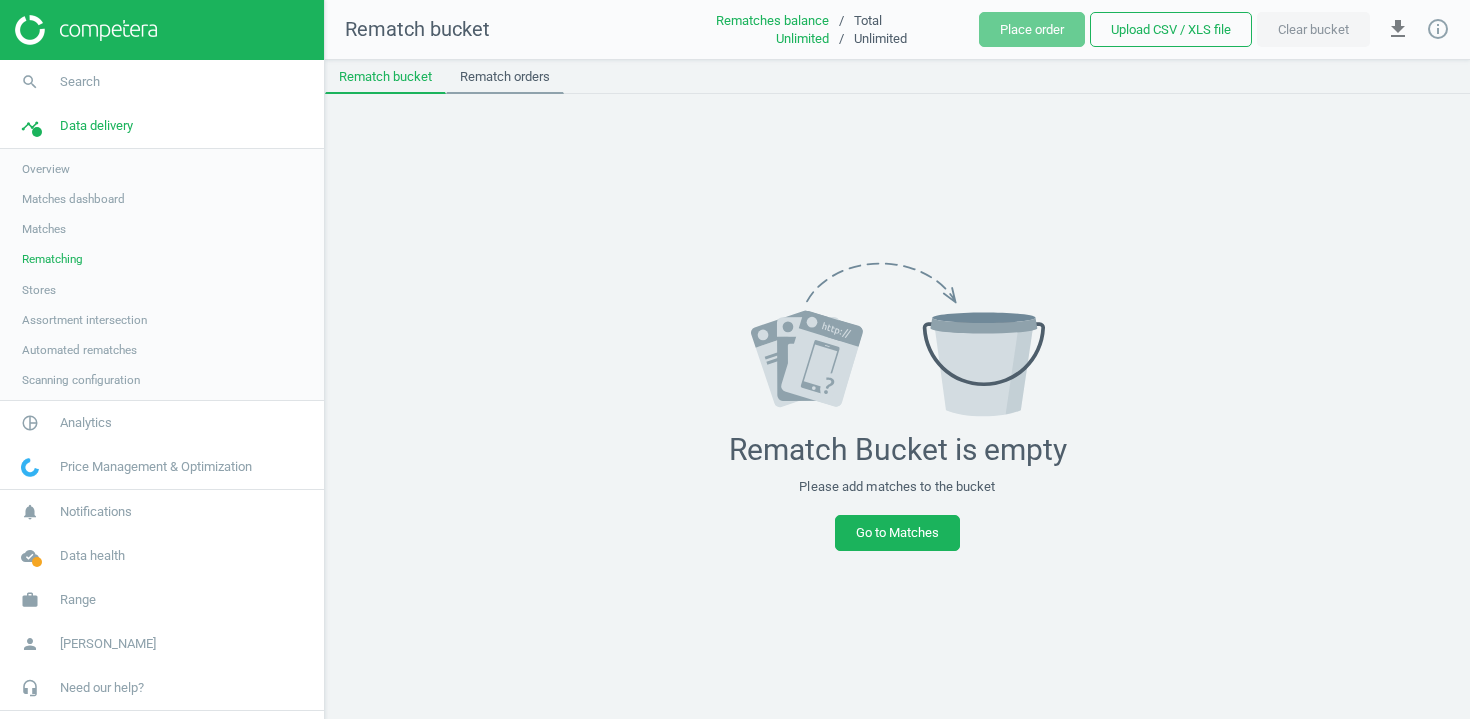 click on "Rematch orders" at bounding box center (505, 77) 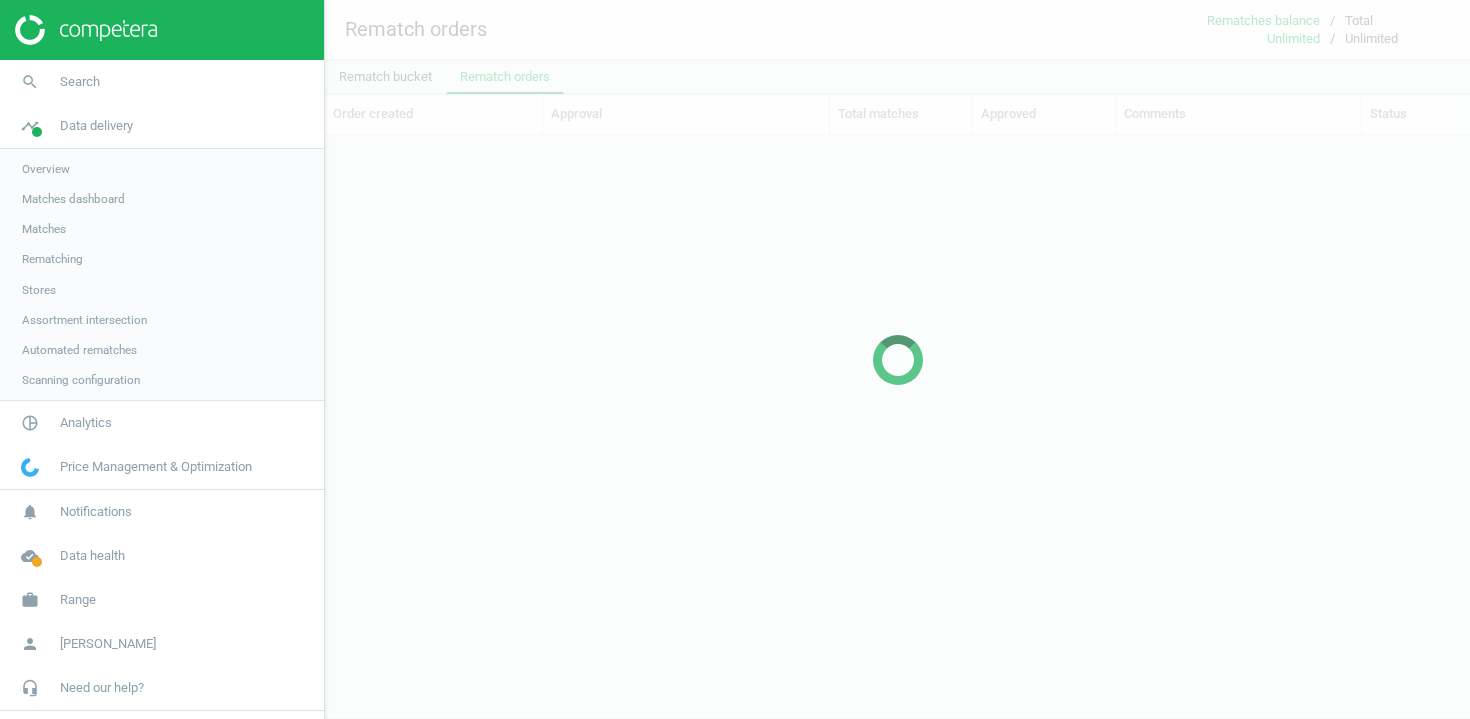 scroll, scrollTop: 1, scrollLeft: 1, axis: both 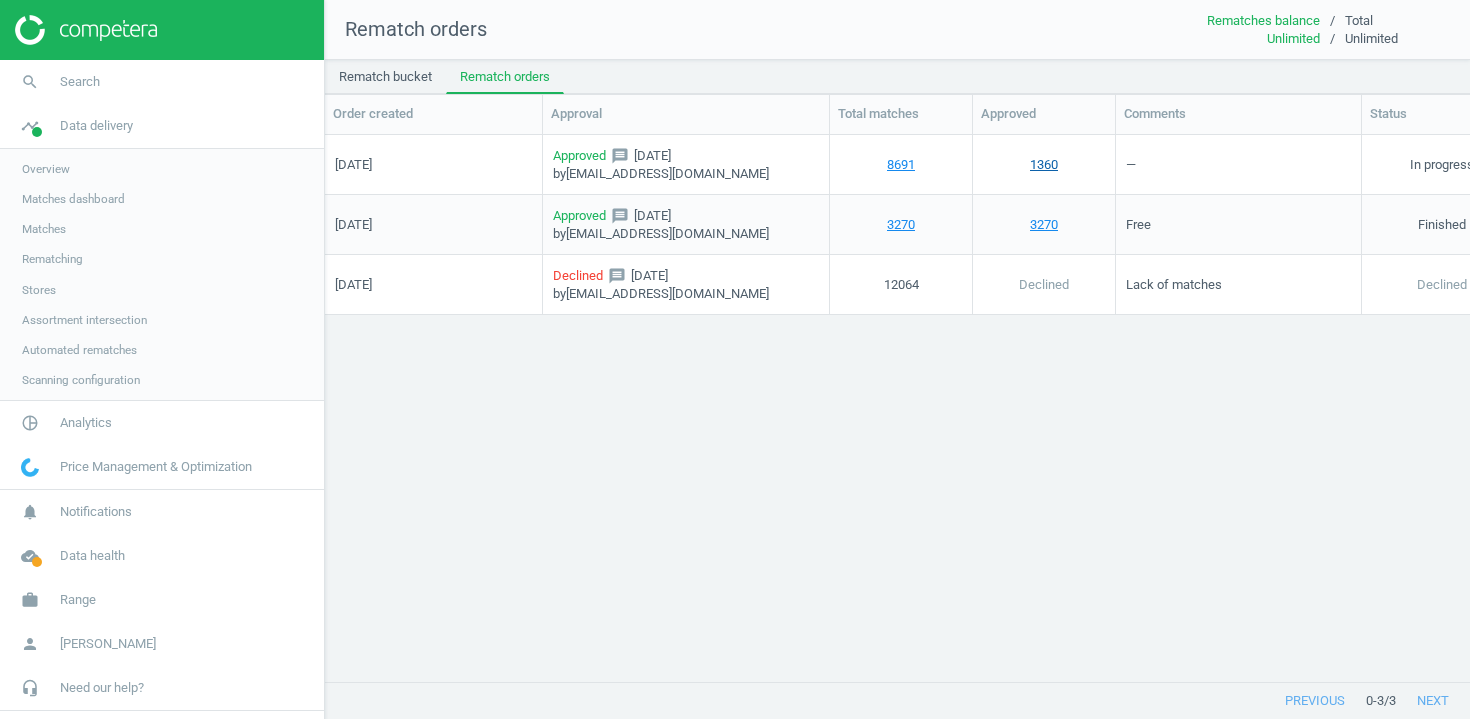 click on "1360" at bounding box center [1044, 164] 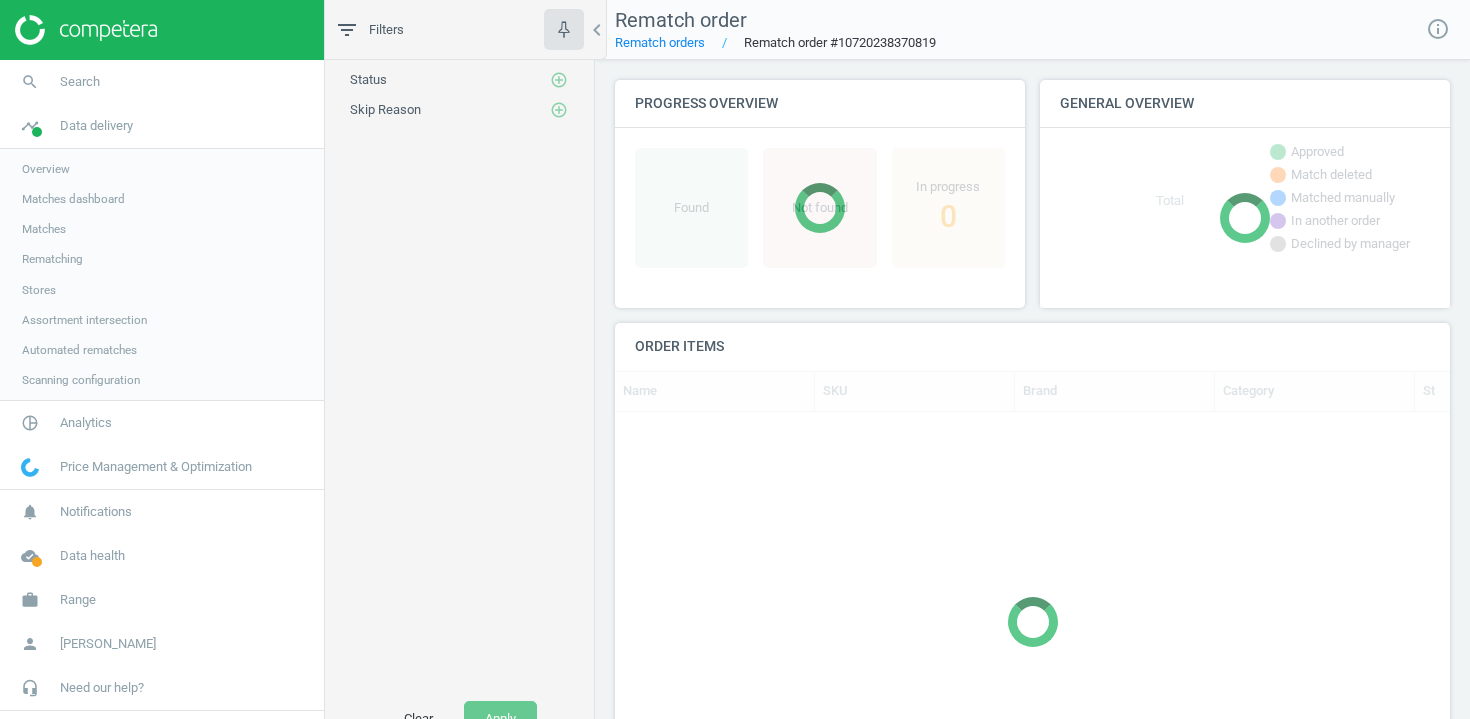scroll, scrollTop: 423, scrollLeft: 835, axis: both 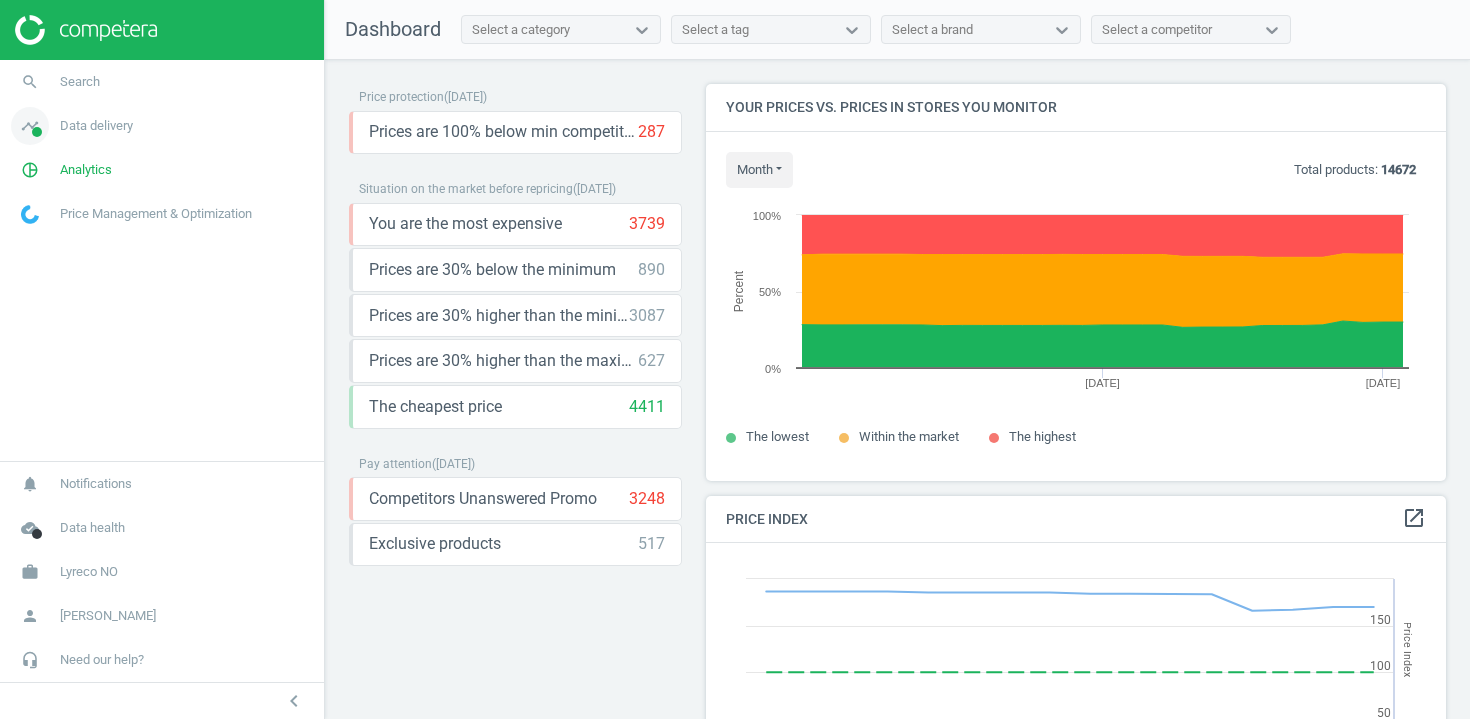 click on "timeline Data delivery" at bounding box center (162, 126) 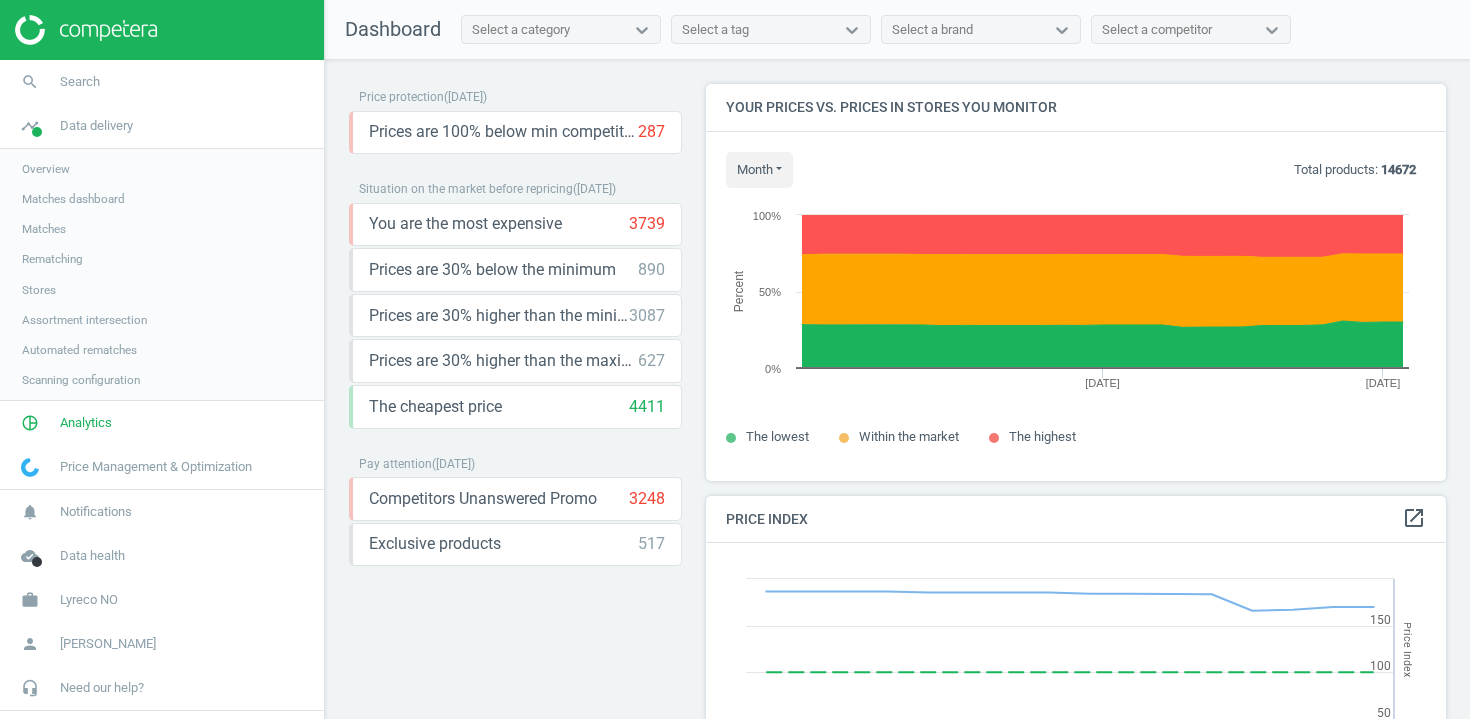 click on "Stores" at bounding box center [39, 290] 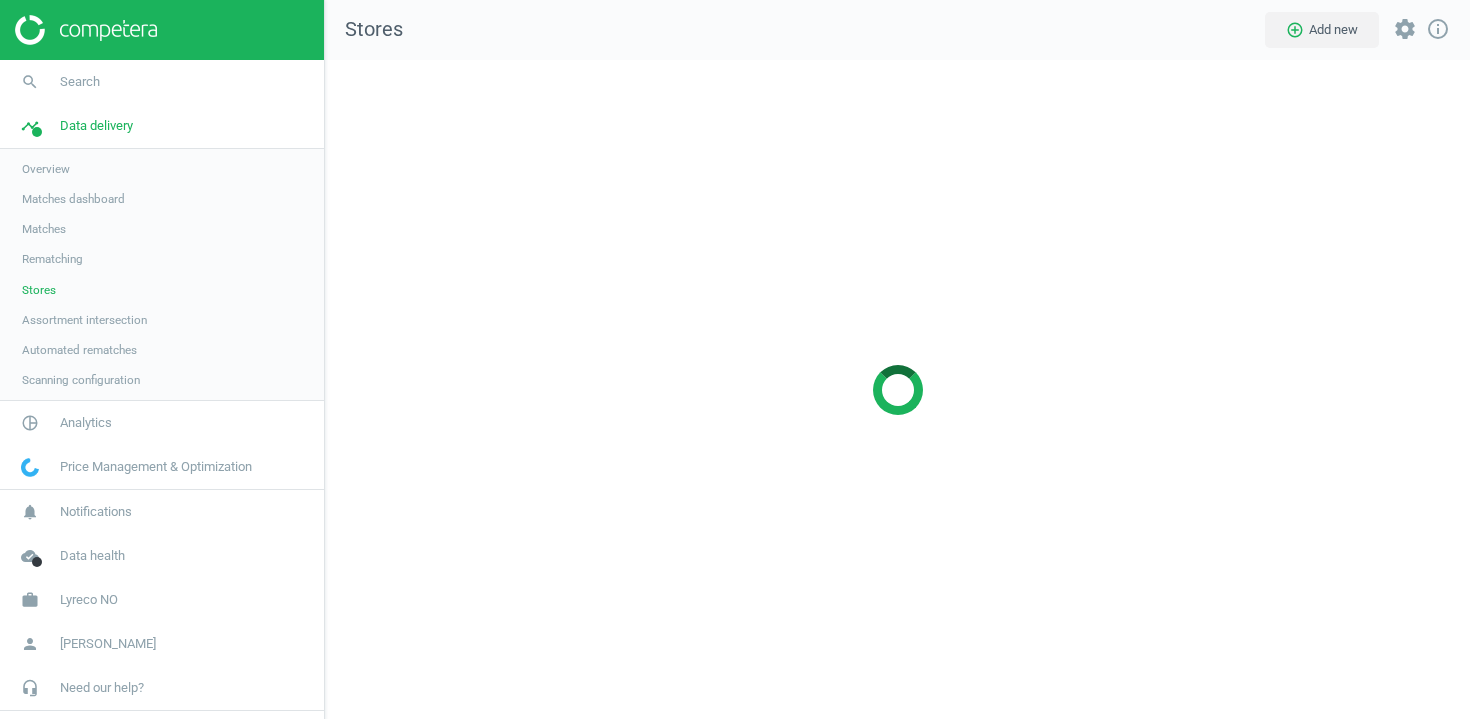 scroll, scrollTop: 10, scrollLeft: 10, axis: both 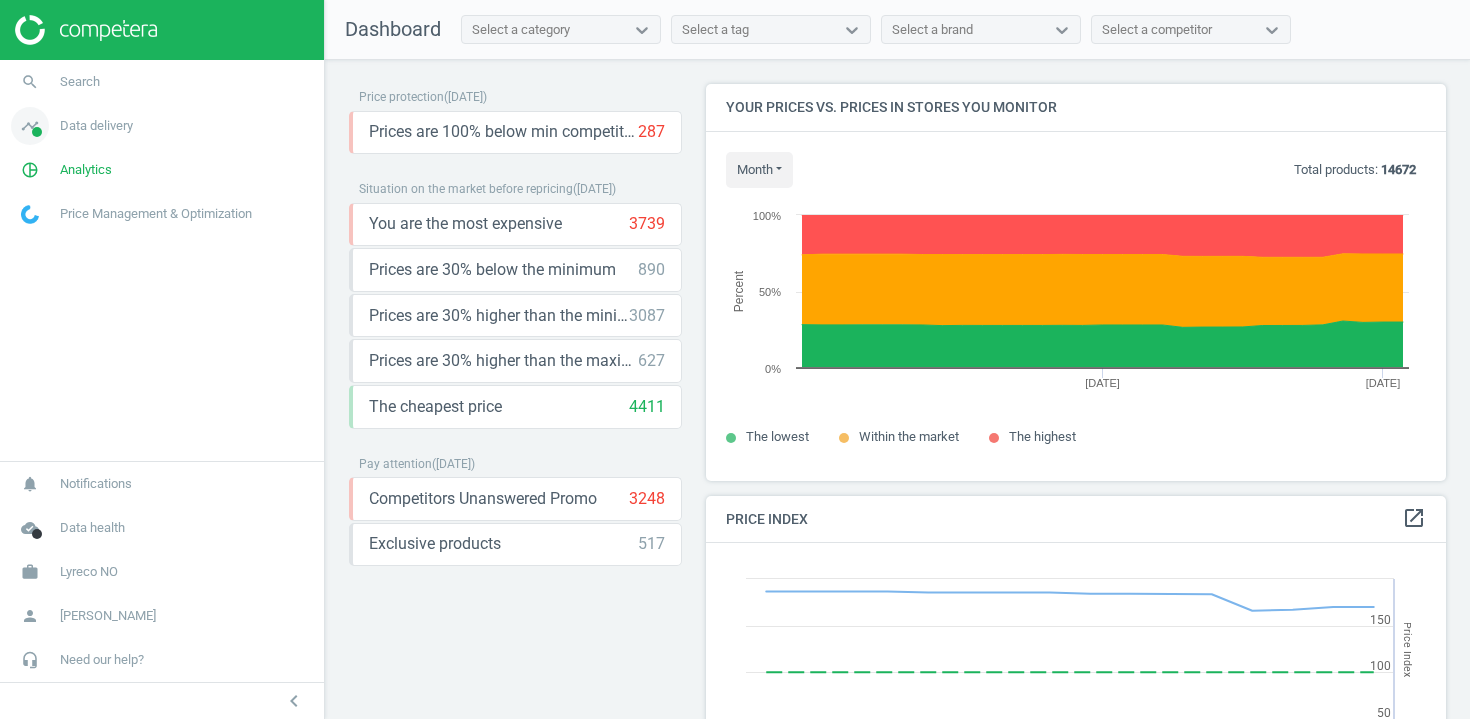click on "timeline Data delivery" at bounding box center (162, 126) 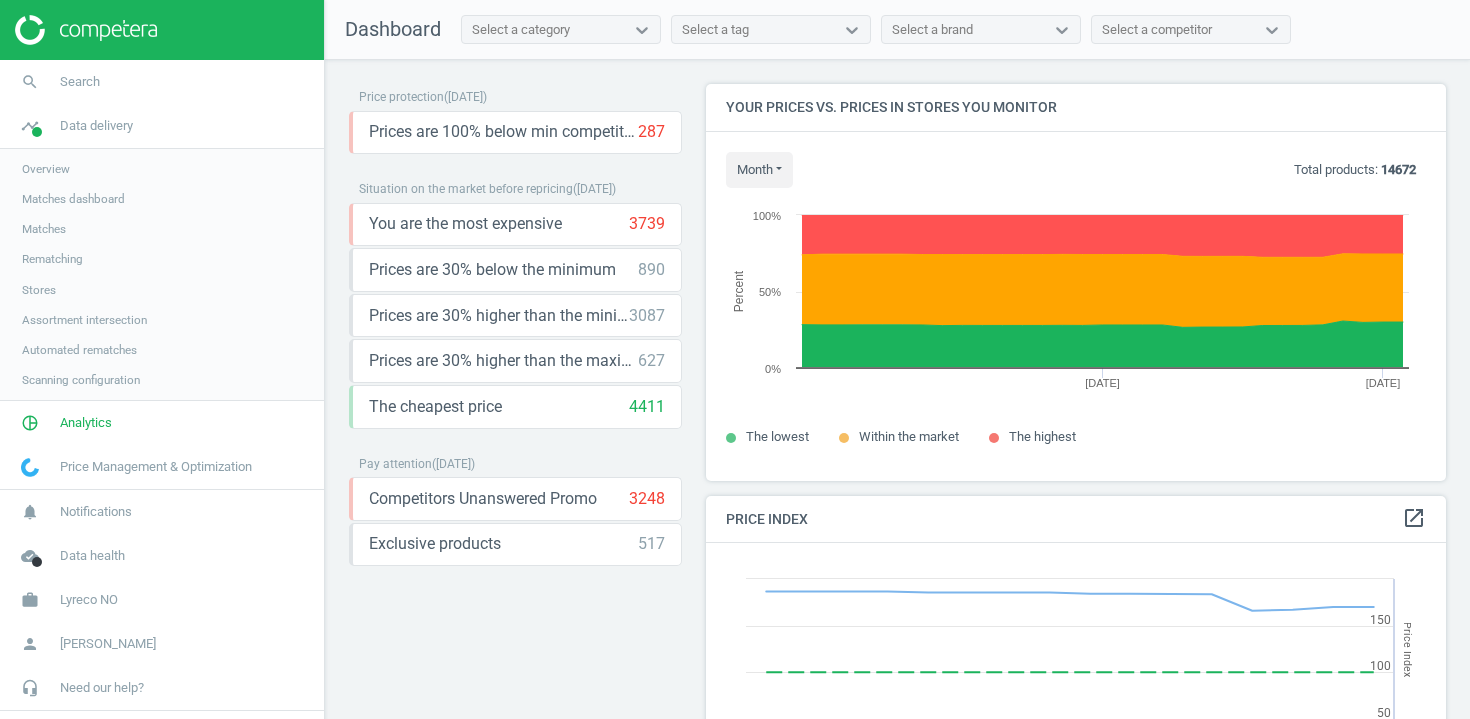 click on "Stores" at bounding box center [39, 290] 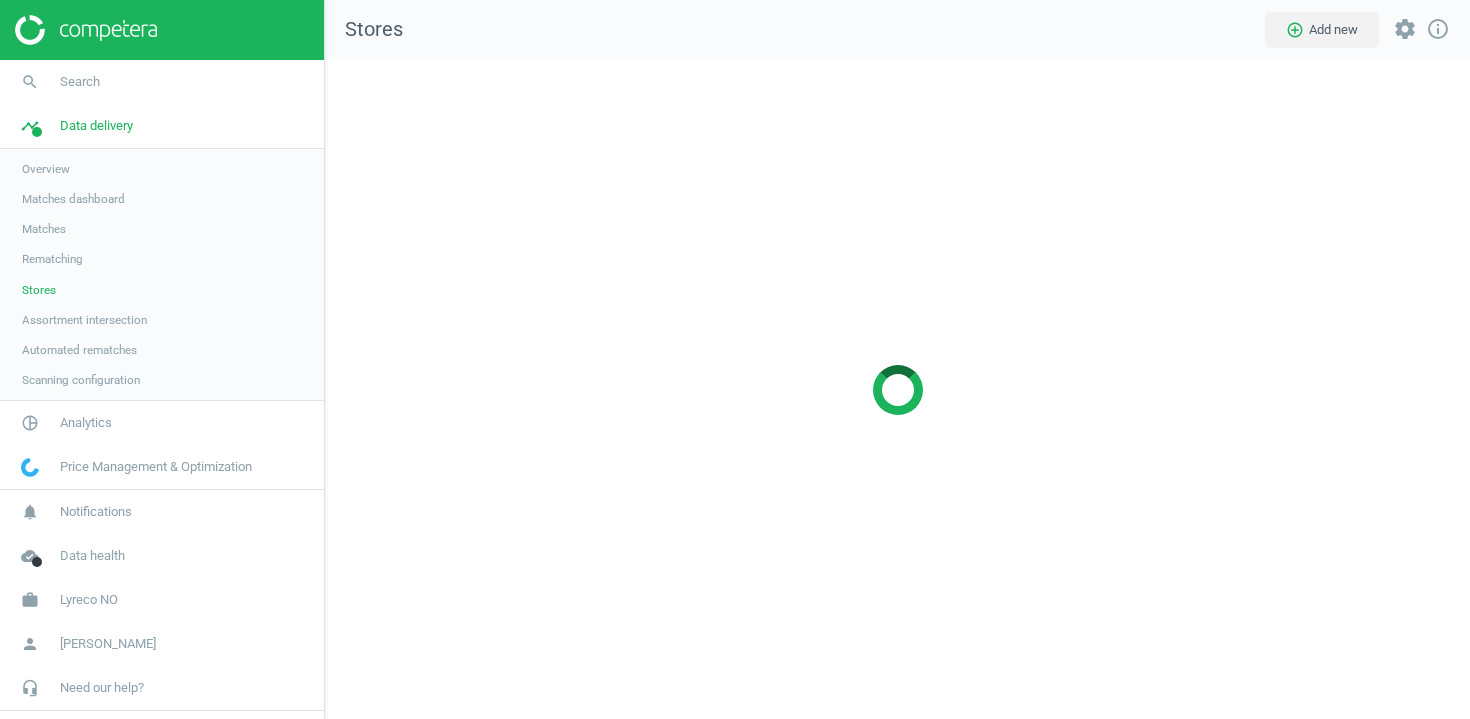 scroll, scrollTop: 10, scrollLeft: 10, axis: both 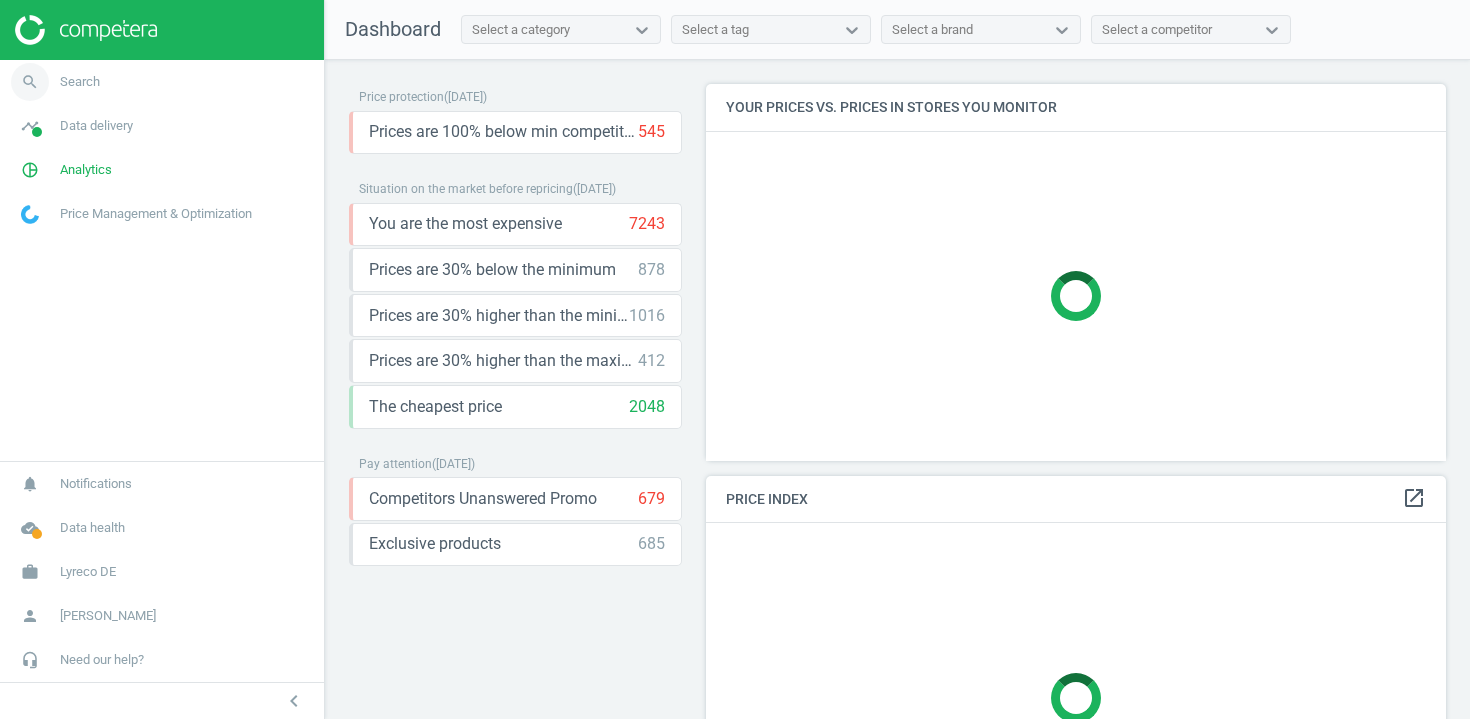 click on "search Search" at bounding box center [162, 82] 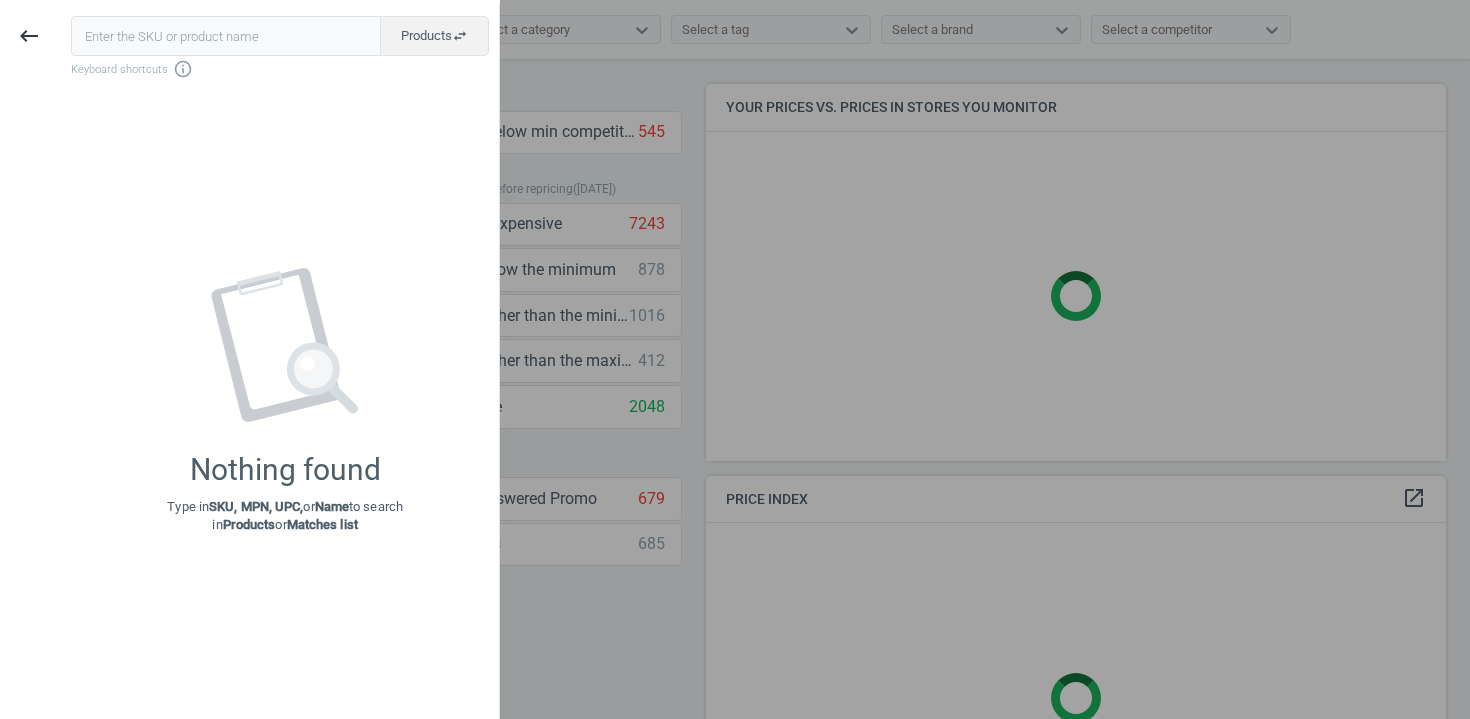 click at bounding box center [226, 36] 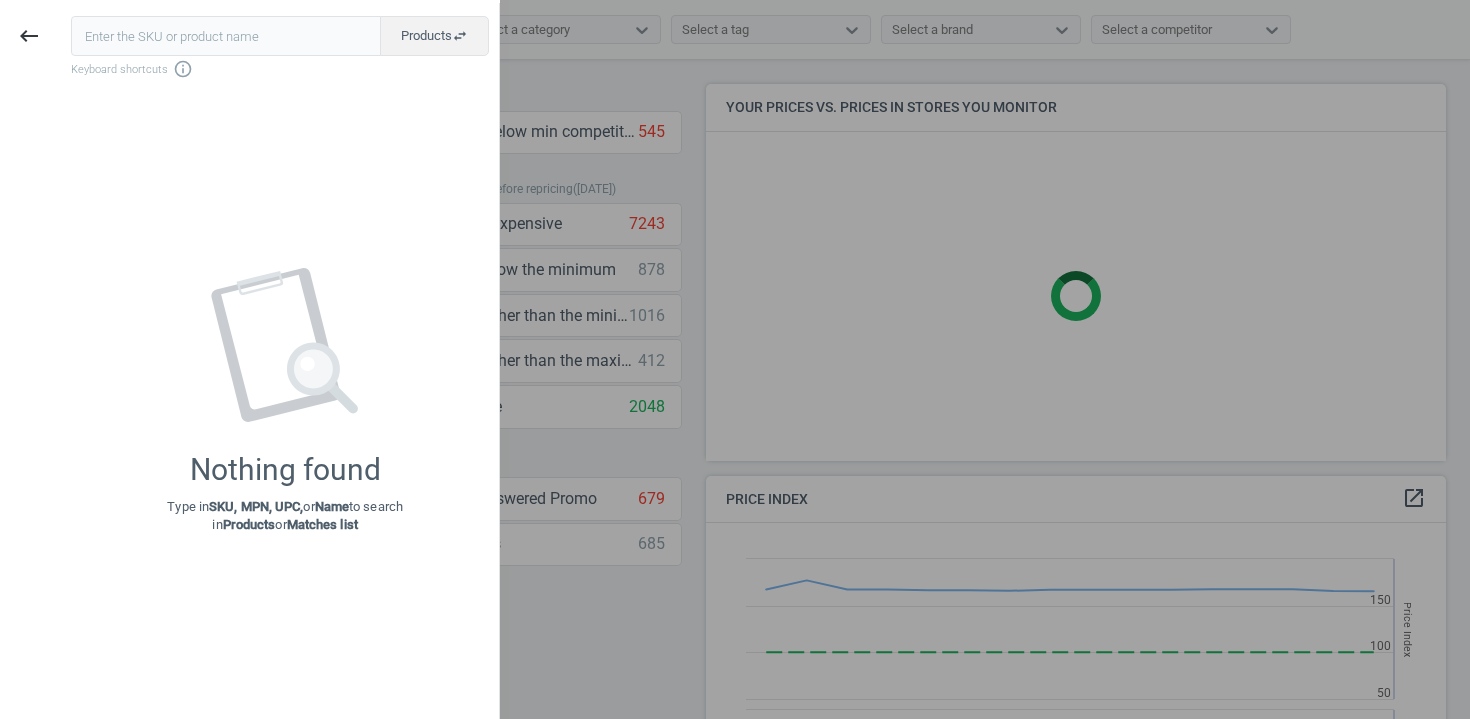 scroll, scrollTop: 10, scrollLeft: 10, axis: both 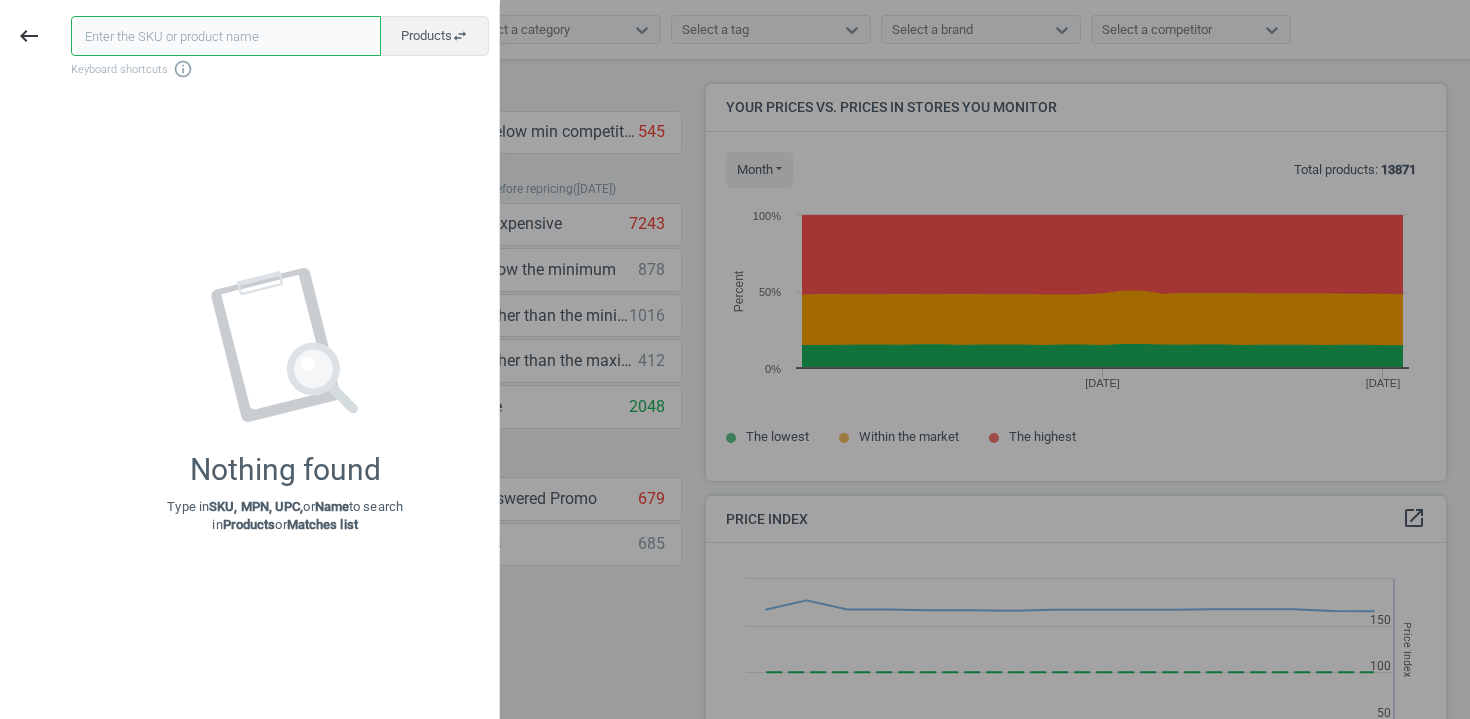 paste on "11067072" 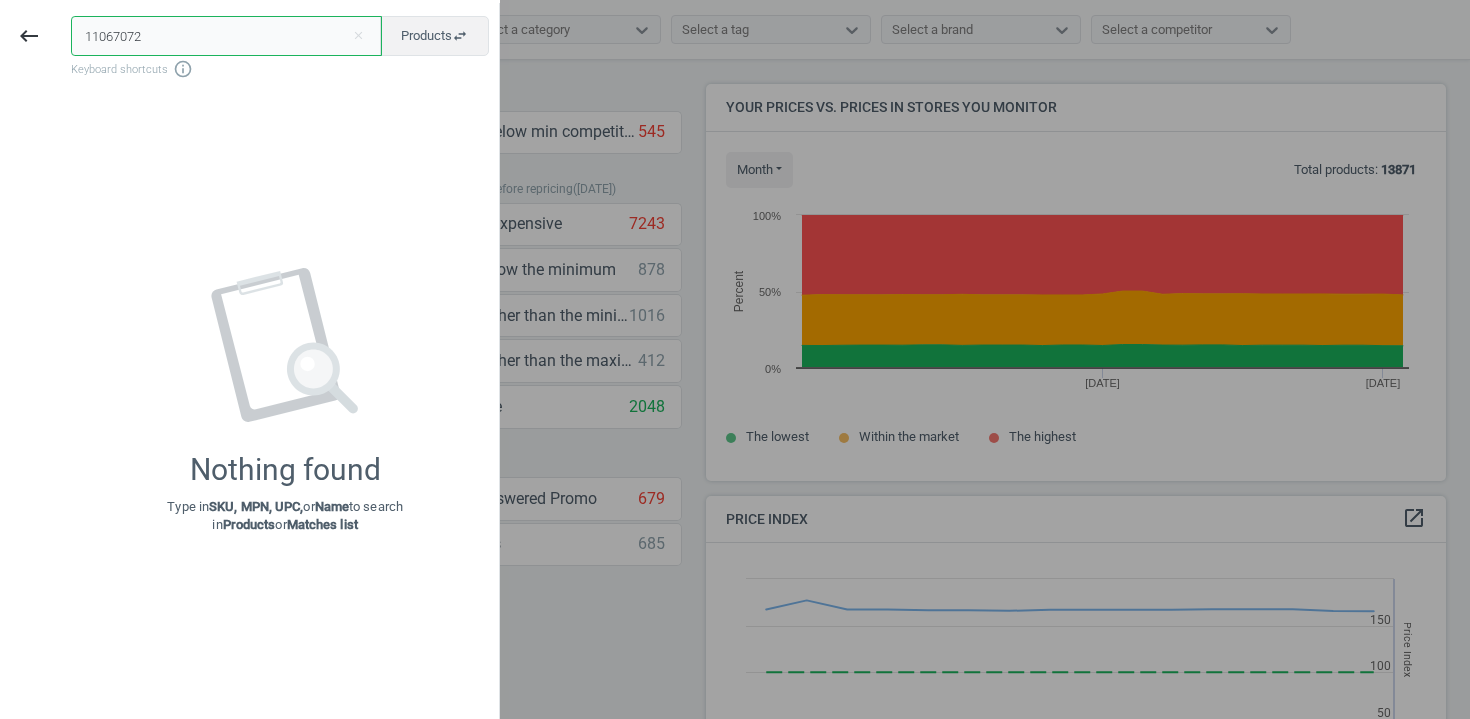 type on "11067072" 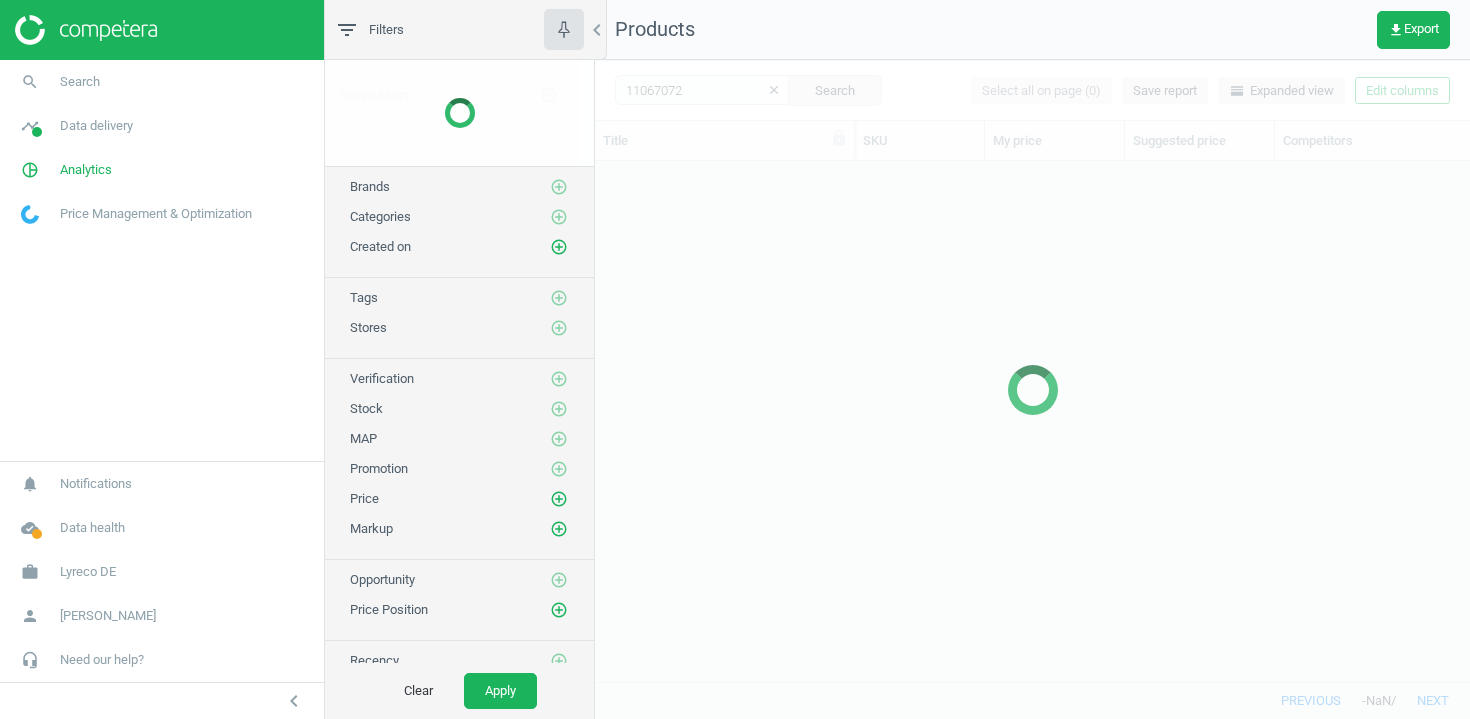 scroll, scrollTop: 1, scrollLeft: 1, axis: both 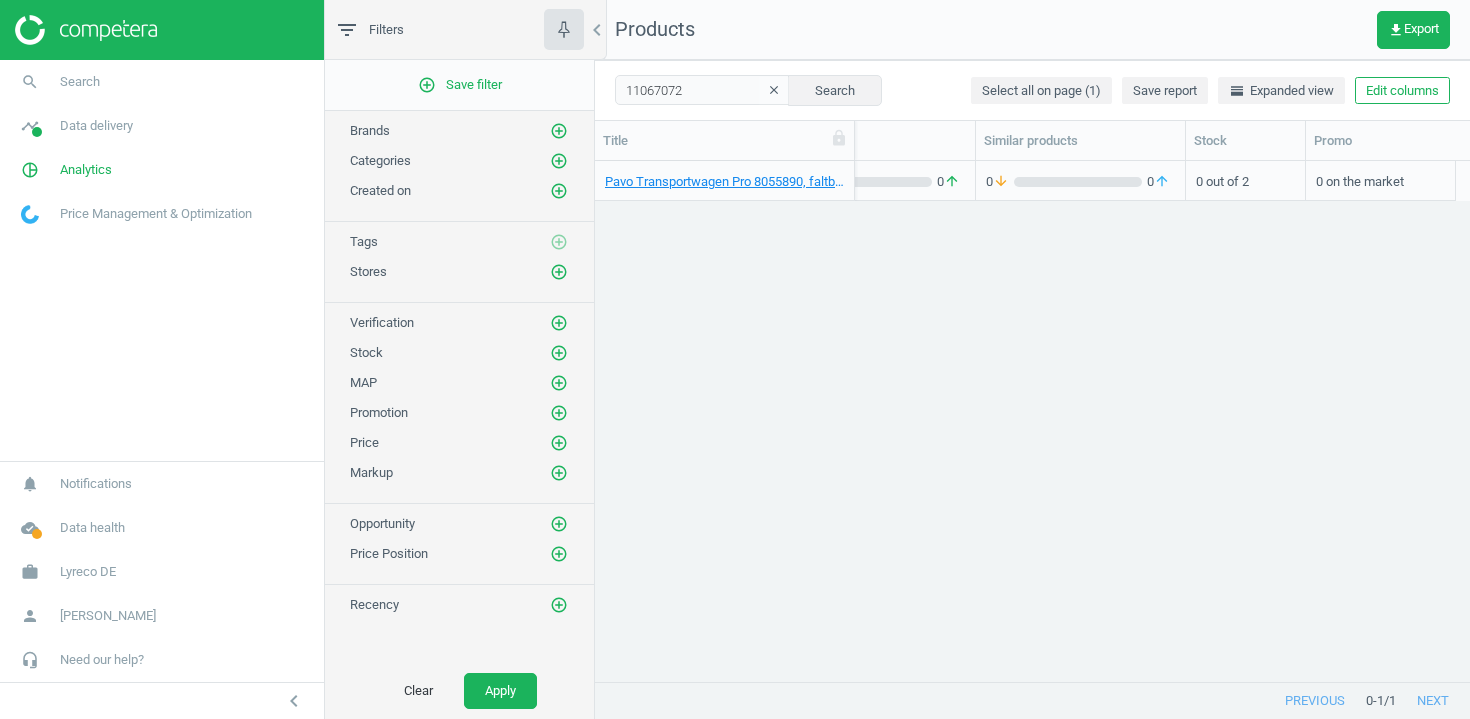 click on "Pavo Transportwagen Pro 8055890, faltbar, bis 137 kg, schwarz/silber, 8717448055890" at bounding box center (724, 180) 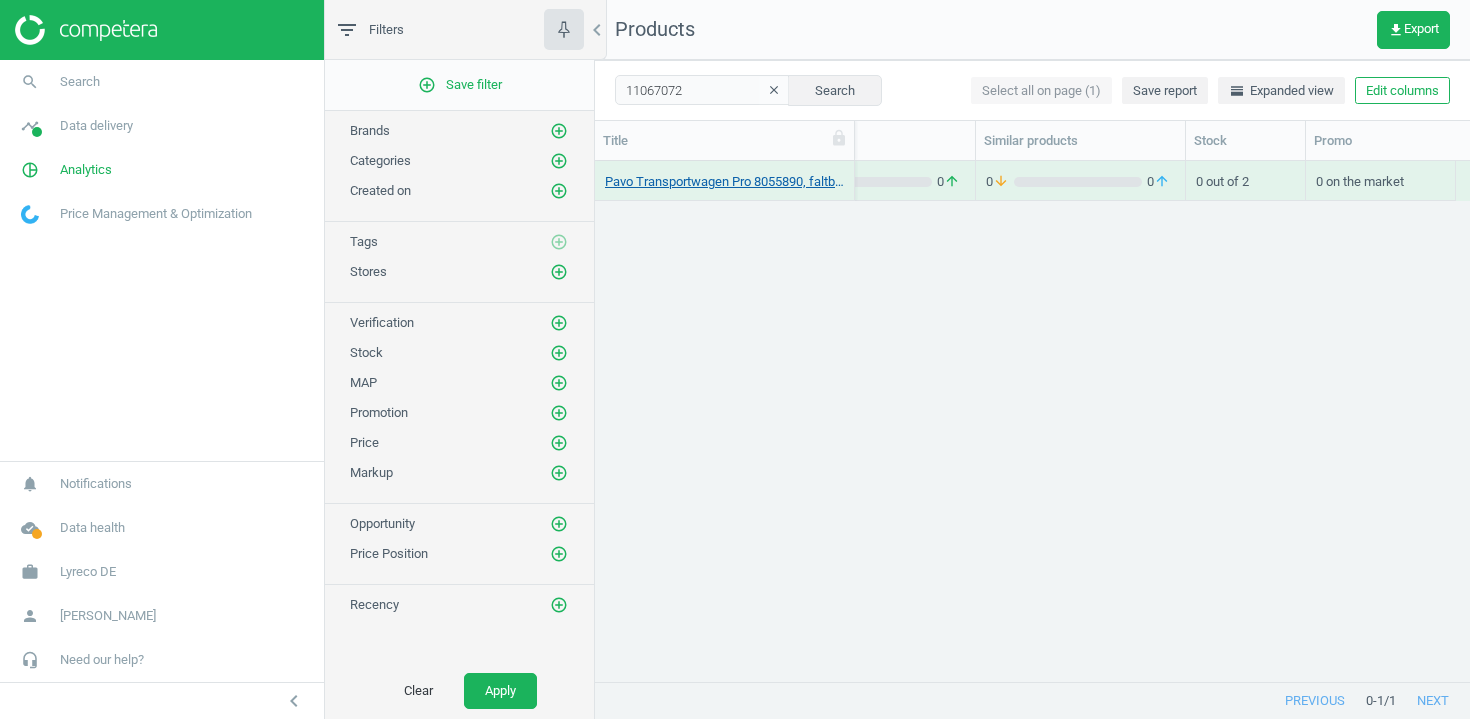 click on "Group 2
Created with Sketch.
ic/cloud_download/grey600
Created with Sketch.
gray
Created with Sketch.
green
Created with Sketch." at bounding box center [735, 359] 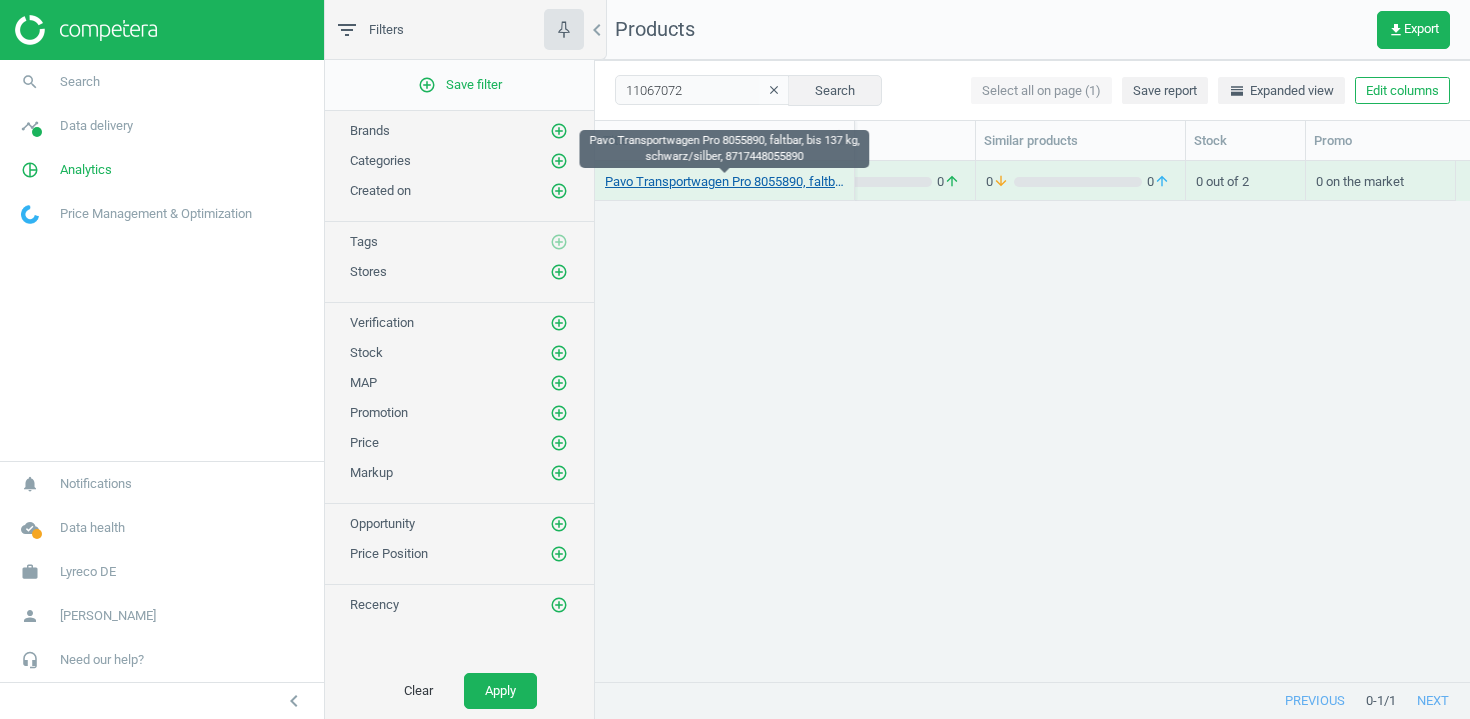 click on "Pavo Transportwagen Pro 8055890, faltbar, bis 137 kg, schwarz/silber, 8717448055890" at bounding box center (724, 182) 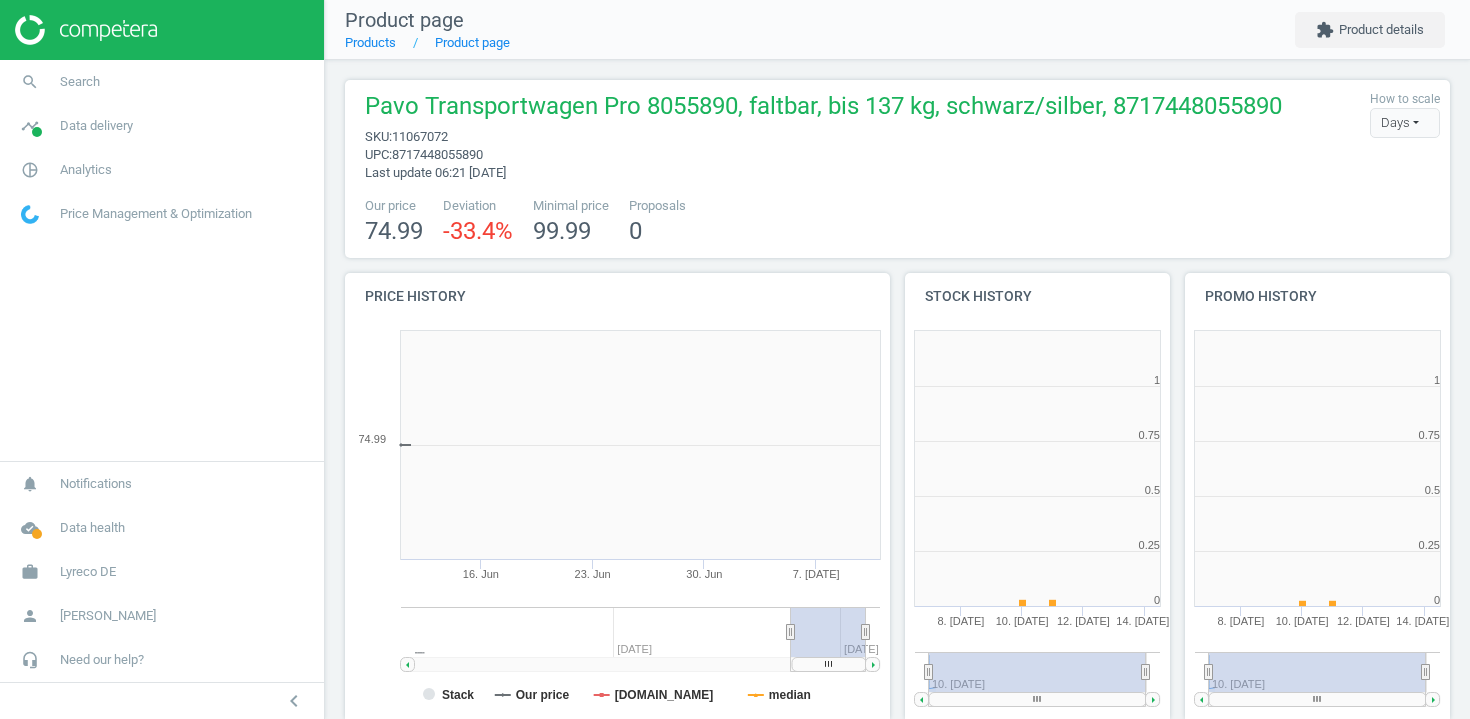 scroll, scrollTop: 10, scrollLeft: 10, axis: both 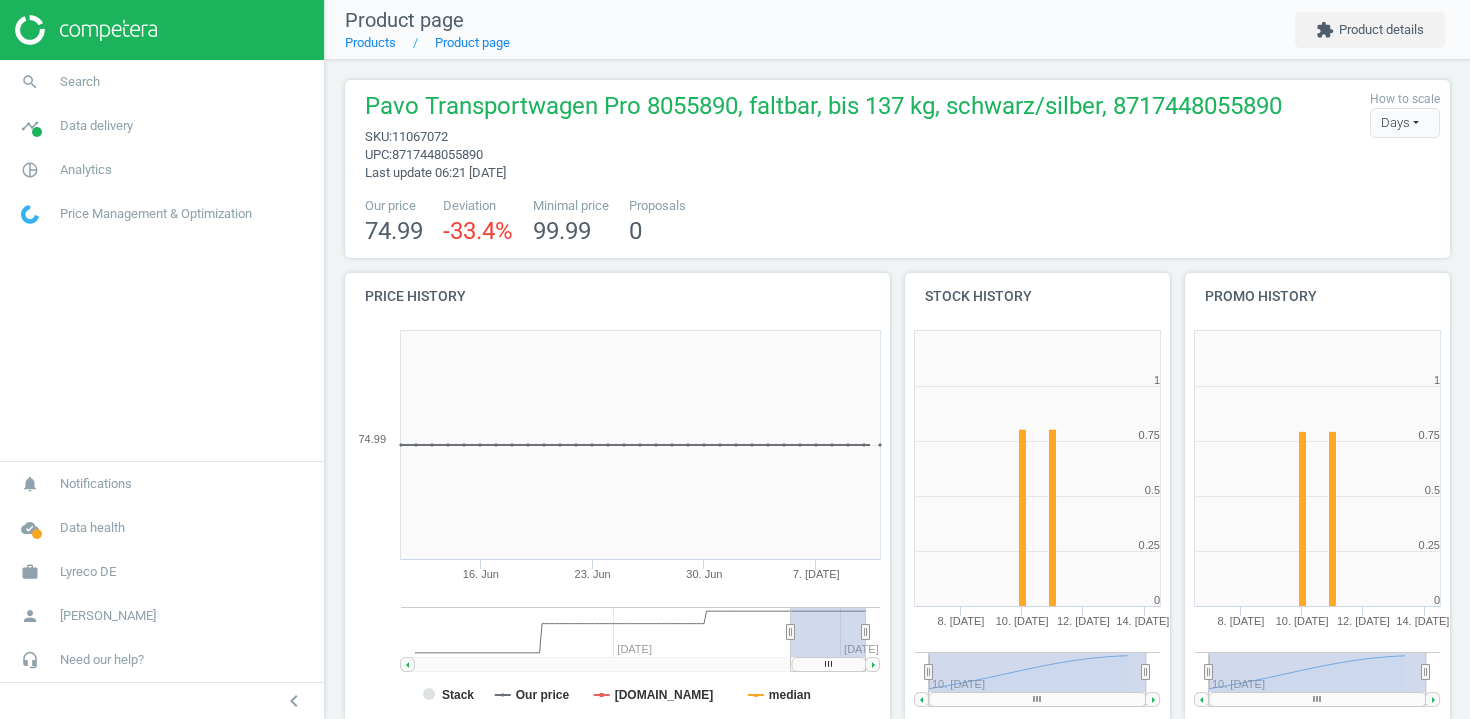 click on "8717448055890" at bounding box center [437, 154] 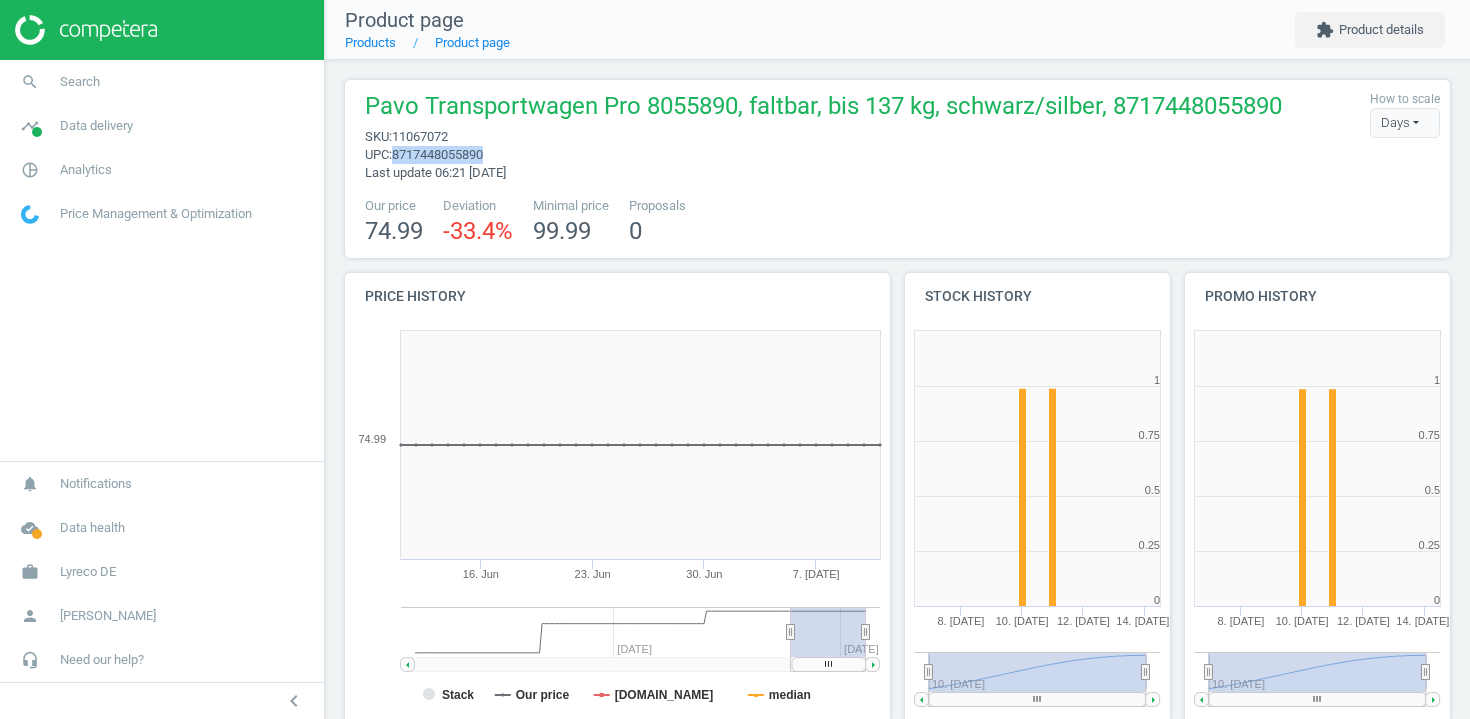 click on "8717448055890" at bounding box center [437, 154] 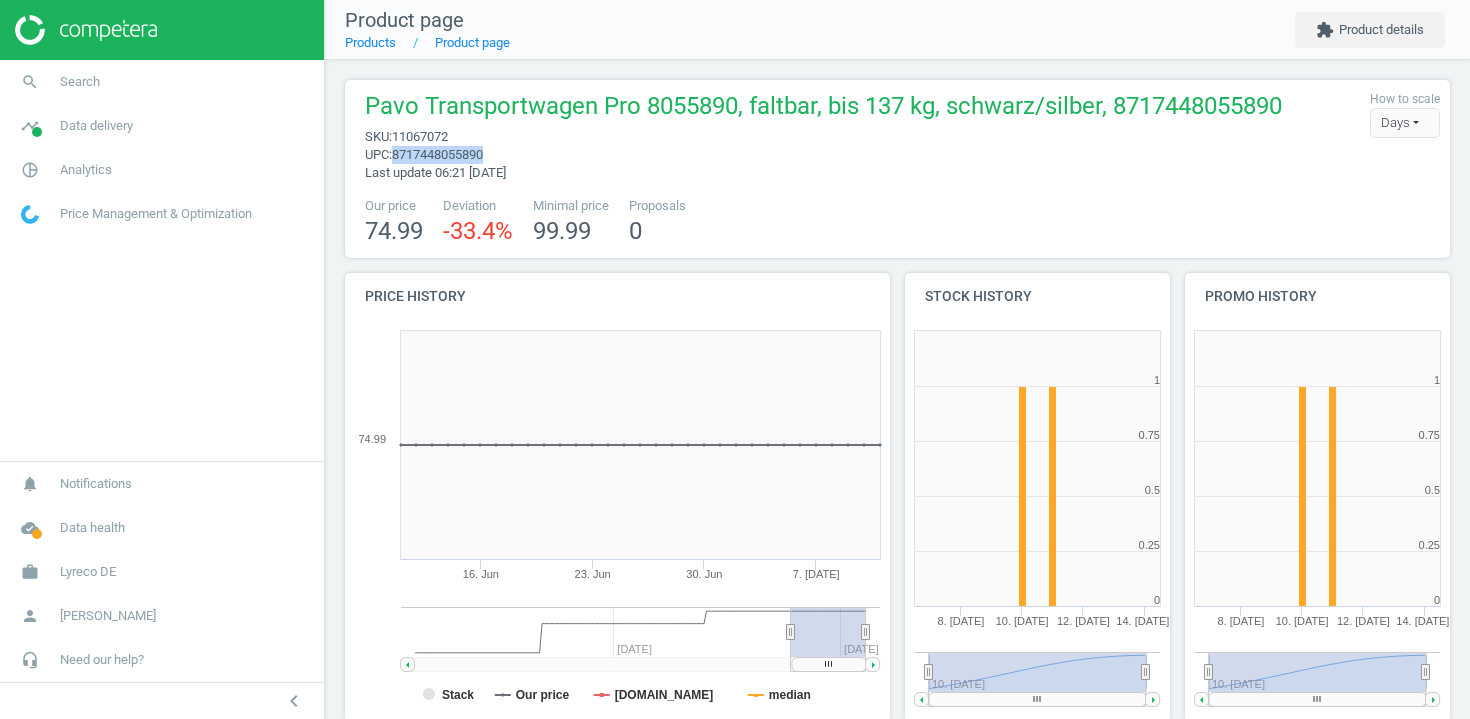copy on "8717448055890" 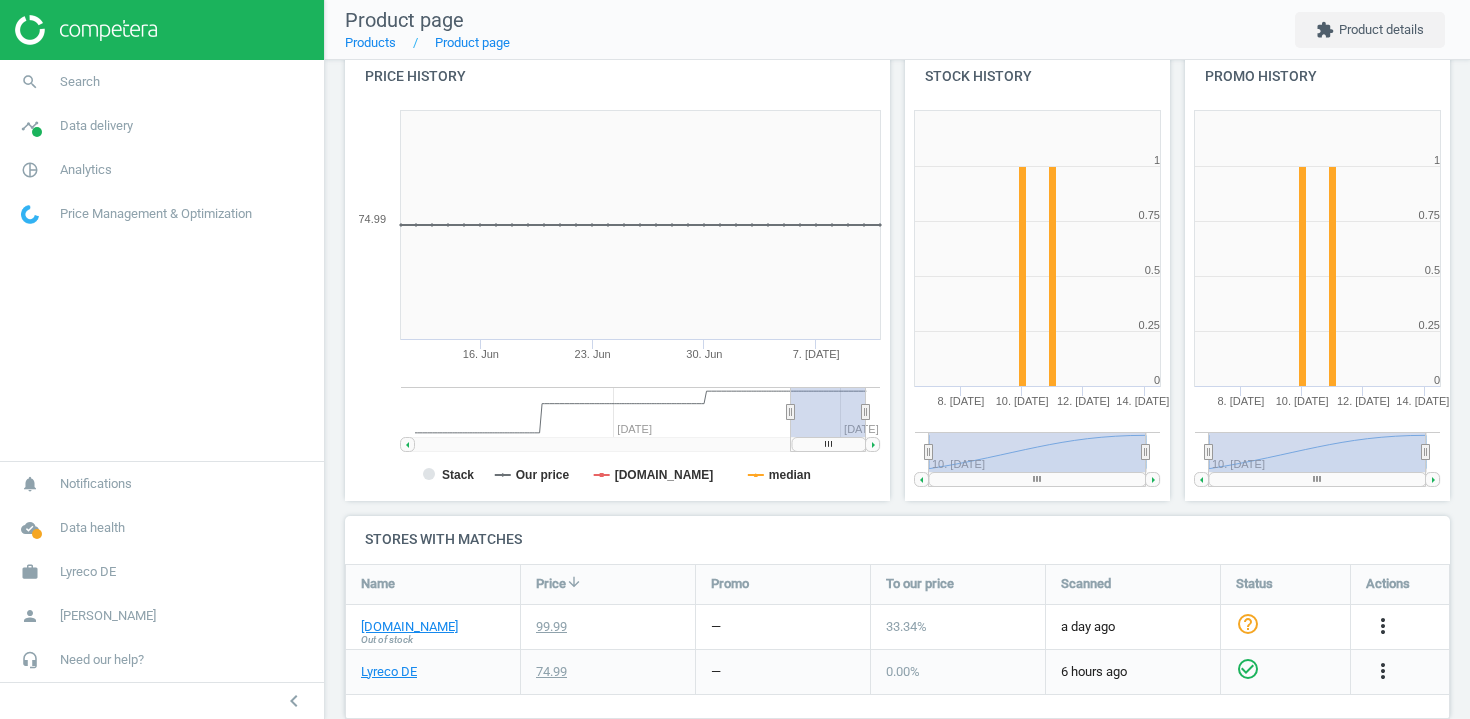 scroll, scrollTop: 422, scrollLeft: 0, axis: vertical 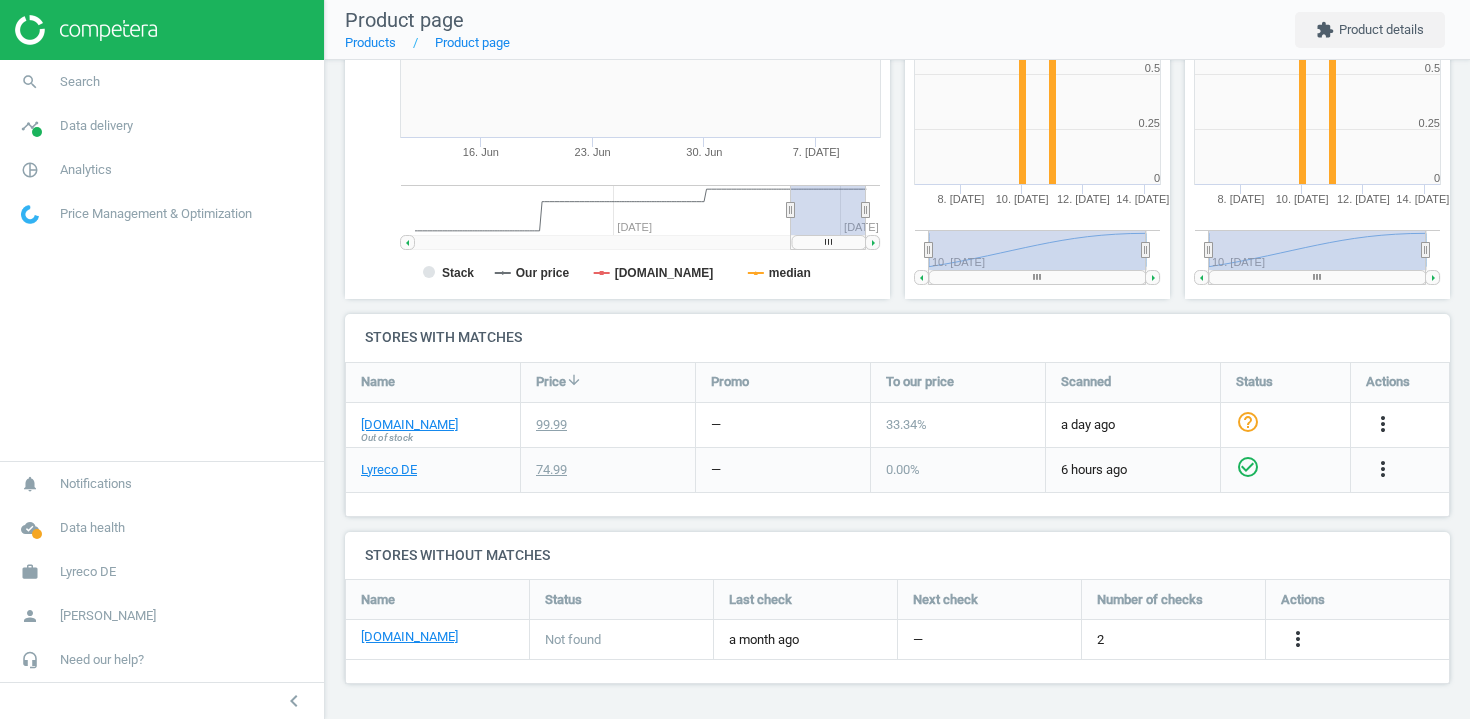 drag, startPoint x: 499, startPoint y: 419, endPoint x: 359, endPoint y: 419, distance: 140 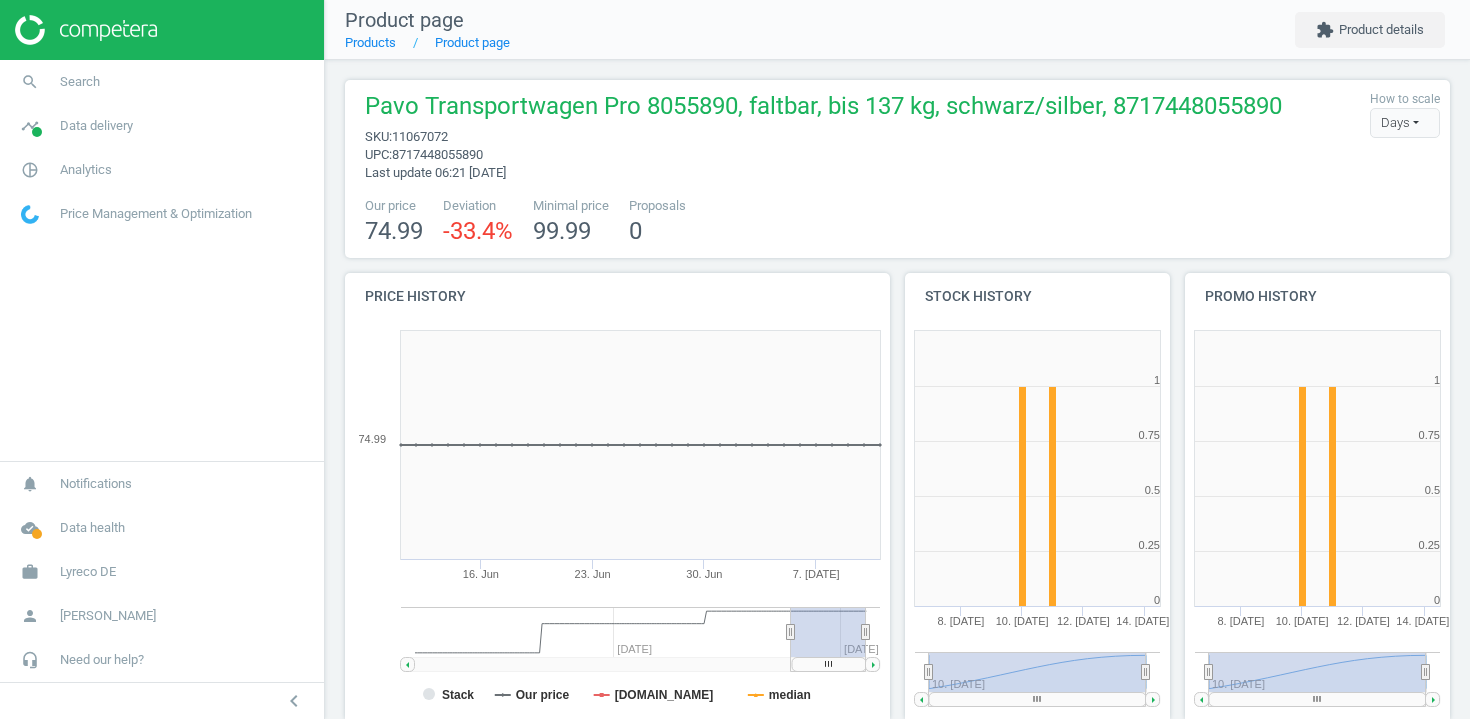 click on "8717448055890" at bounding box center [437, 154] 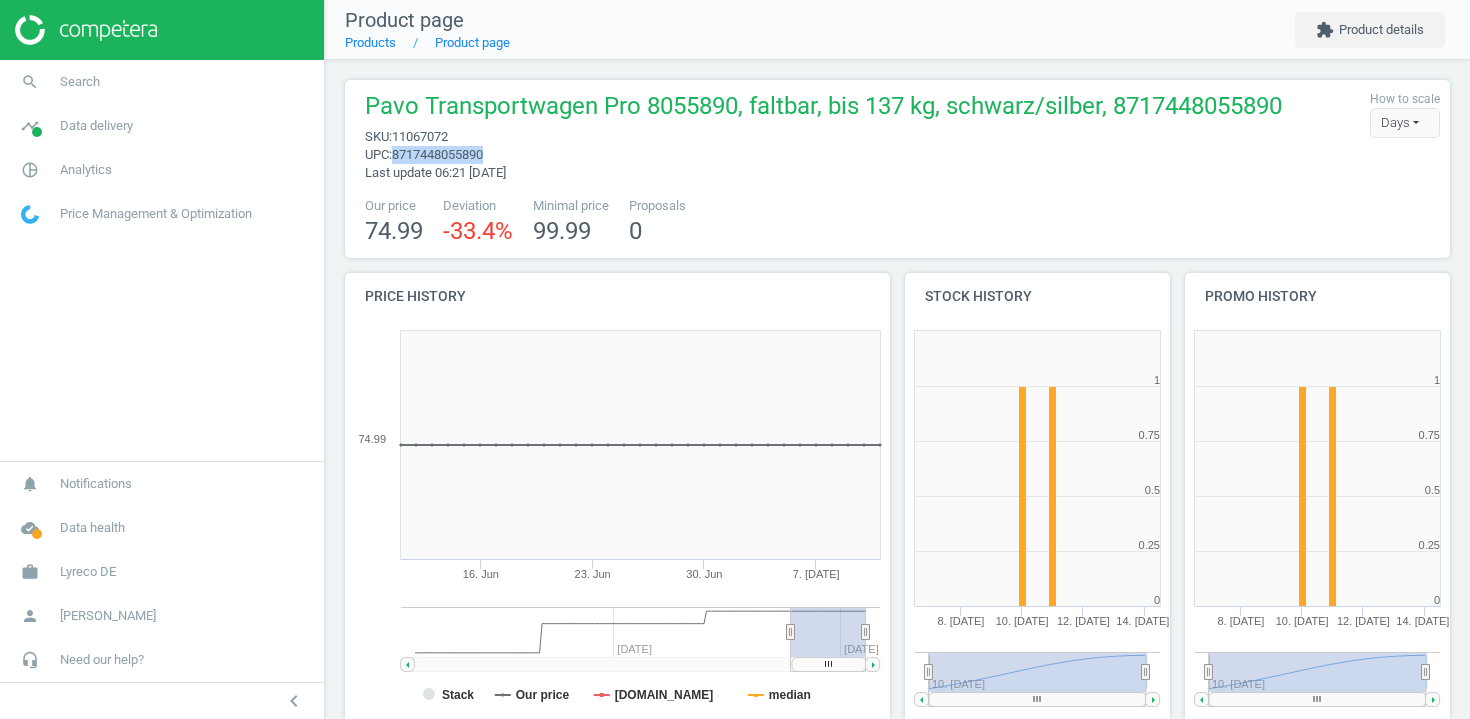 click on "8717448055890" at bounding box center [437, 154] 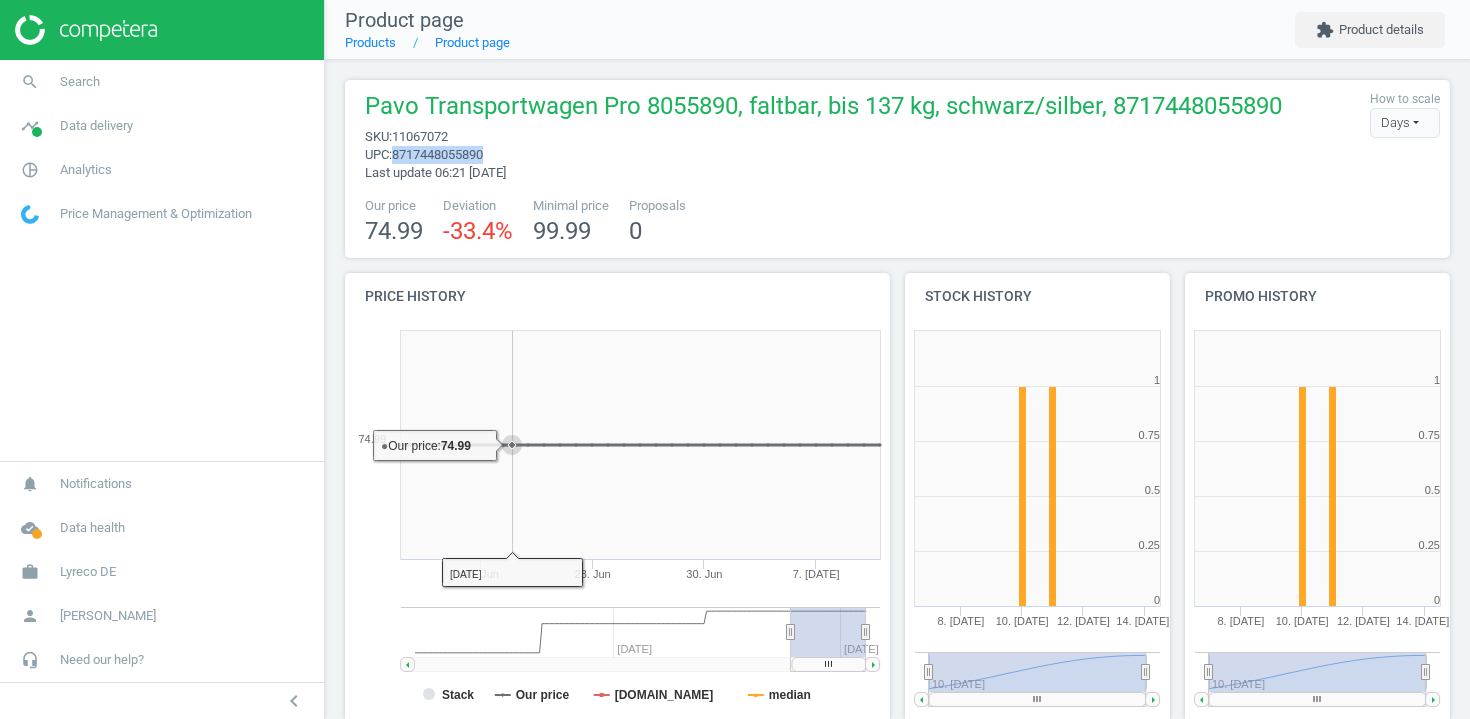 scroll, scrollTop: 422, scrollLeft: 0, axis: vertical 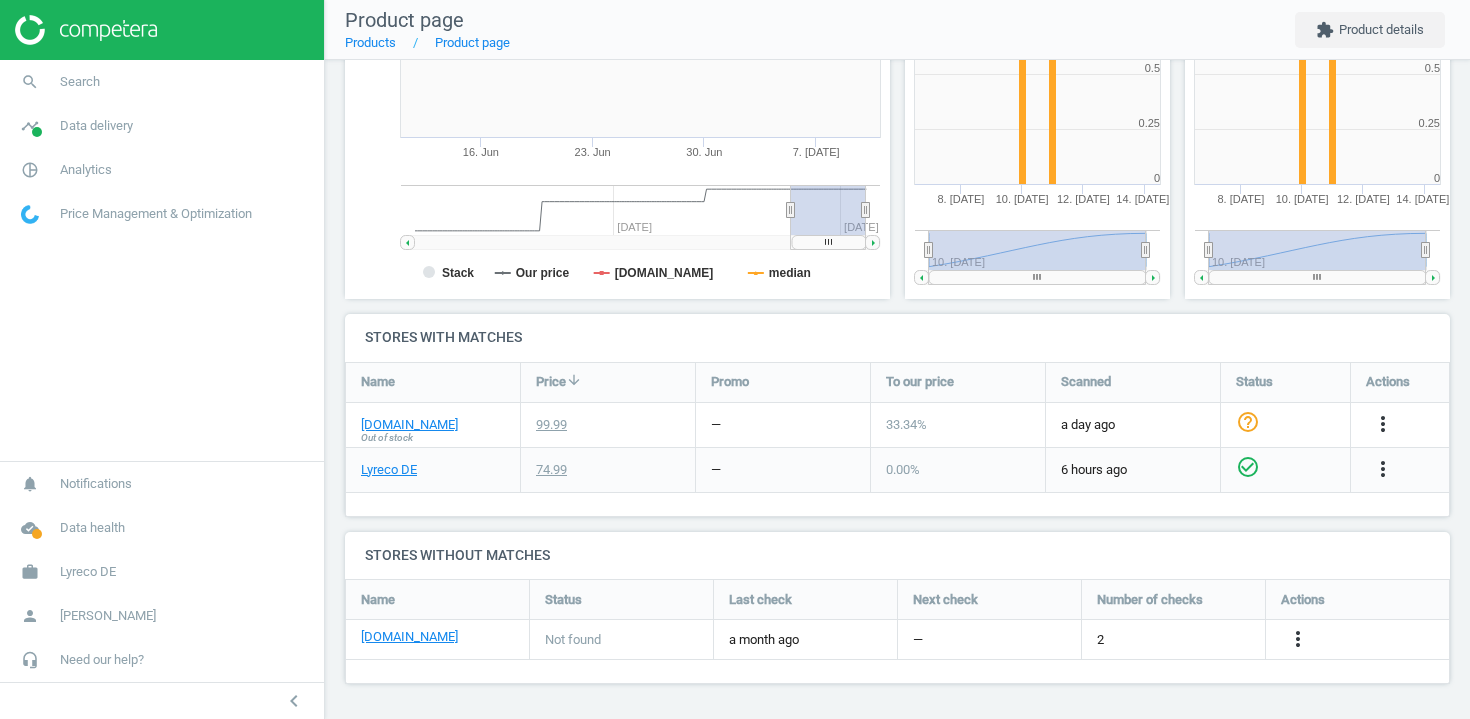 drag, startPoint x: 481, startPoint y: 428, endPoint x: 352, endPoint y: 428, distance: 129 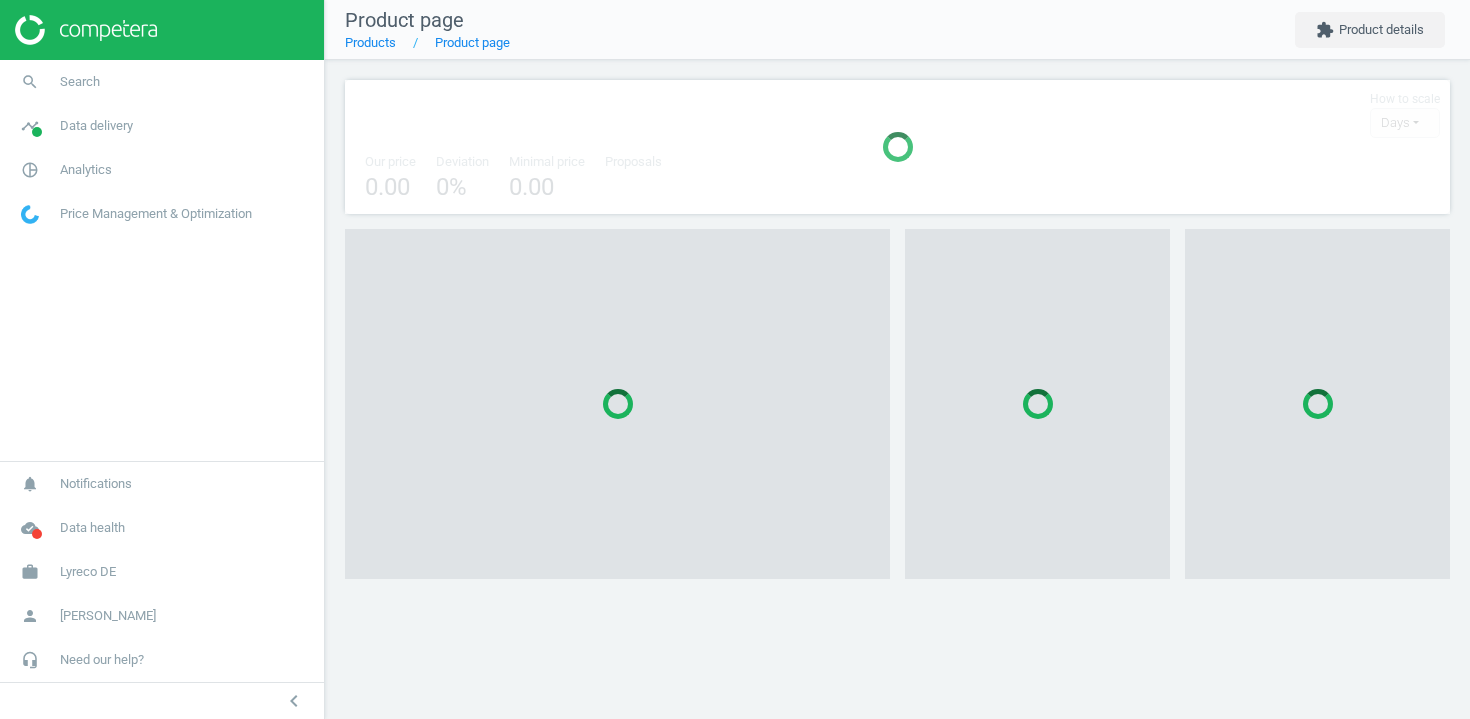 scroll, scrollTop: 0, scrollLeft: 0, axis: both 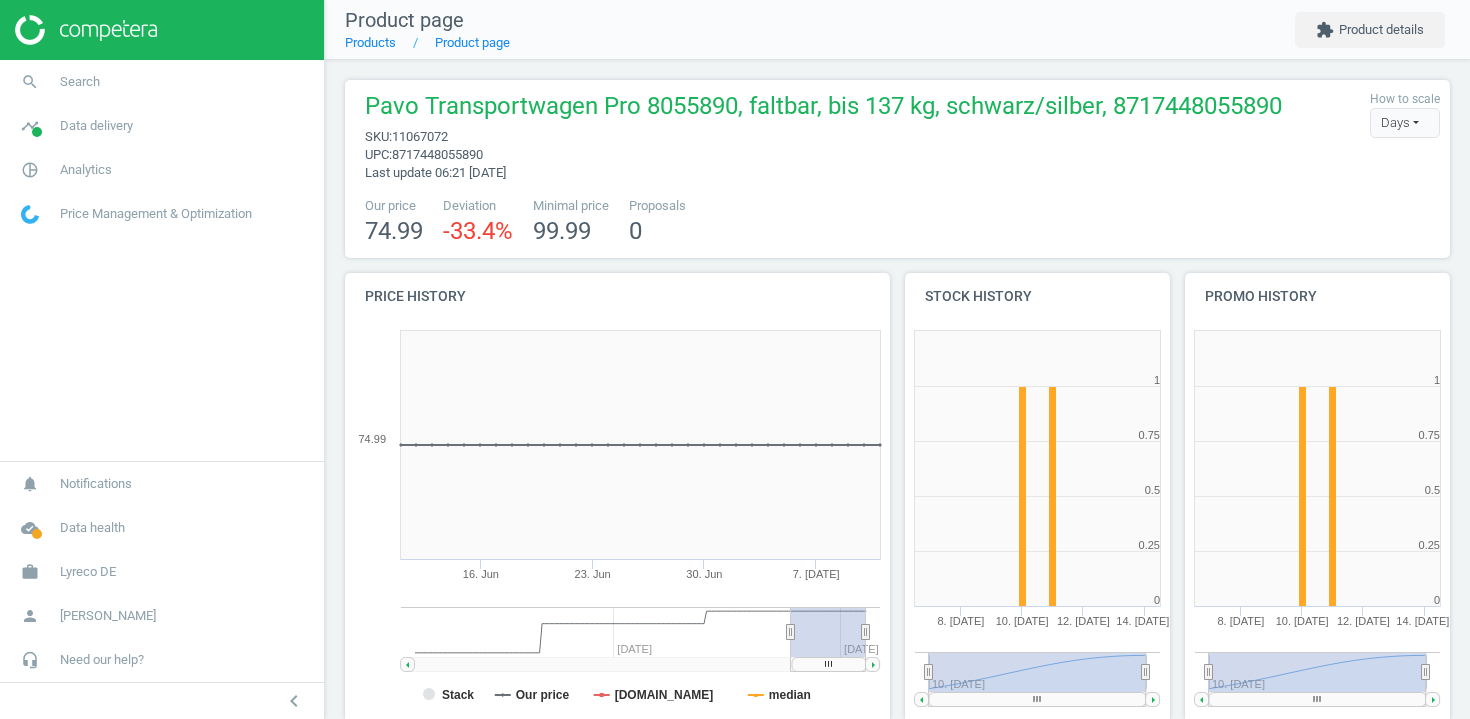 click on "Last update 06:21  [DATE]" at bounding box center [435, 172] 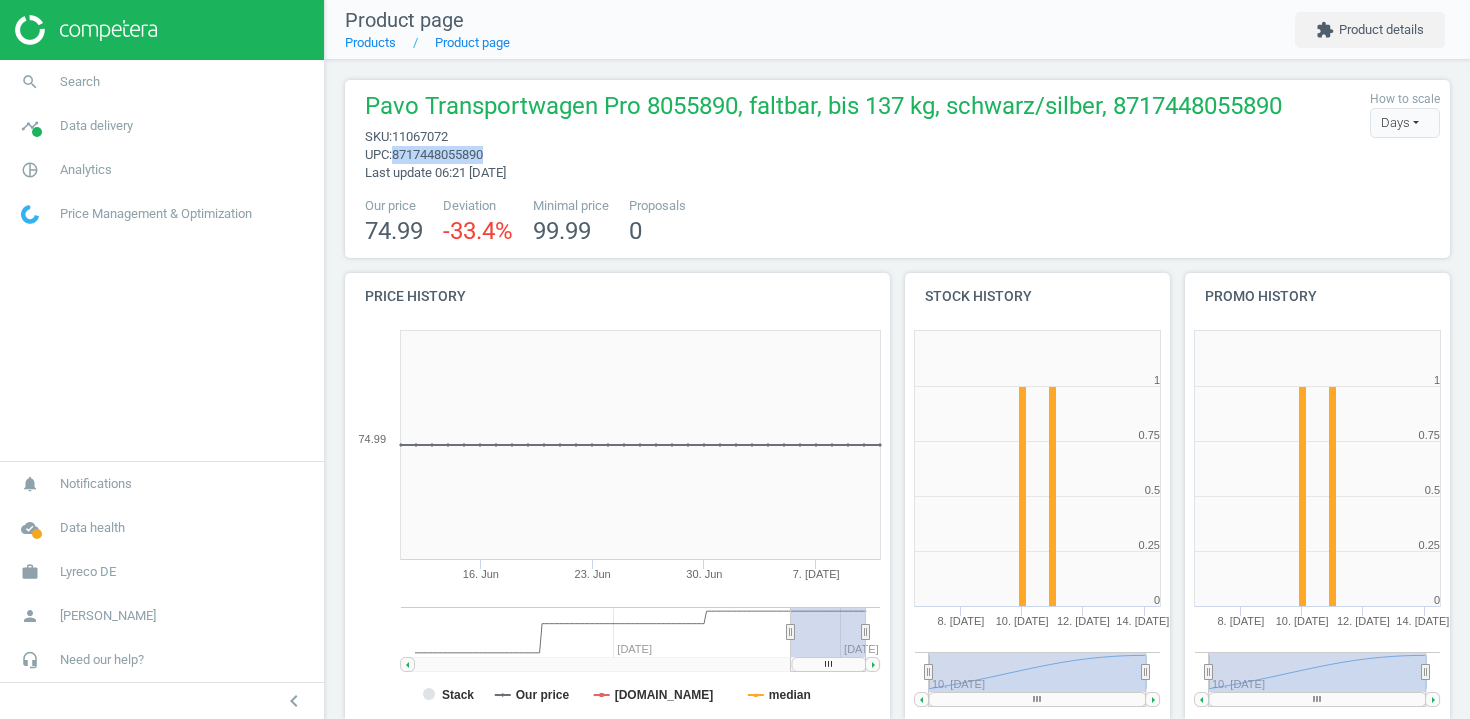click on "8717448055890" at bounding box center (437, 154) 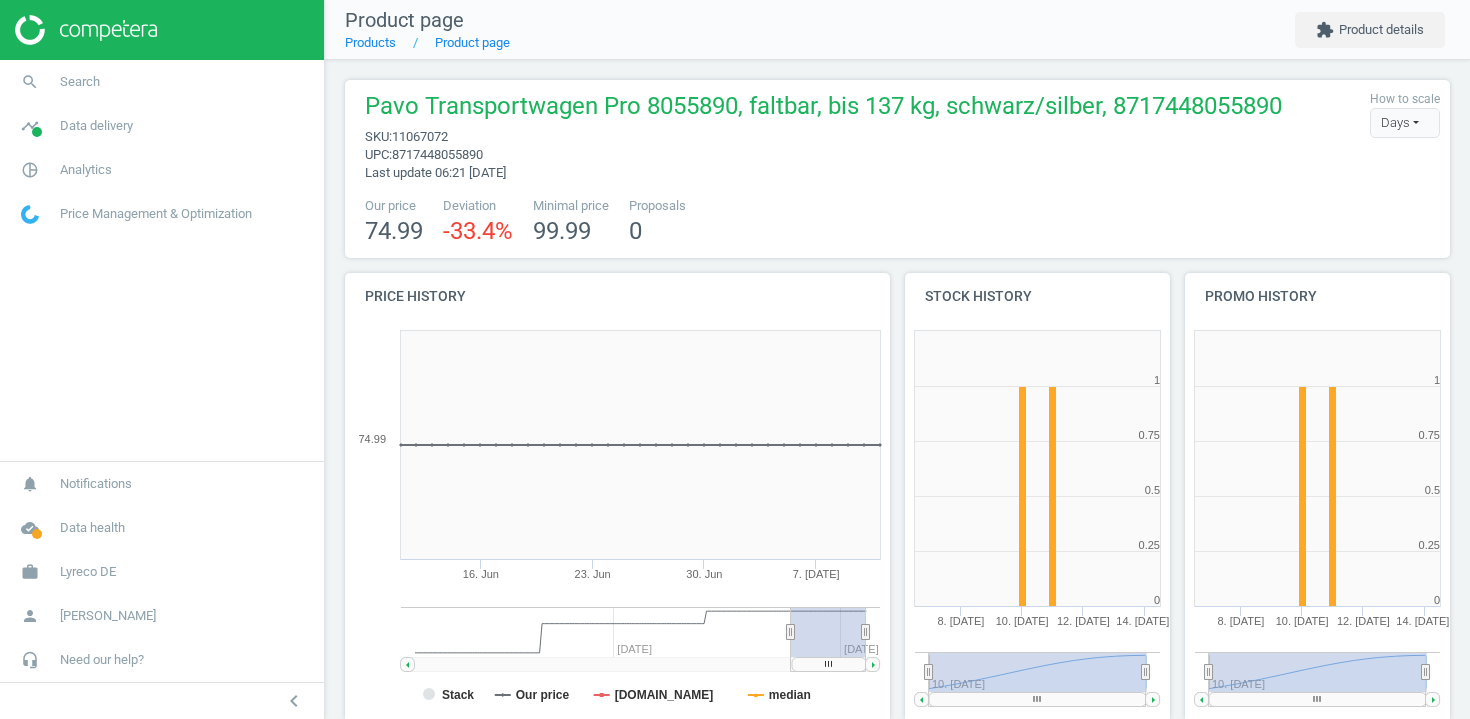 click on "11067072" at bounding box center (420, 136) 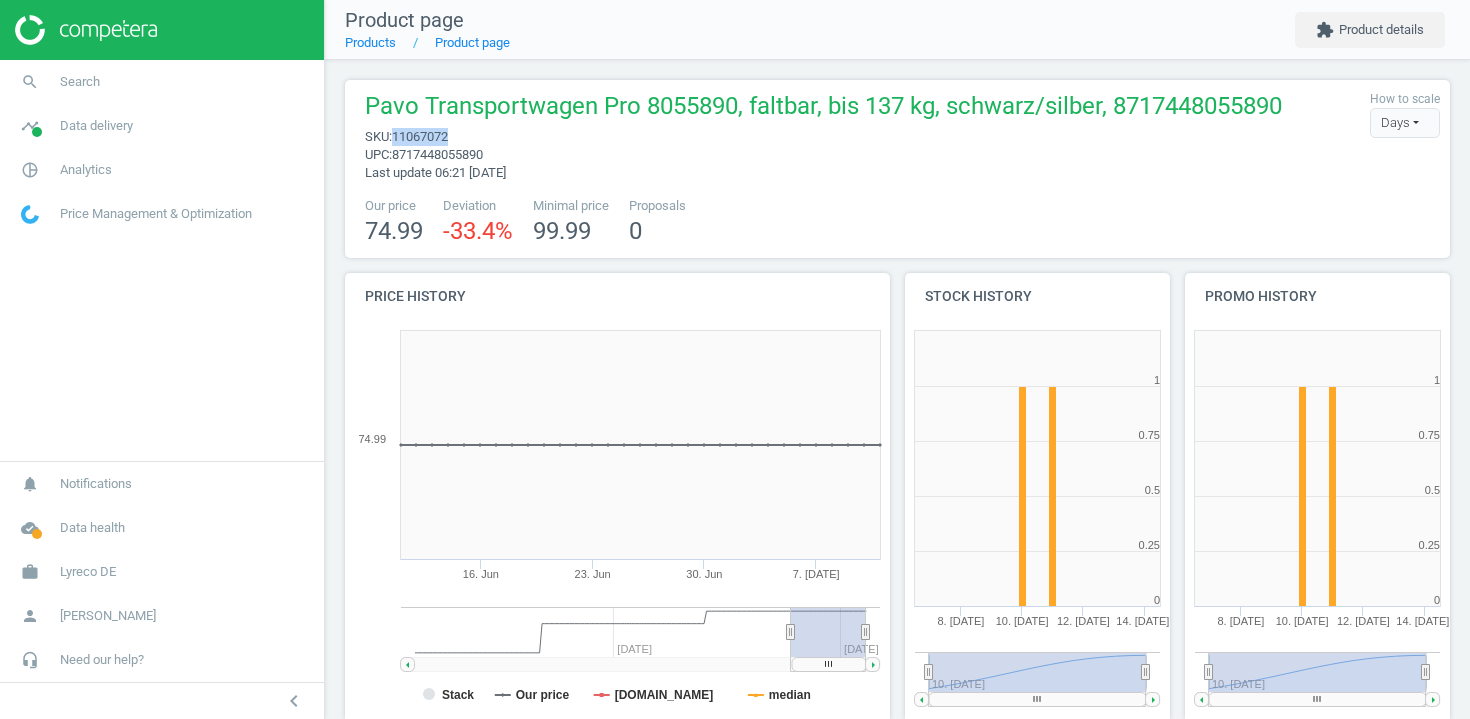 click on "11067072" at bounding box center [420, 136] 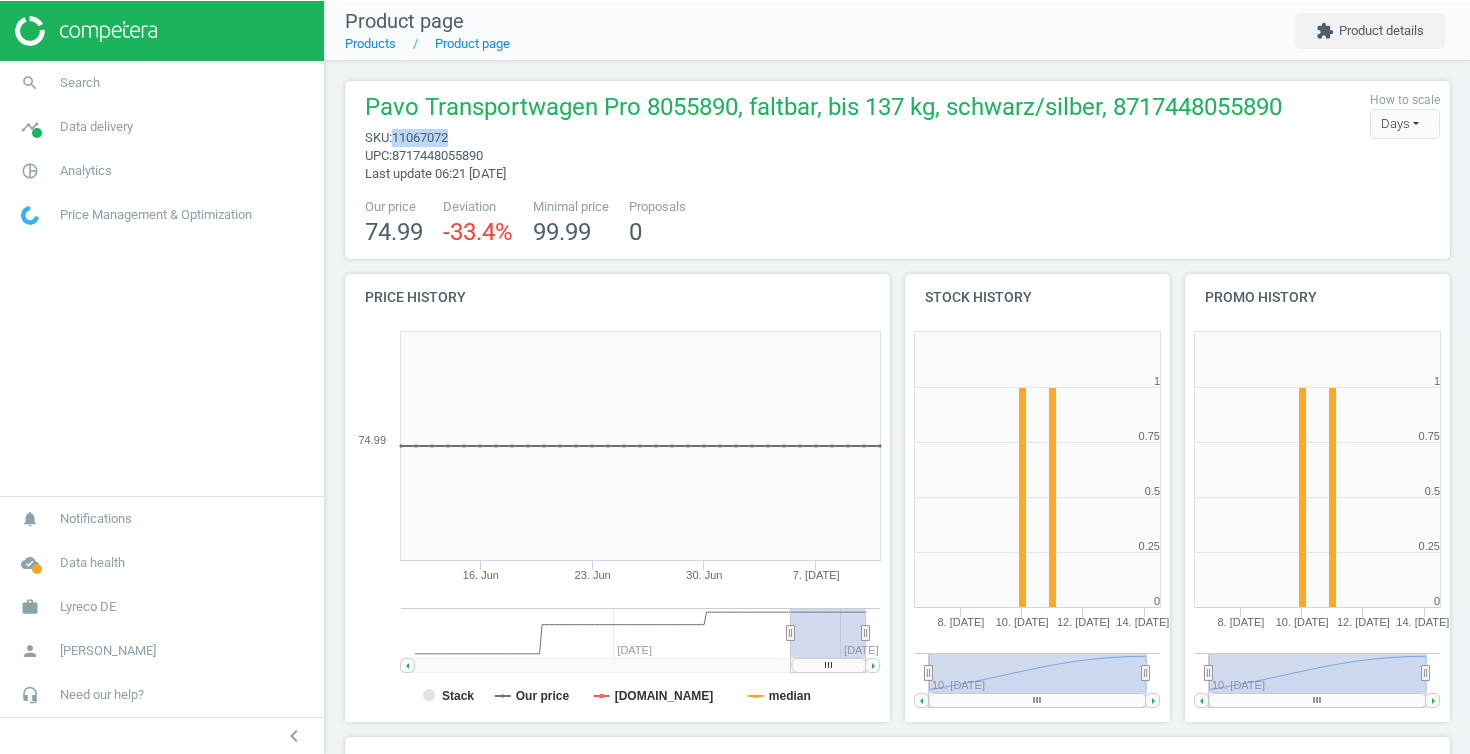 scroll, scrollTop: 388, scrollLeft: 0, axis: vertical 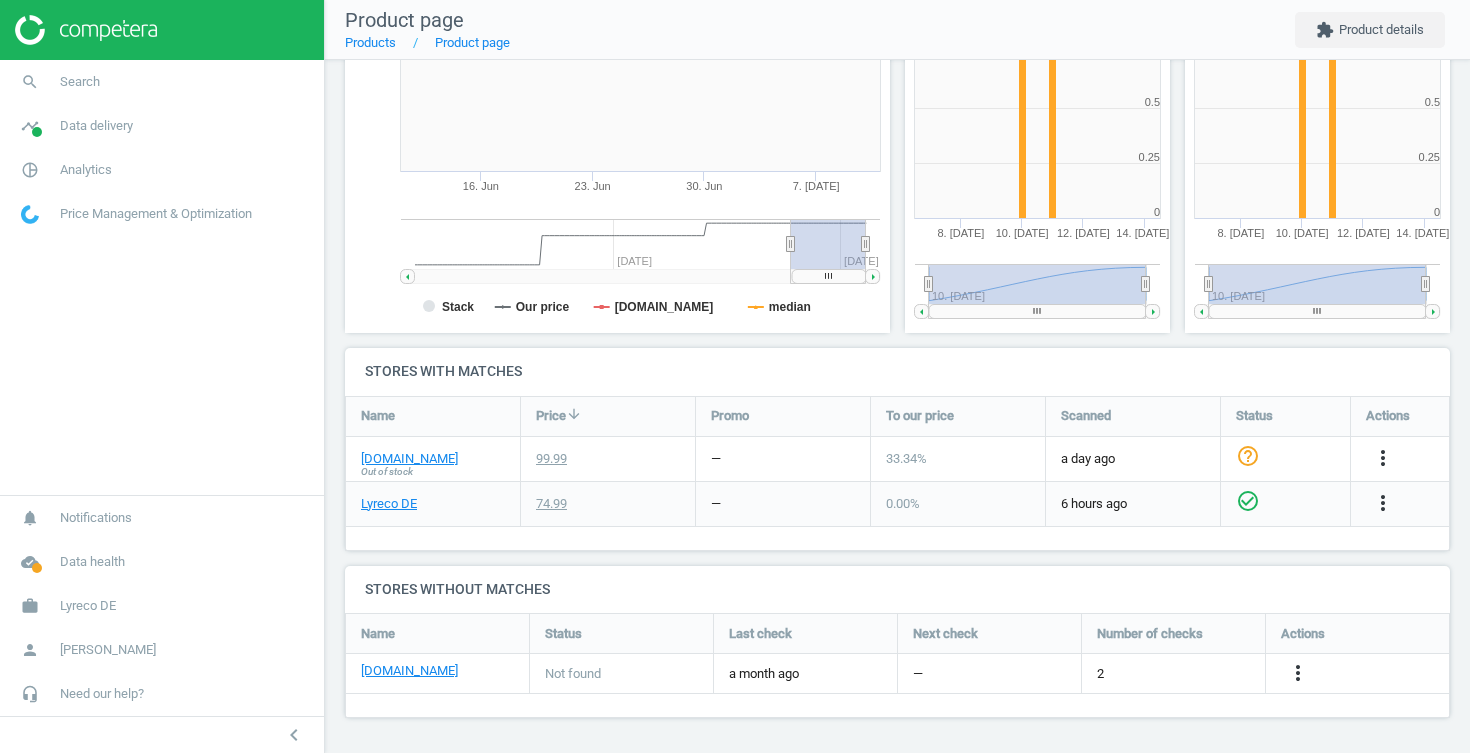 drag, startPoint x: 489, startPoint y: 461, endPoint x: 350, endPoint y: 460, distance: 139.0036 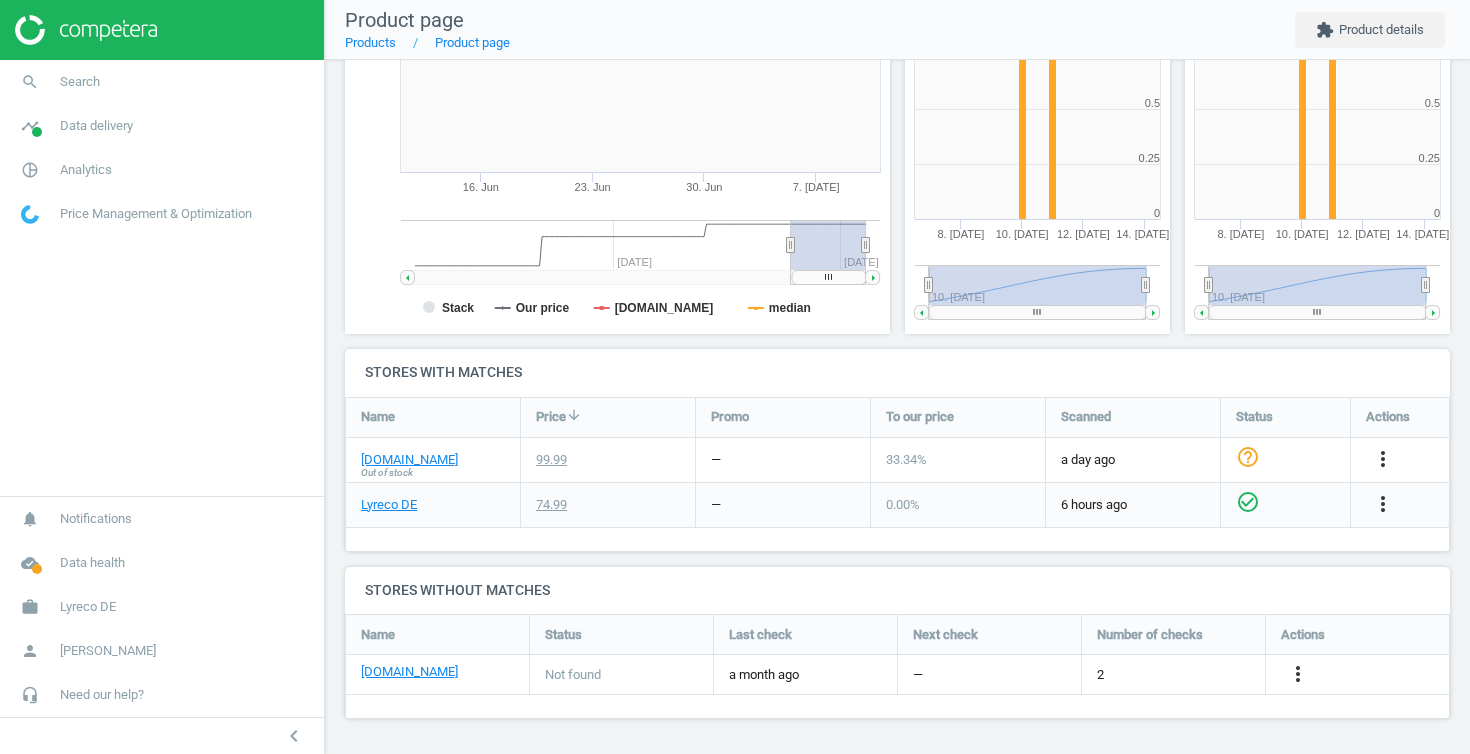 scroll, scrollTop: 387, scrollLeft: 0, axis: vertical 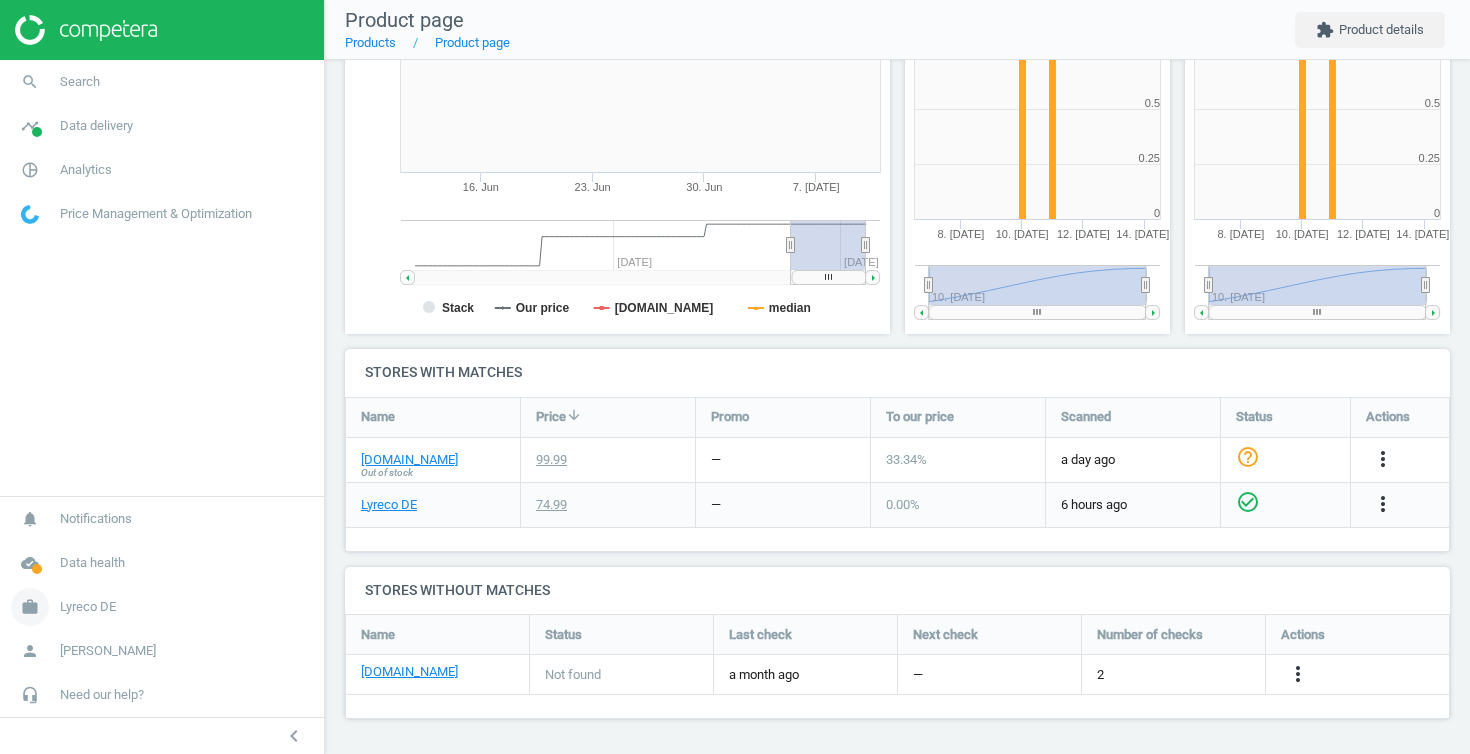 click on "work Lyreco DE" at bounding box center (162, 607) 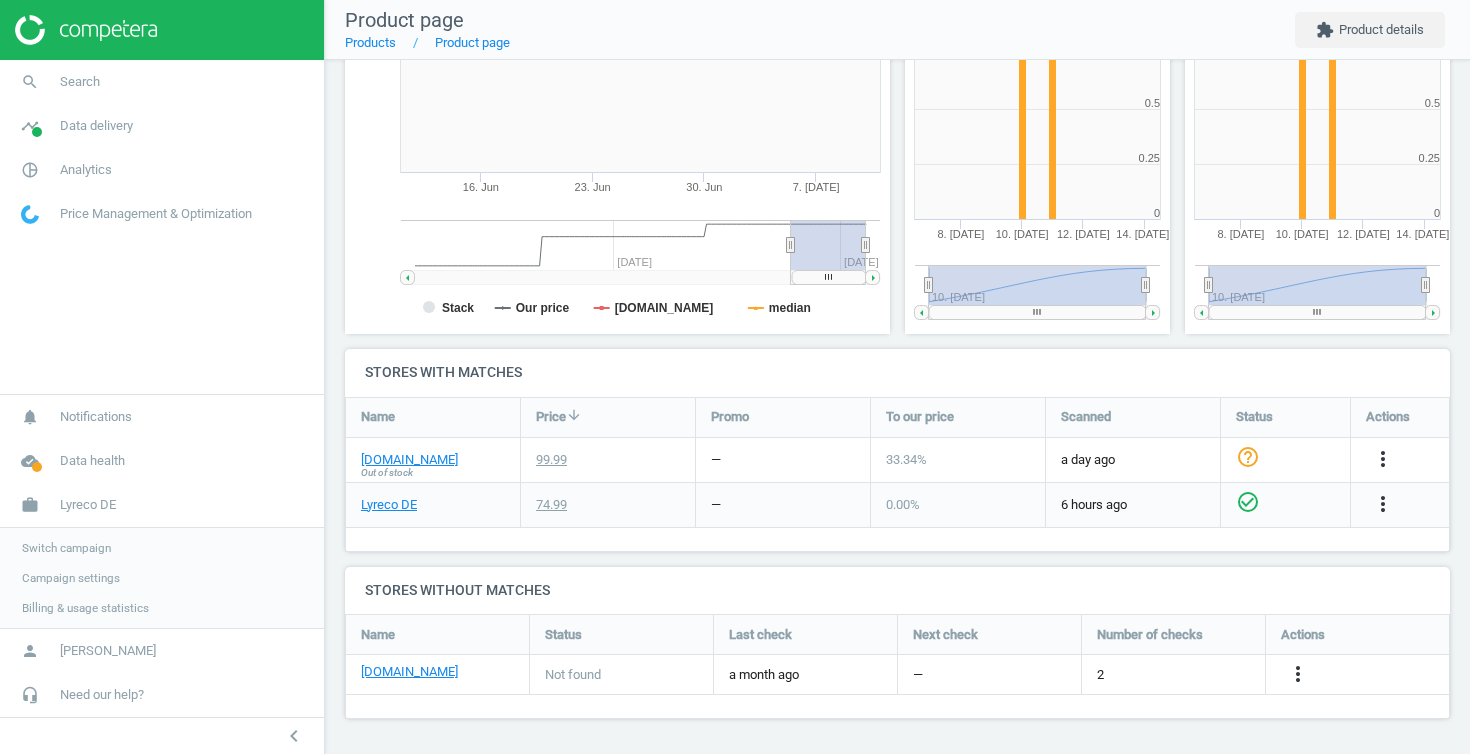 click on "Switch campaign" at bounding box center (66, 548) 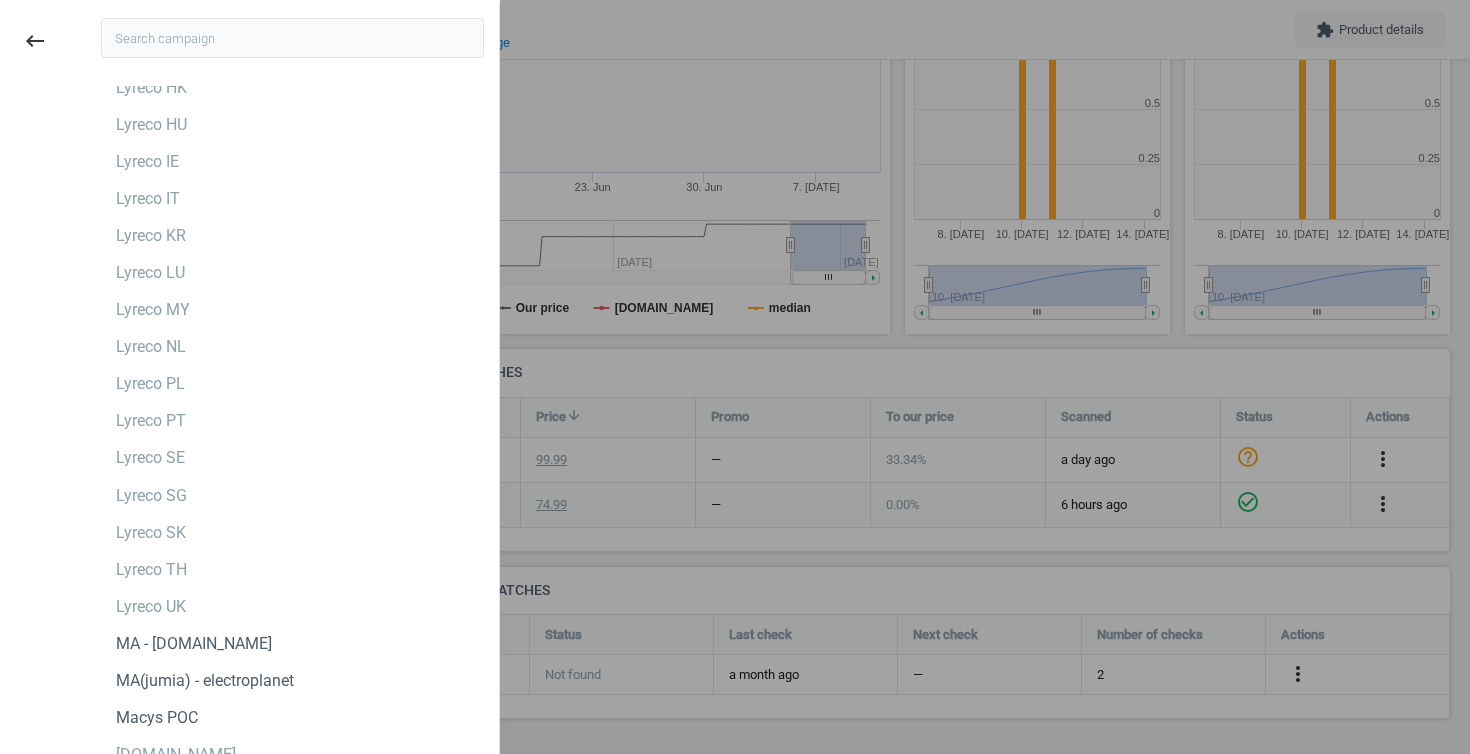 scroll, scrollTop: 4915, scrollLeft: 0, axis: vertical 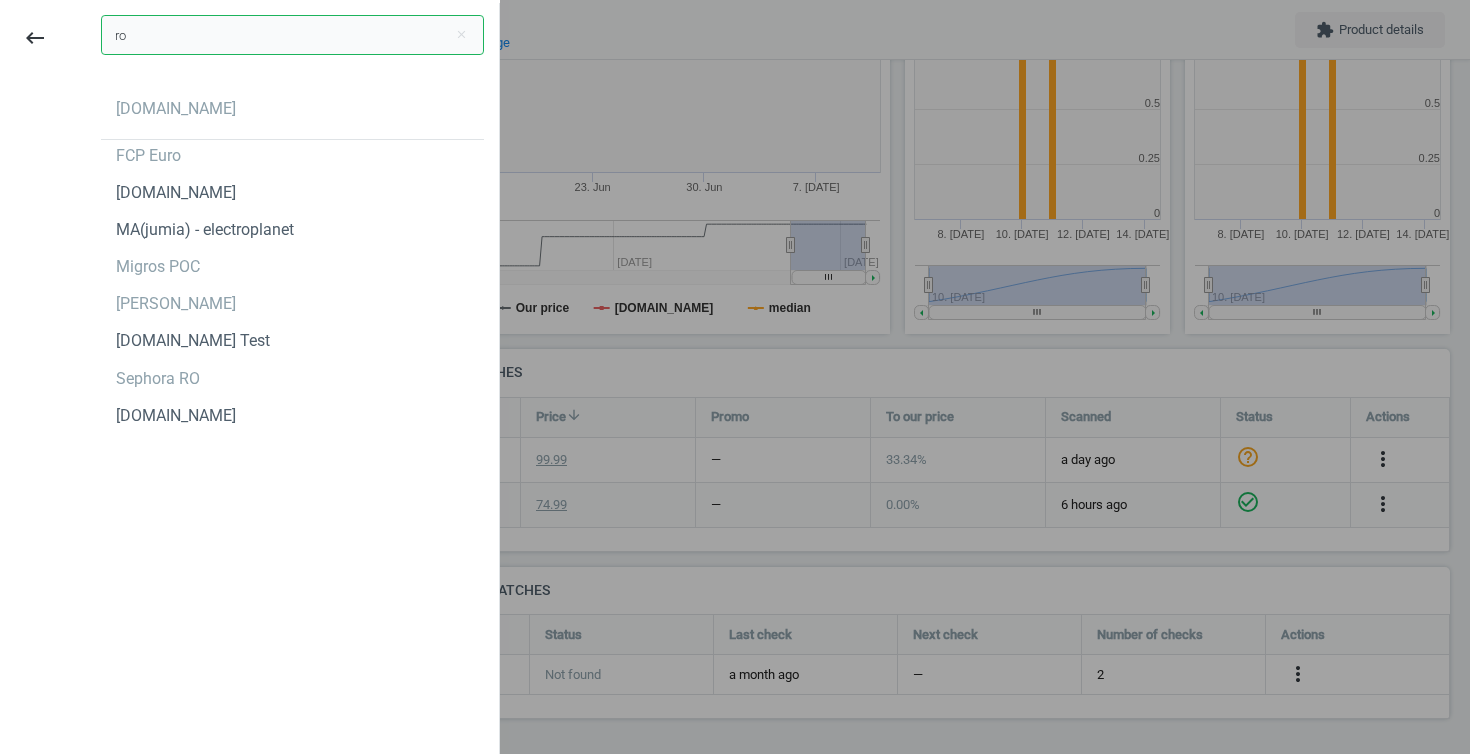 type on "r" 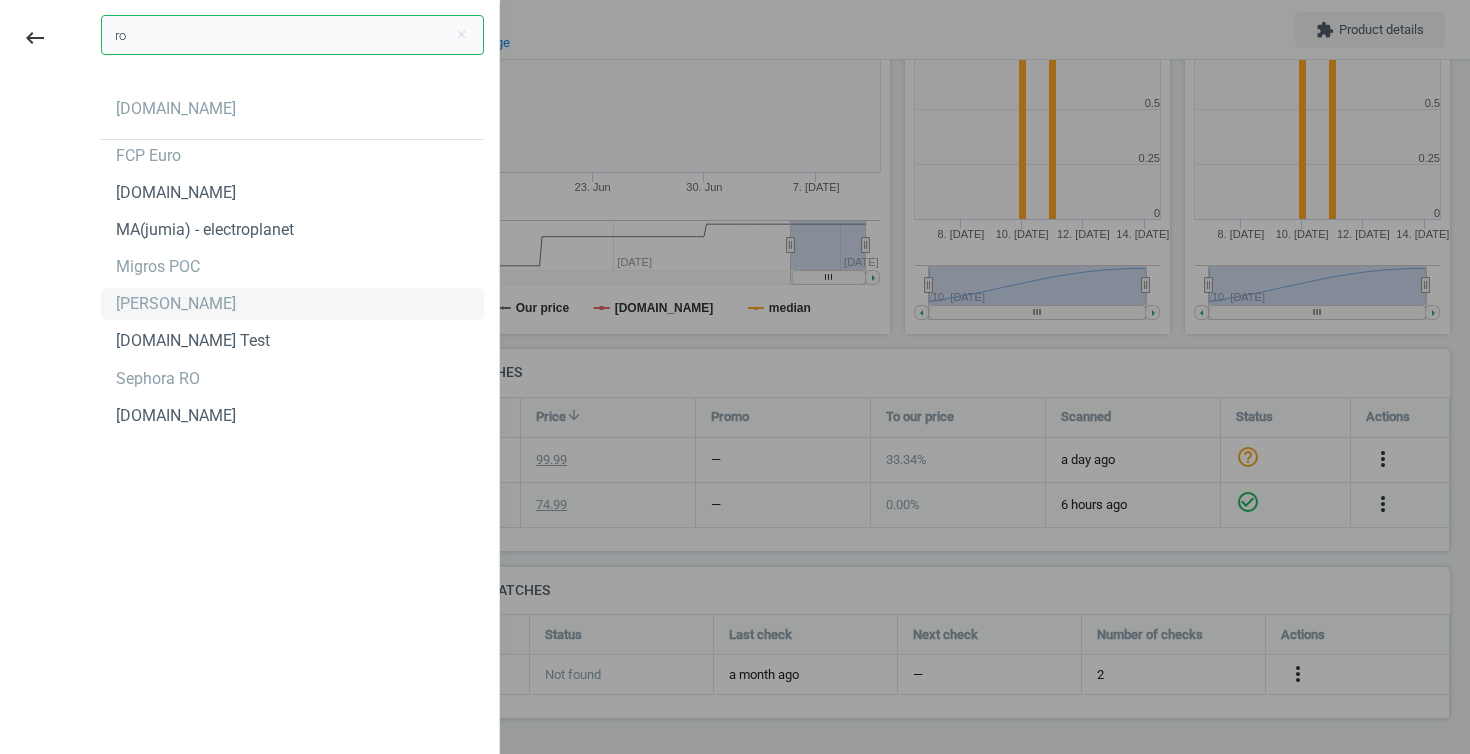 type on "ro" 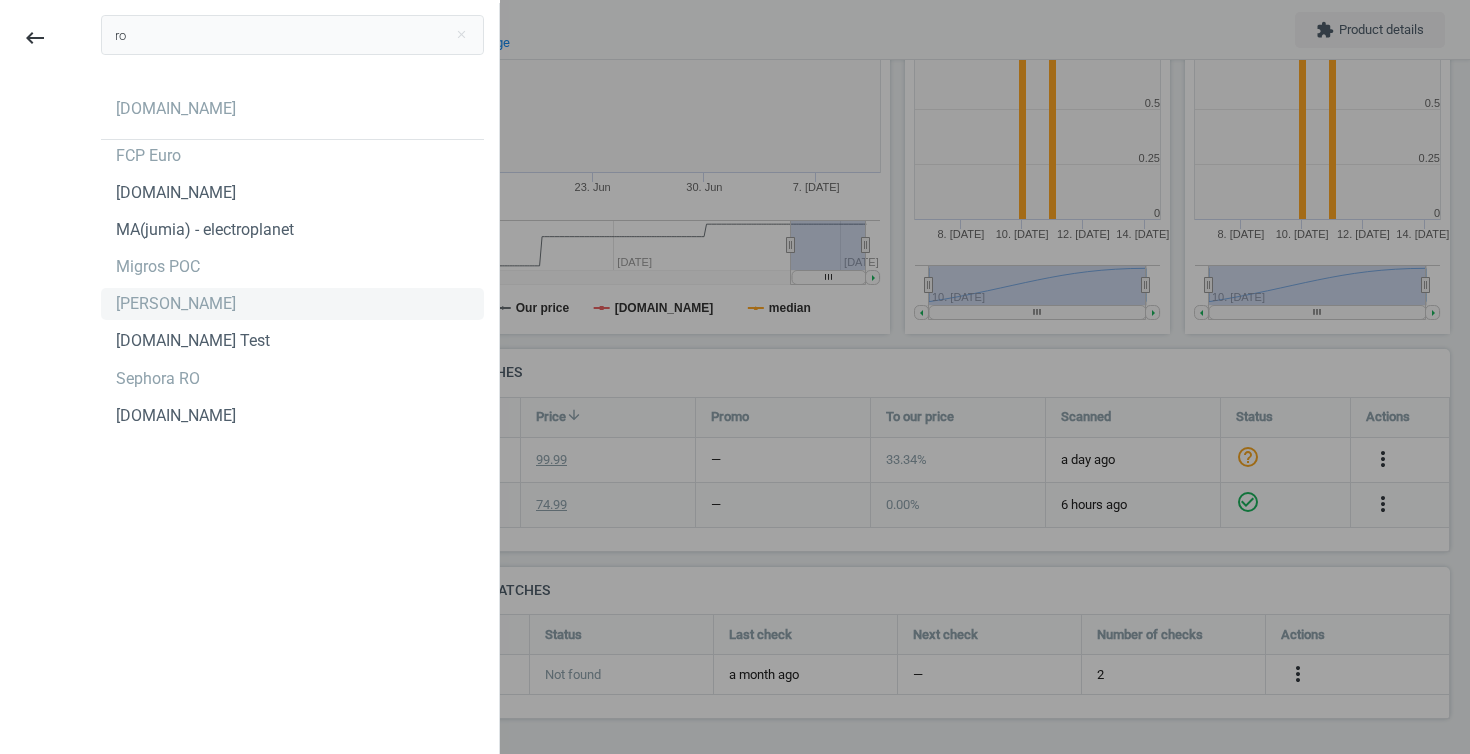 click on "[PERSON_NAME]" at bounding box center (292, 304) 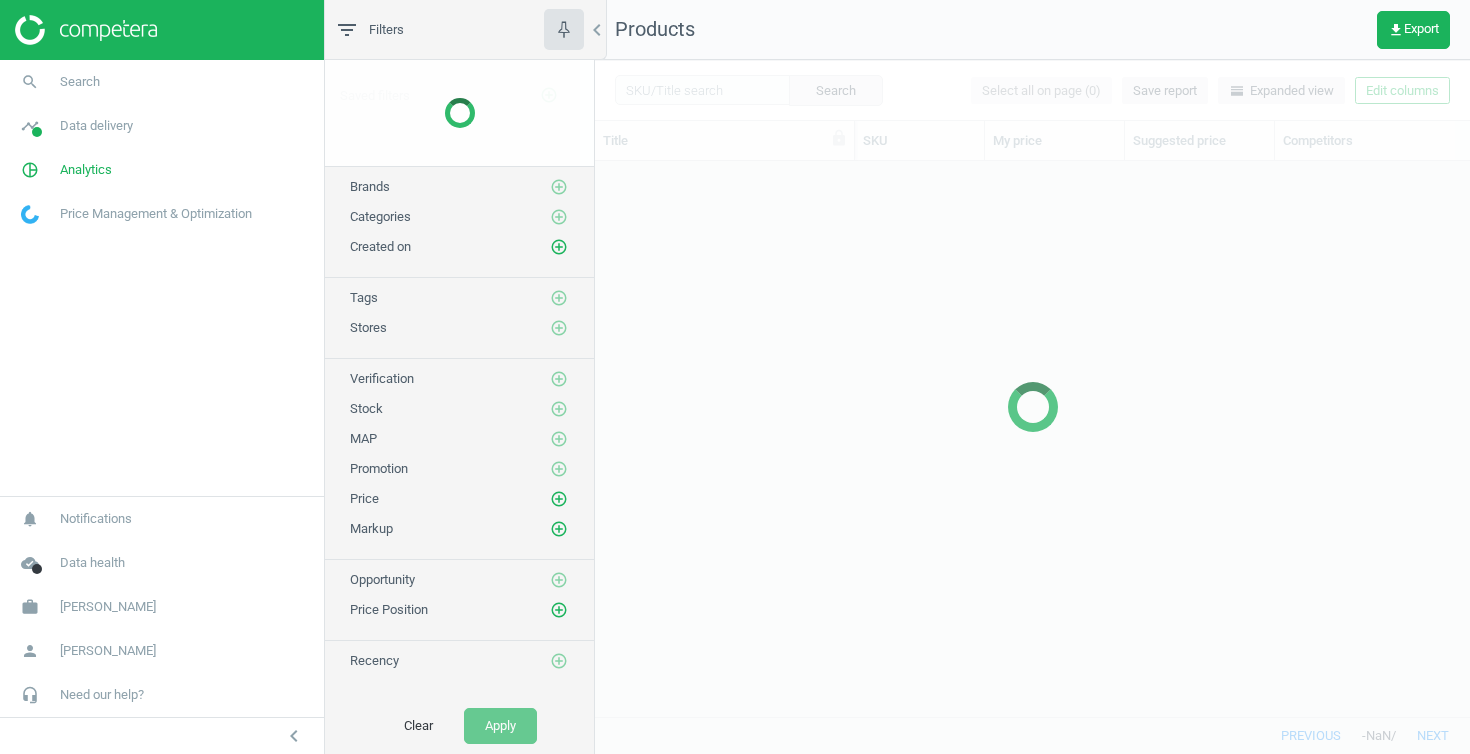 scroll, scrollTop: 0, scrollLeft: 0, axis: both 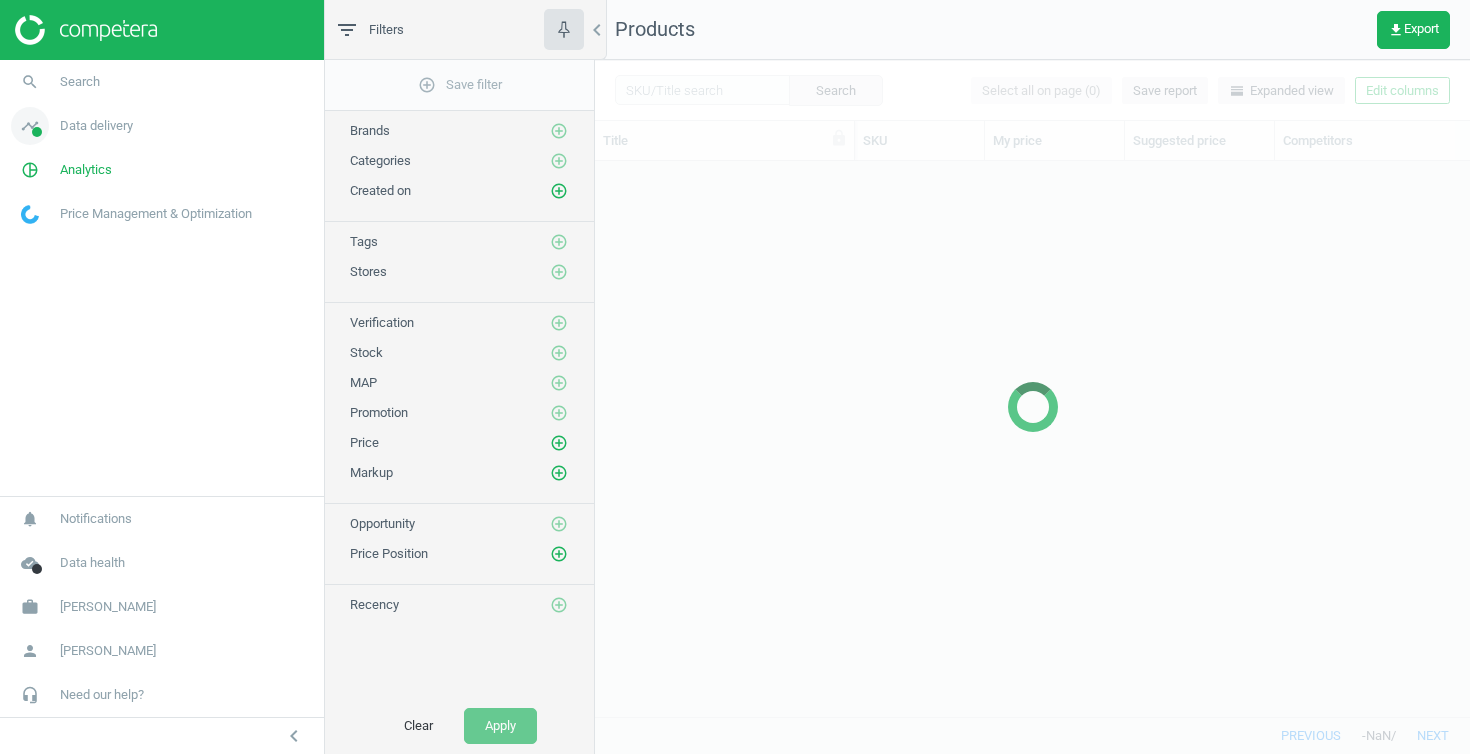 click on "timeline Data delivery" at bounding box center (162, 126) 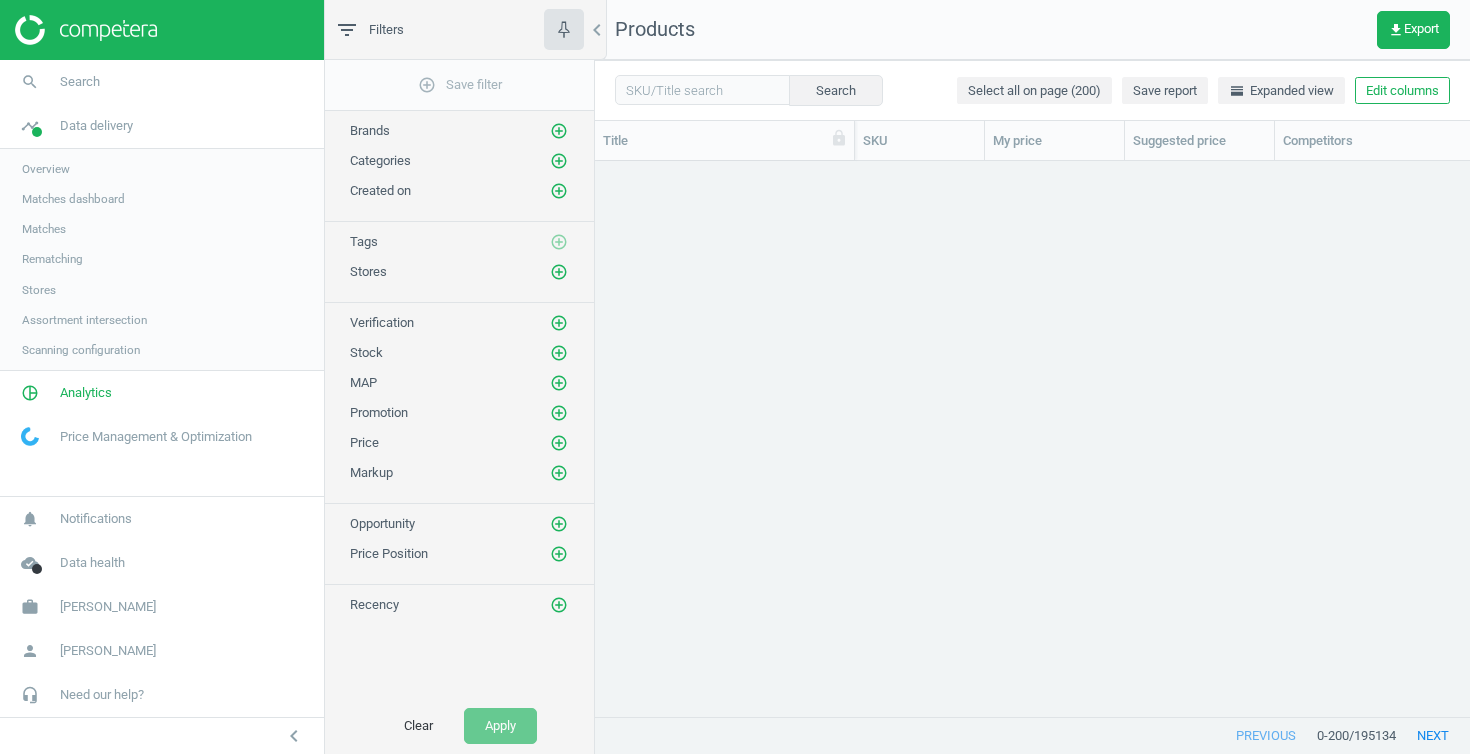 click on "Stores" at bounding box center [39, 290] 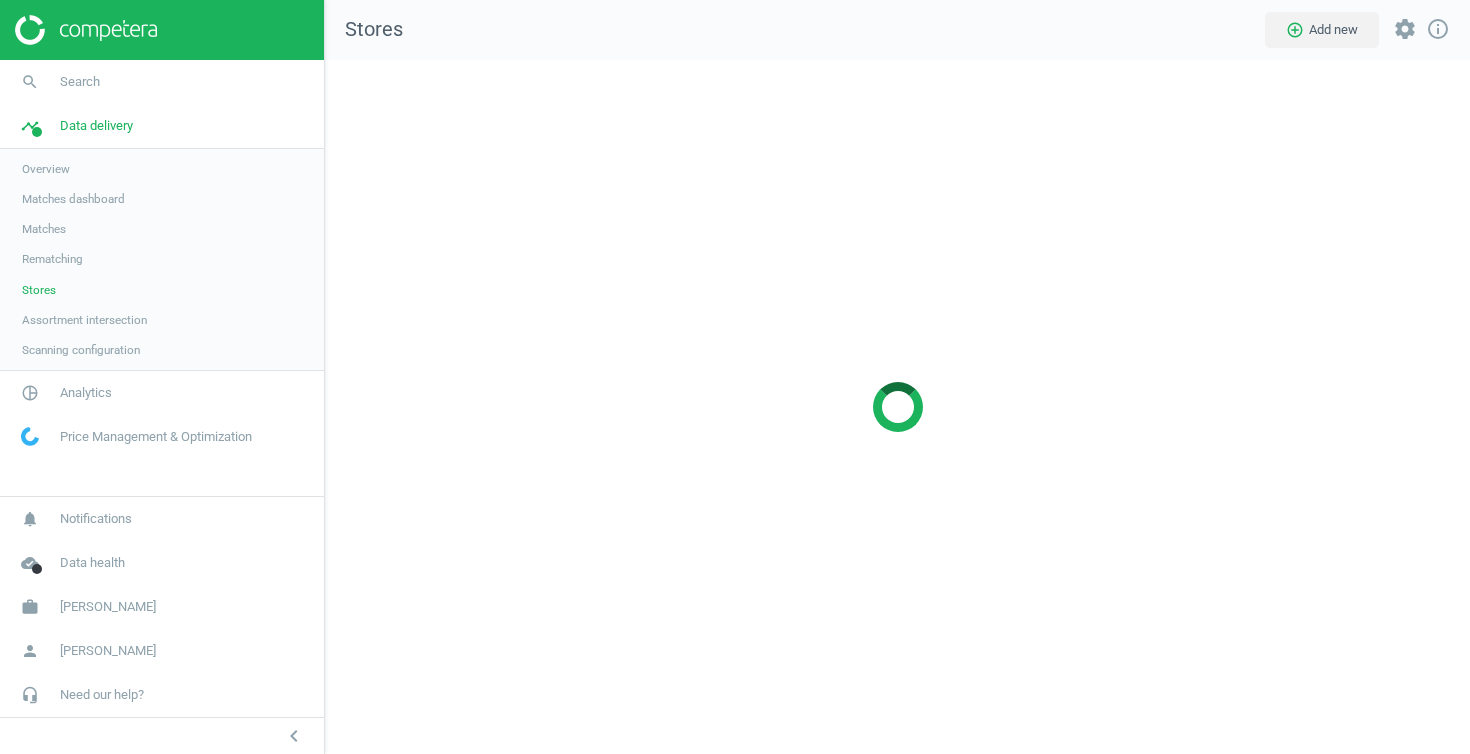 scroll, scrollTop: 10, scrollLeft: 10, axis: both 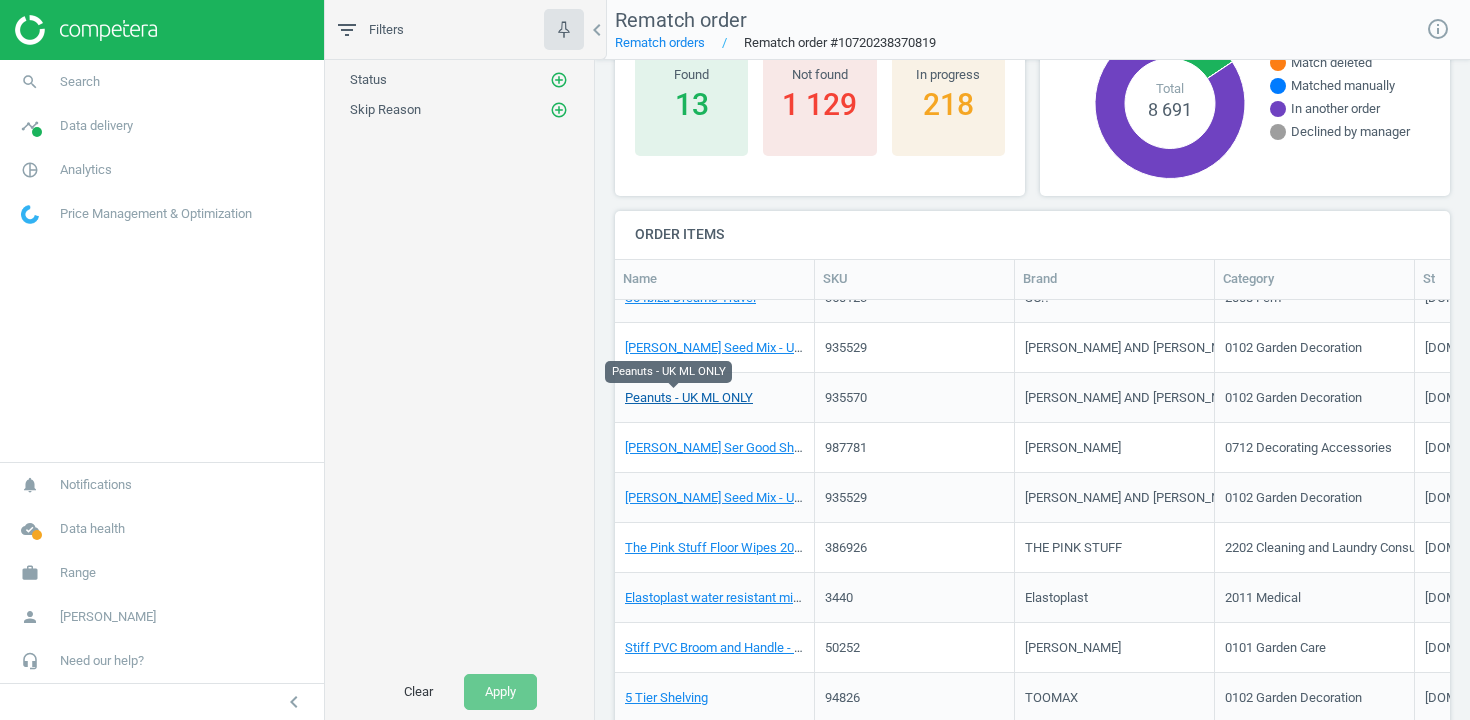 click on "Peanuts - UK ML ONLY" 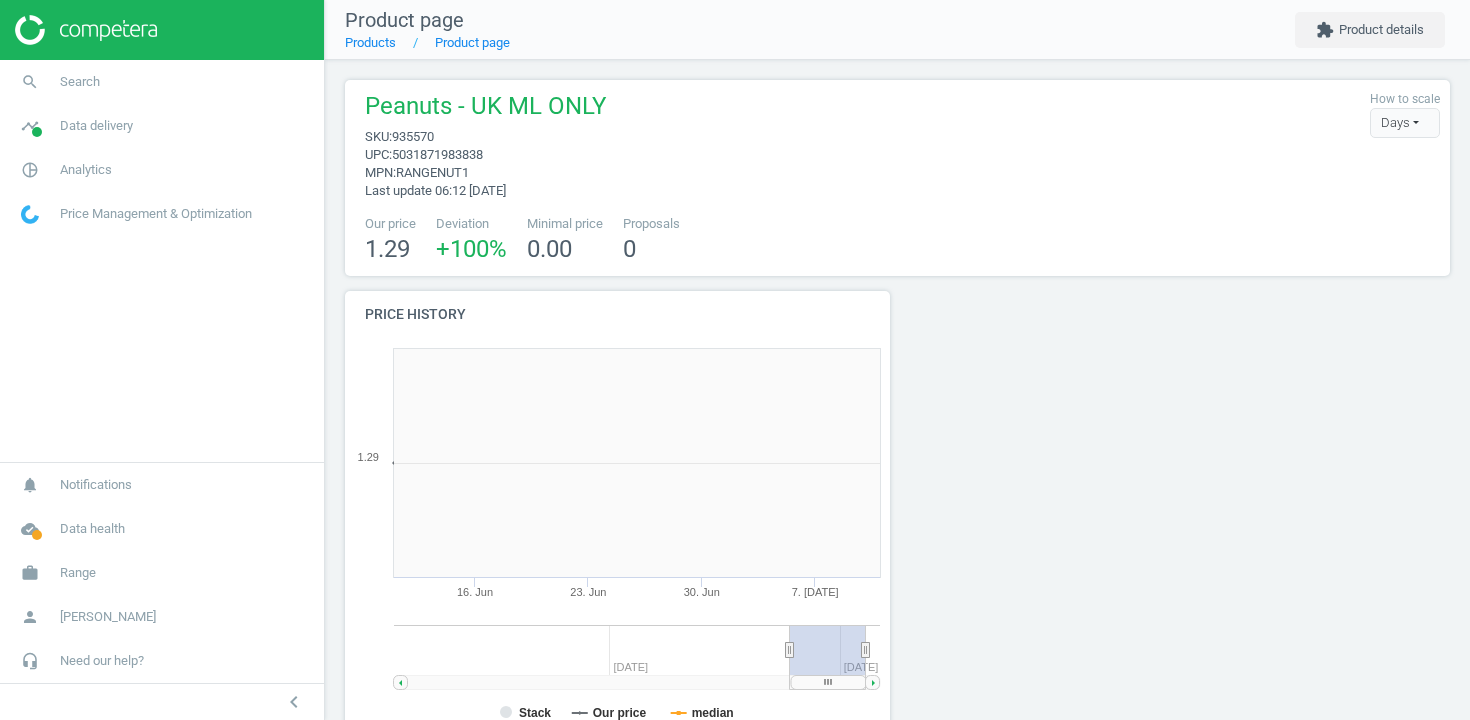 scroll, scrollTop: 10, scrollLeft: 10, axis: both 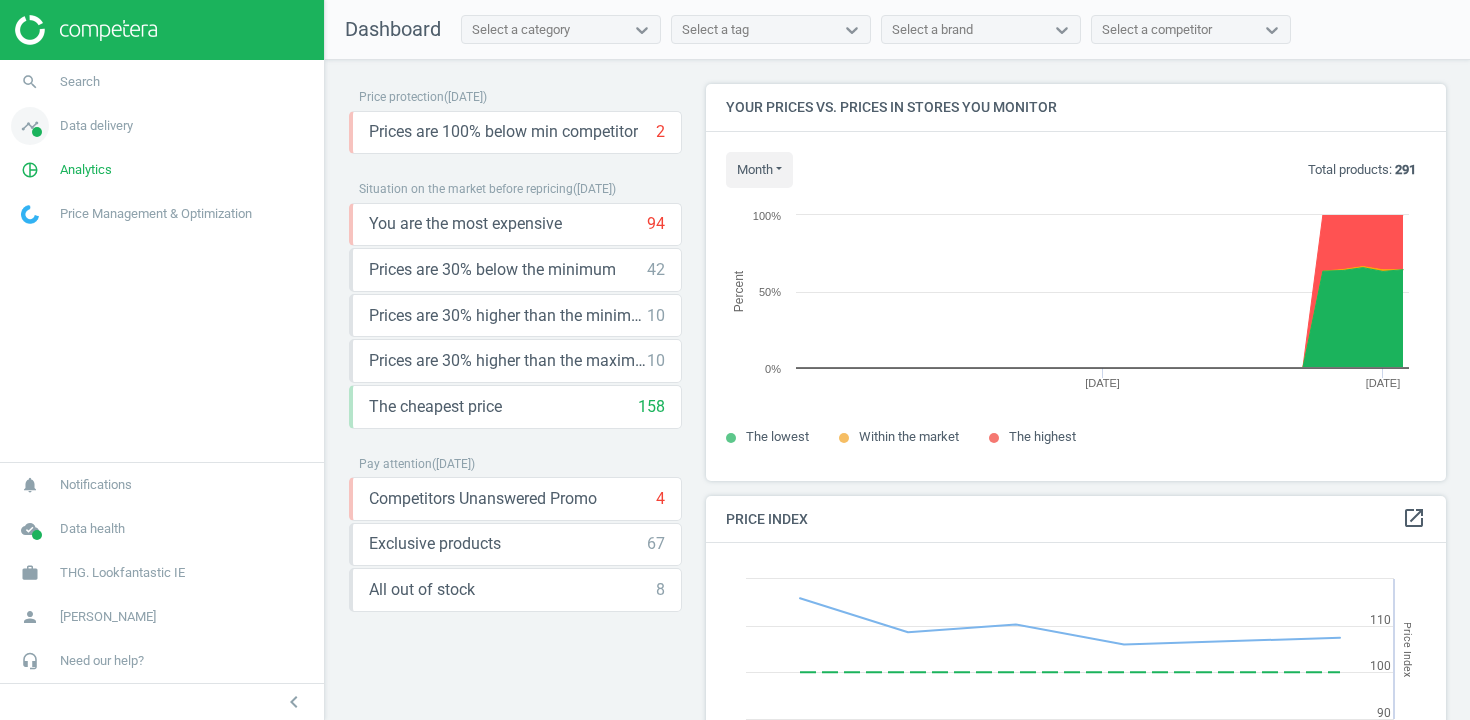 click on "Data delivery" at bounding box center [96, 126] 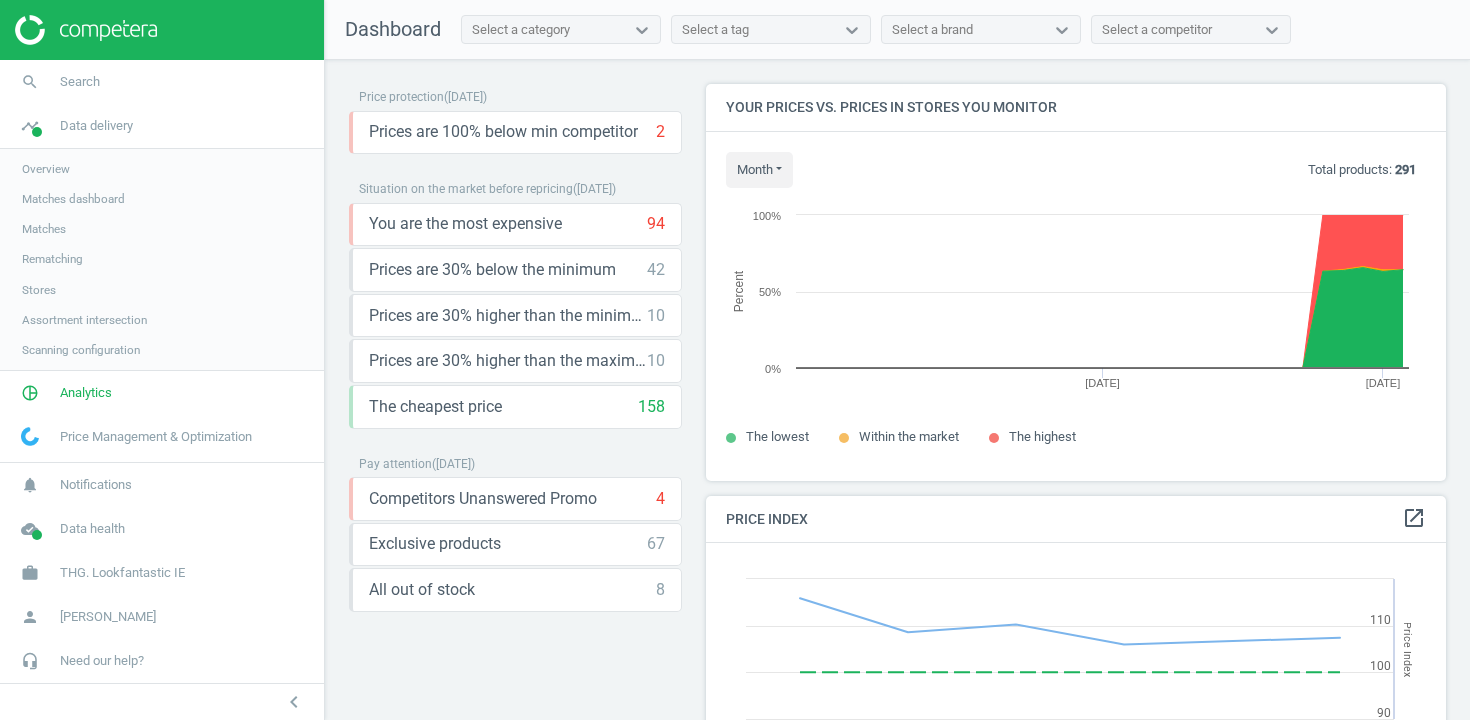 click on "Stores" at bounding box center (39, 290) 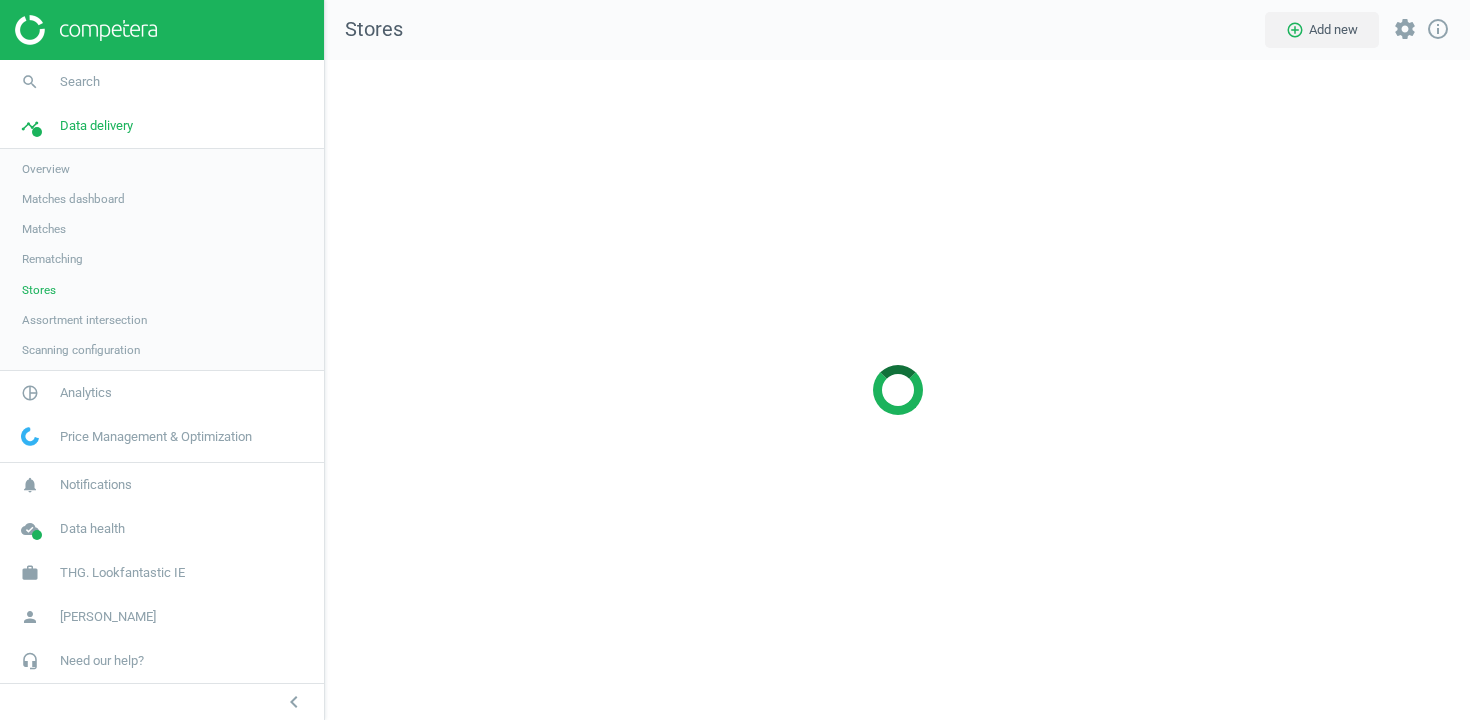 scroll, scrollTop: 10, scrollLeft: 10, axis: both 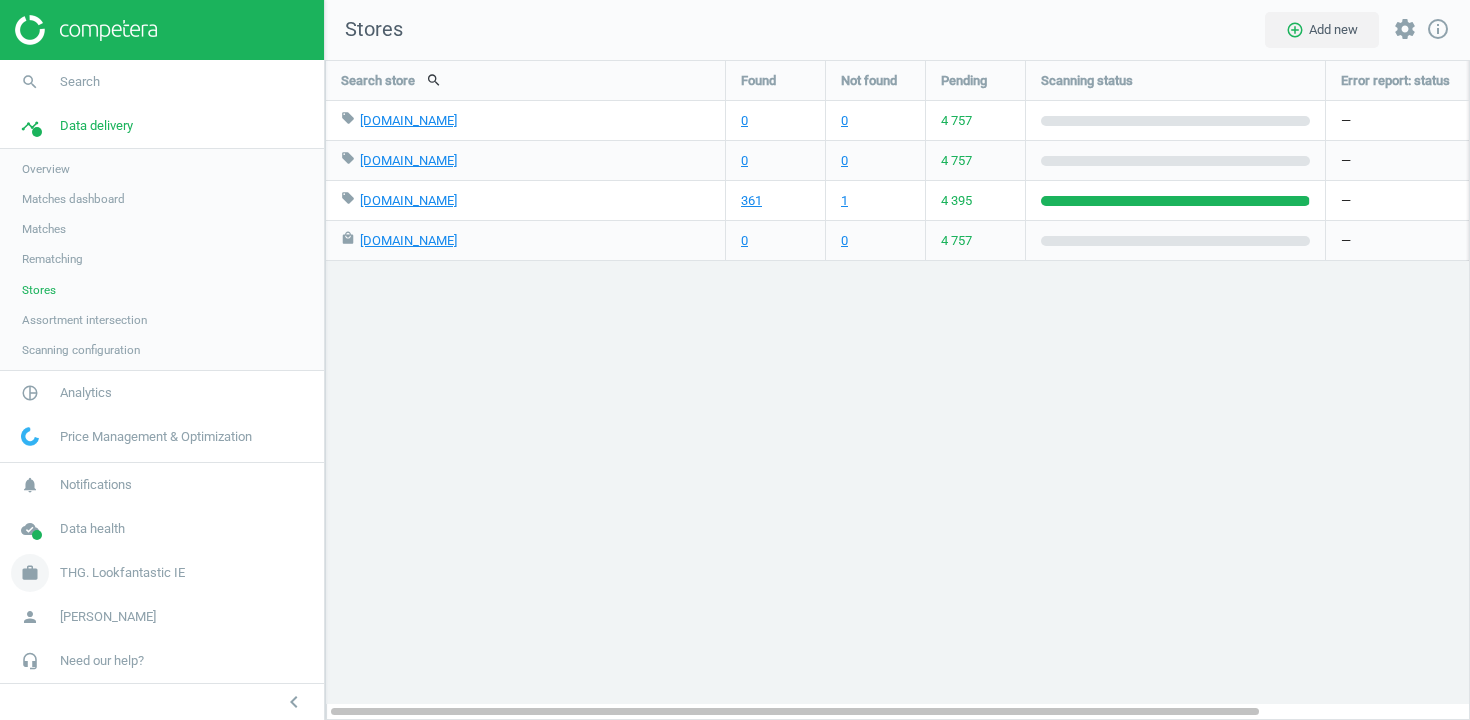 click on "THG. Lookfantastic IE" at bounding box center (122, 573) 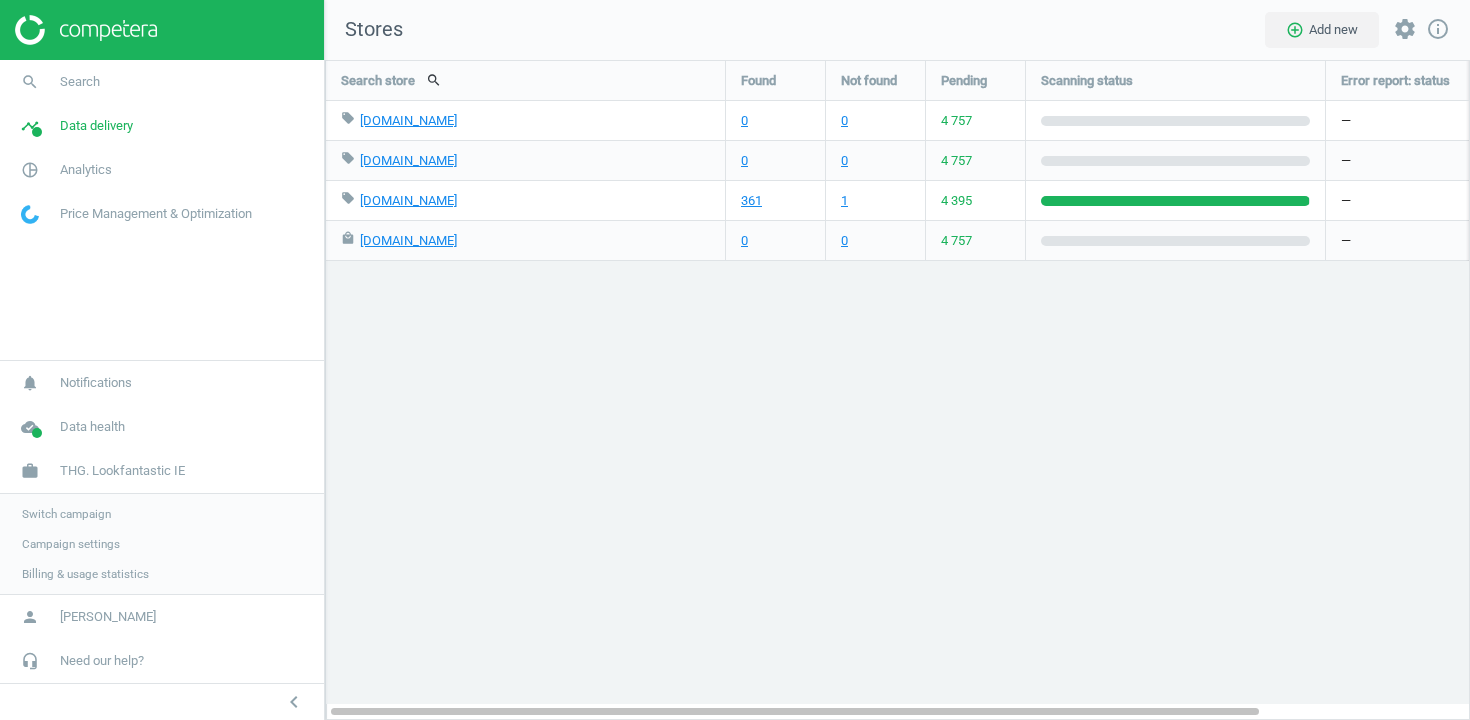 click on "Campaign settings" at bounding box center (162, 544) 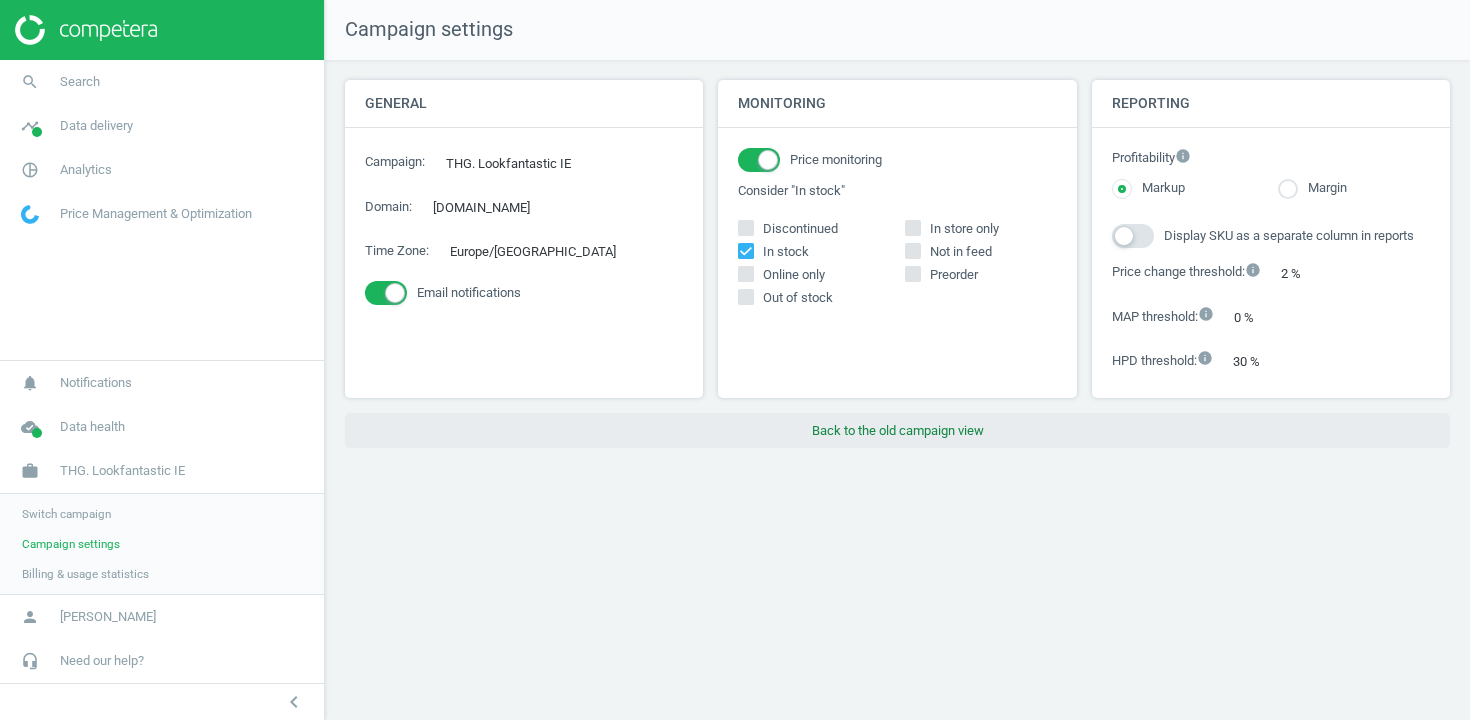 click on "Back to the old campaign view" at bounding box center (897, 431) 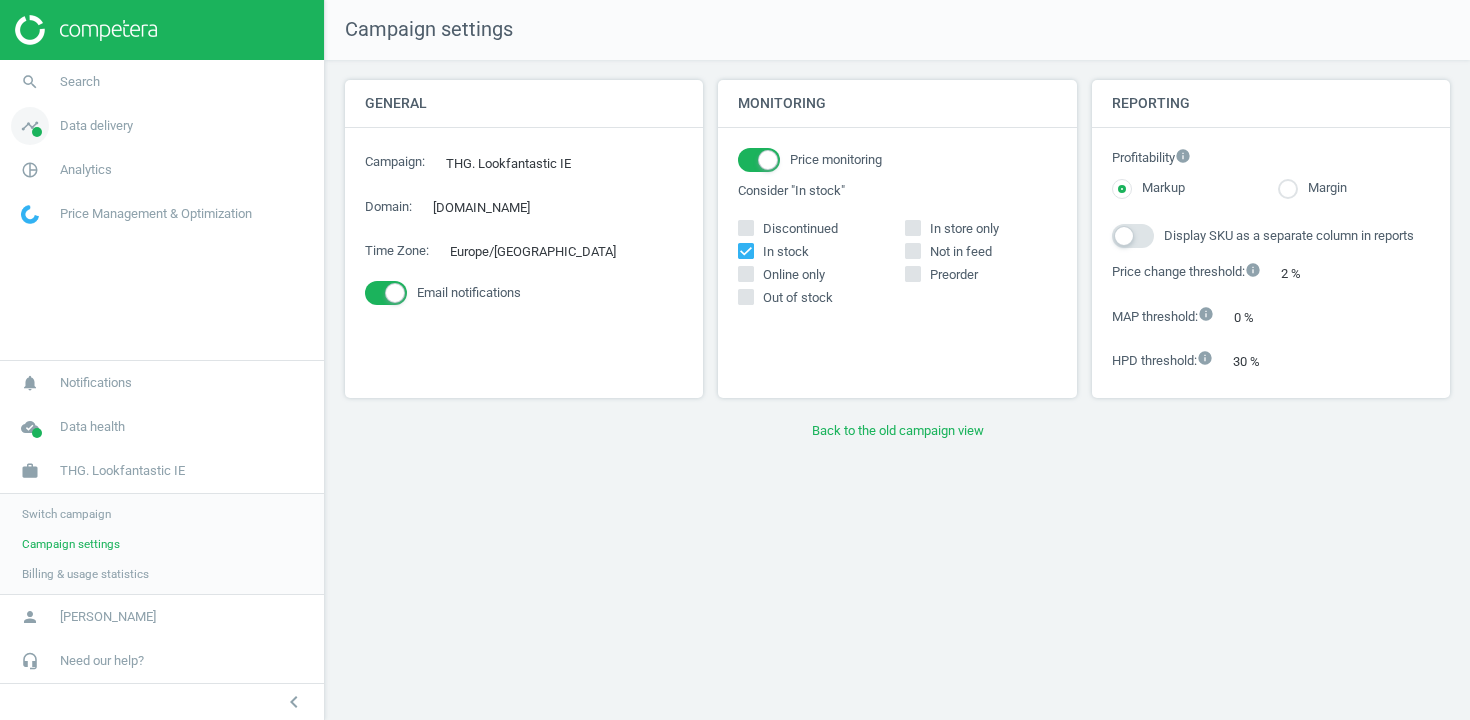 click on "Data delivery" at bounding box center (96, 126) 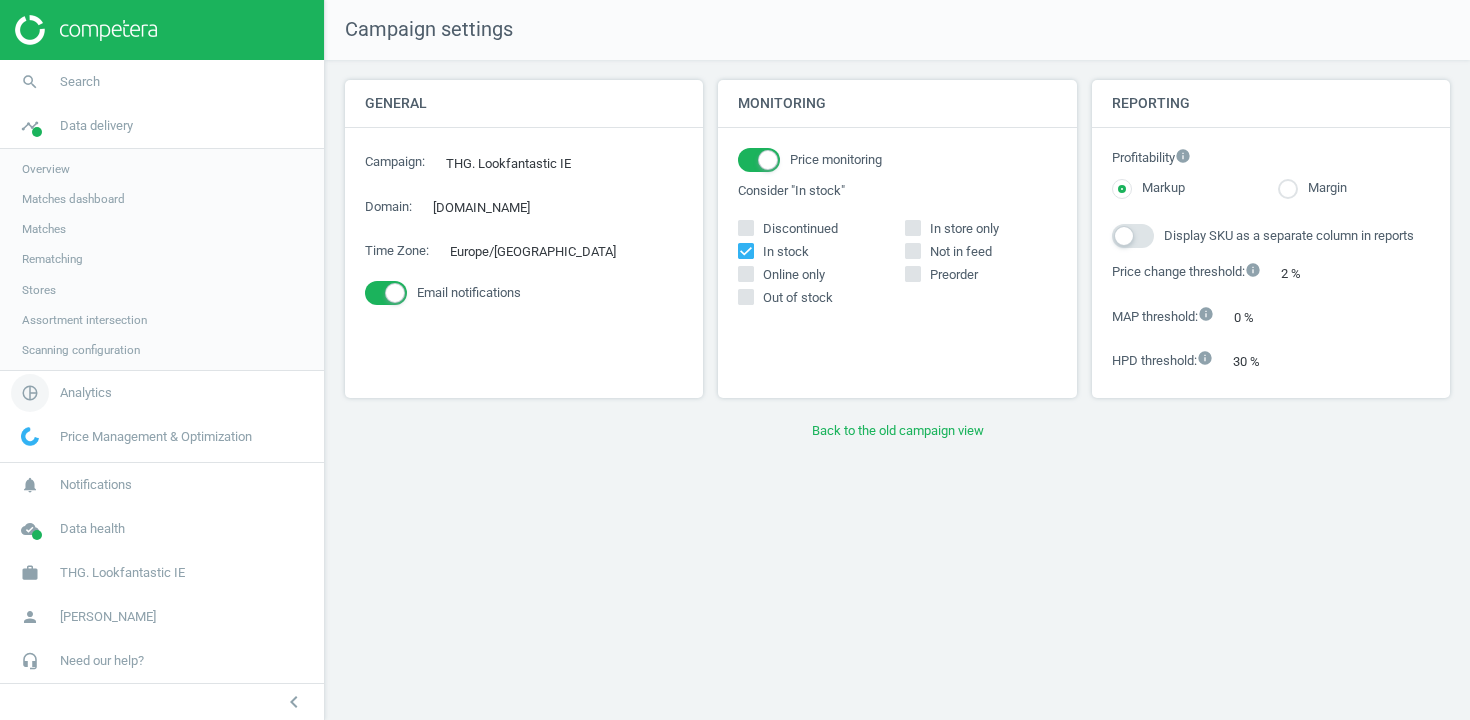 click on "Analytics" at bounding box center [86, 393] 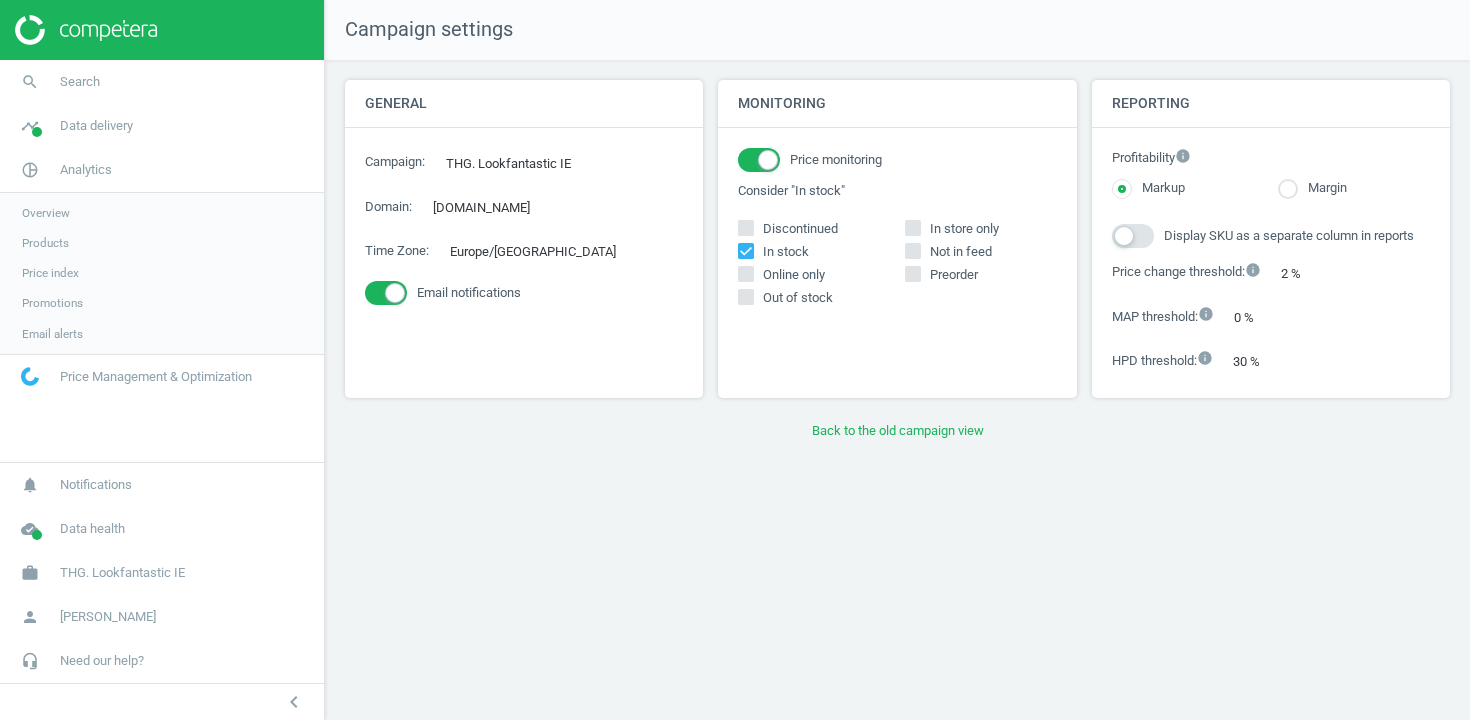 click on "Products" at bounding box center (45, 243) 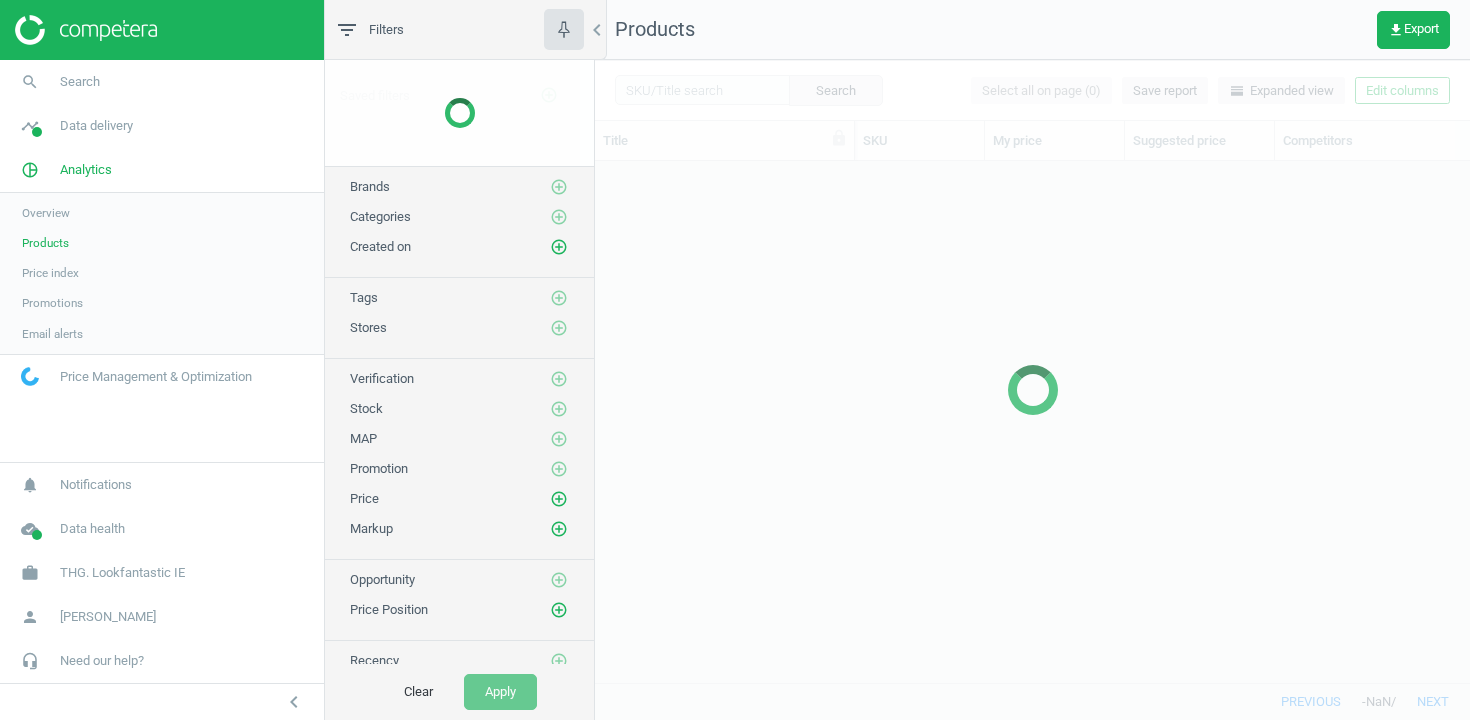 scroll, scrollTop: 1, scrollLeft: 1, axis: both 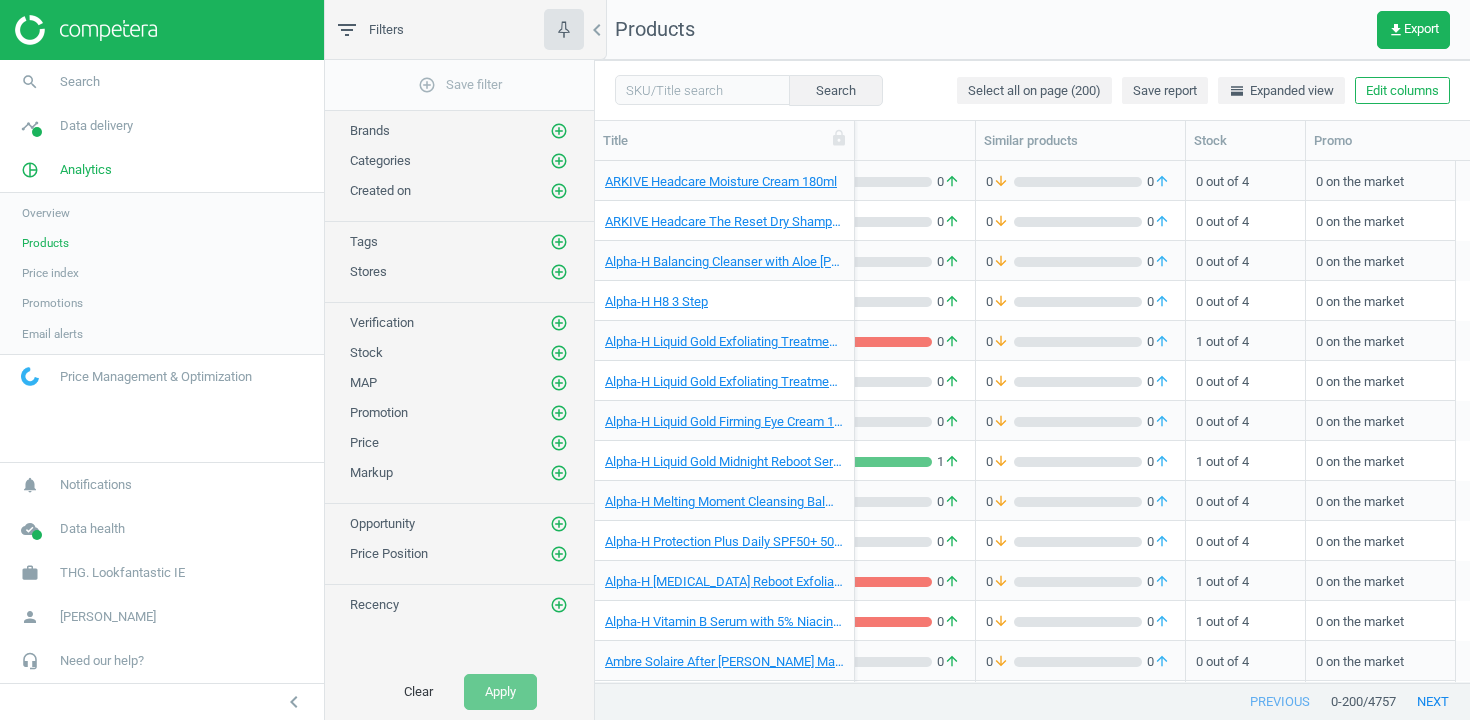 click on "Search Select all on page (200) Save report  horizontal_split Expanded view Edit columns" at bounding box center [1032, 90] 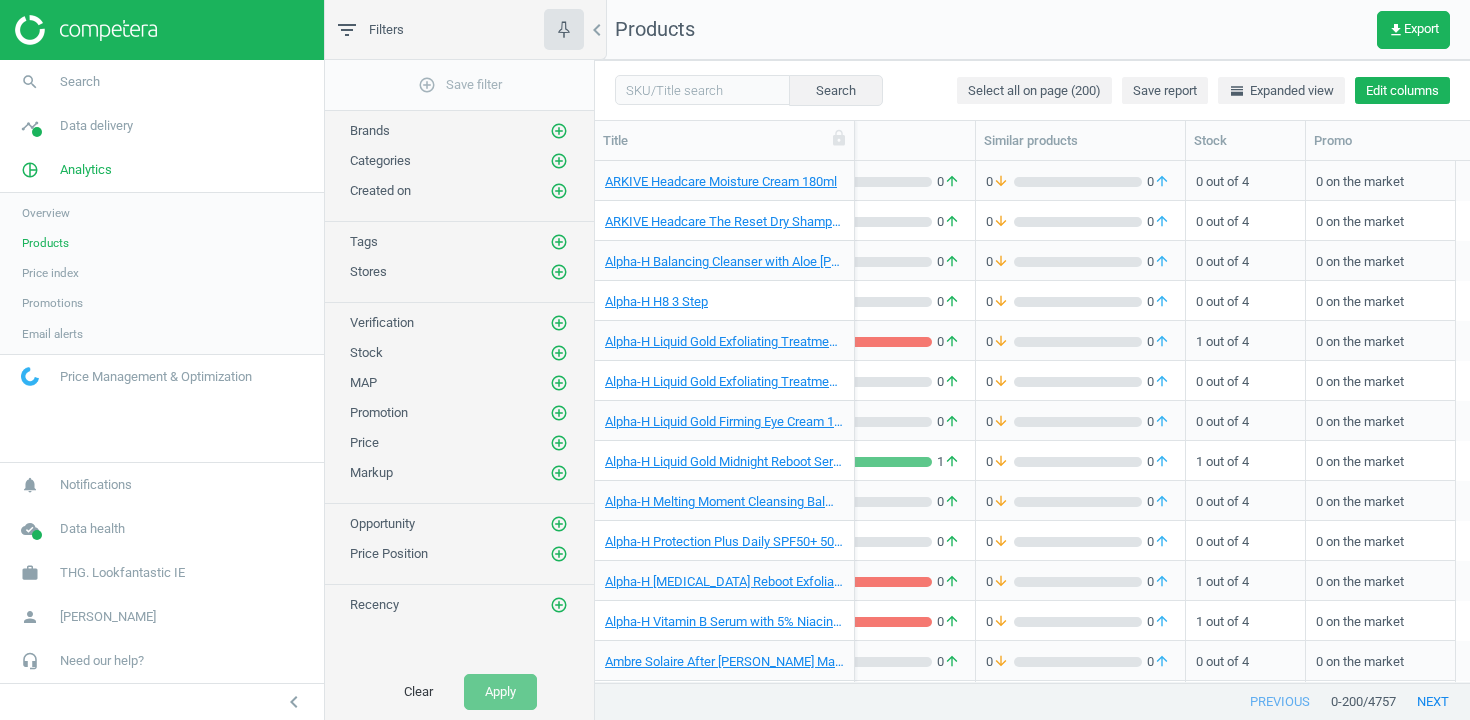 click on "Edit columns" at bounding box center [1402, 91] 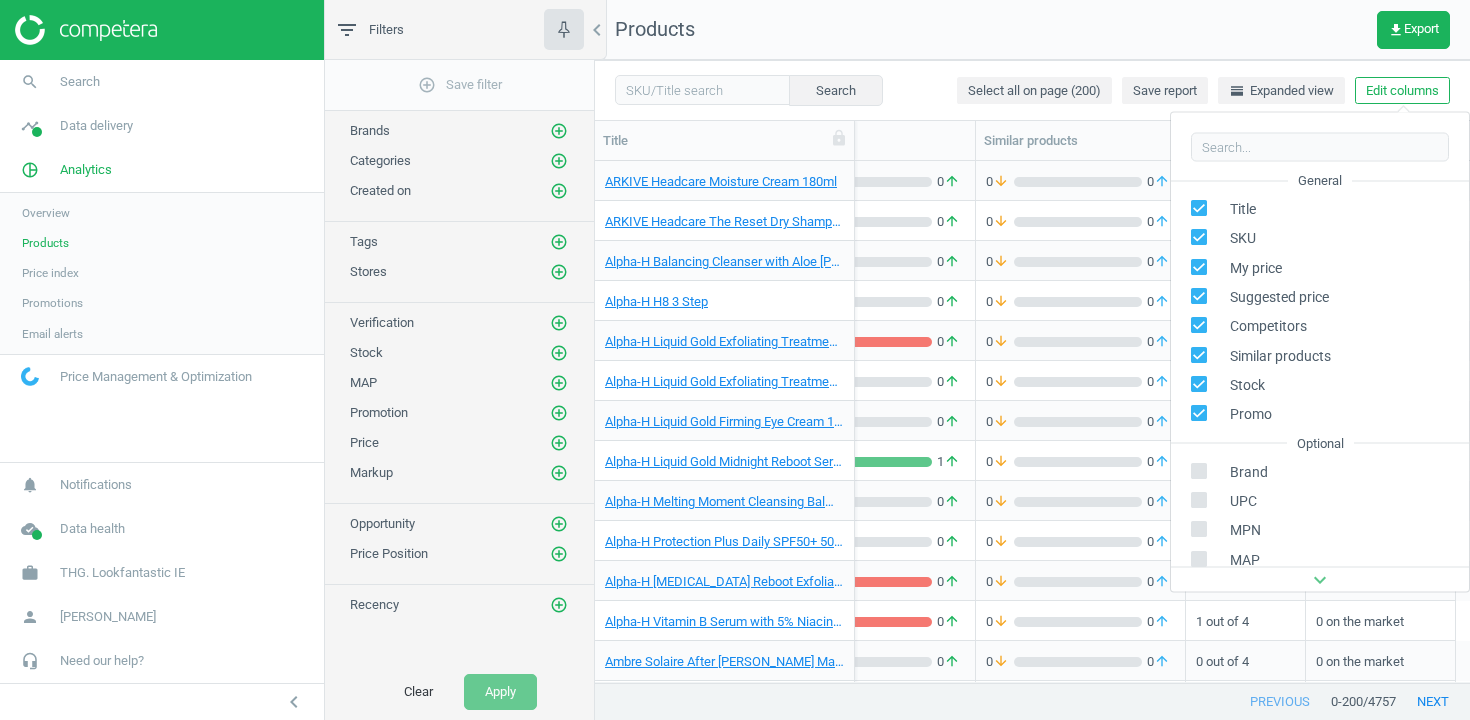scroll, scrollTop: 315, scrollLeft: 0, axis: vertical 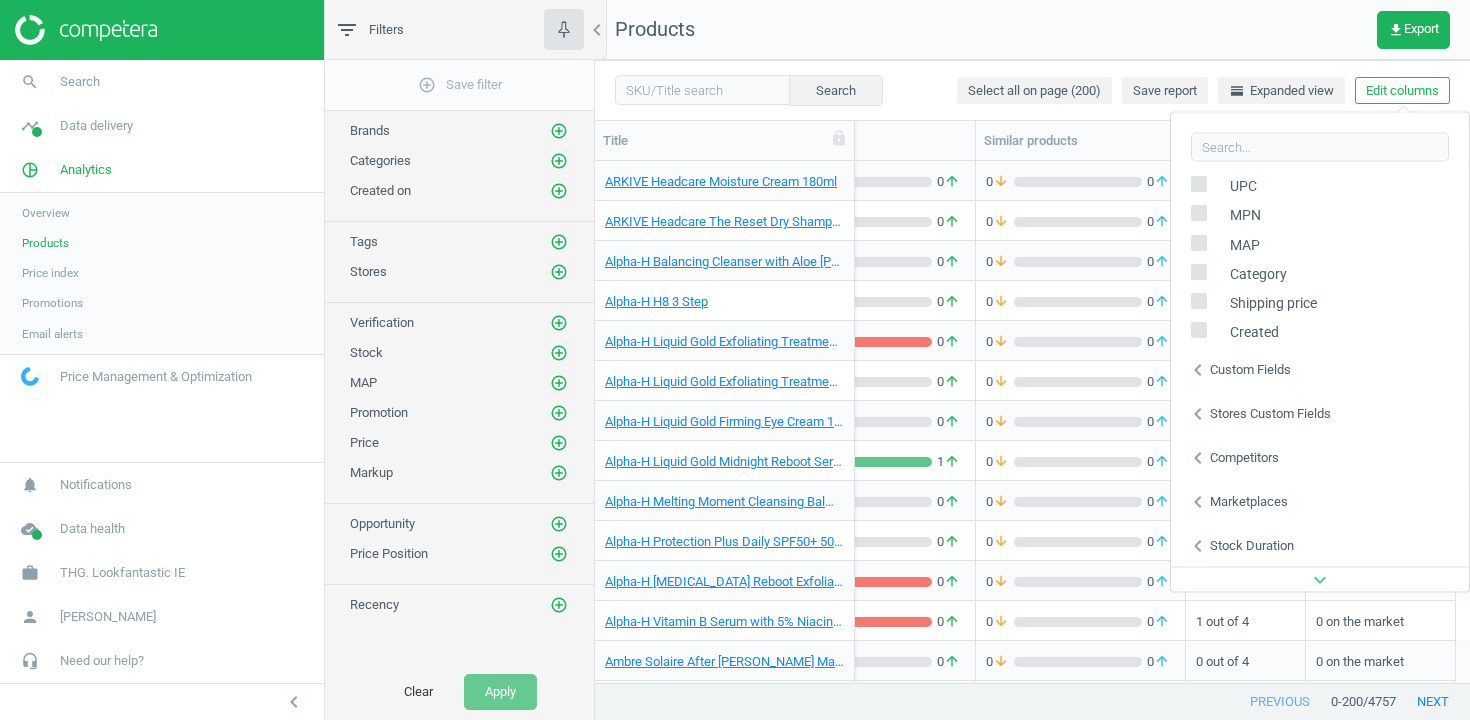 click on "Stores custom fields" at bounding box center (1270, 413) 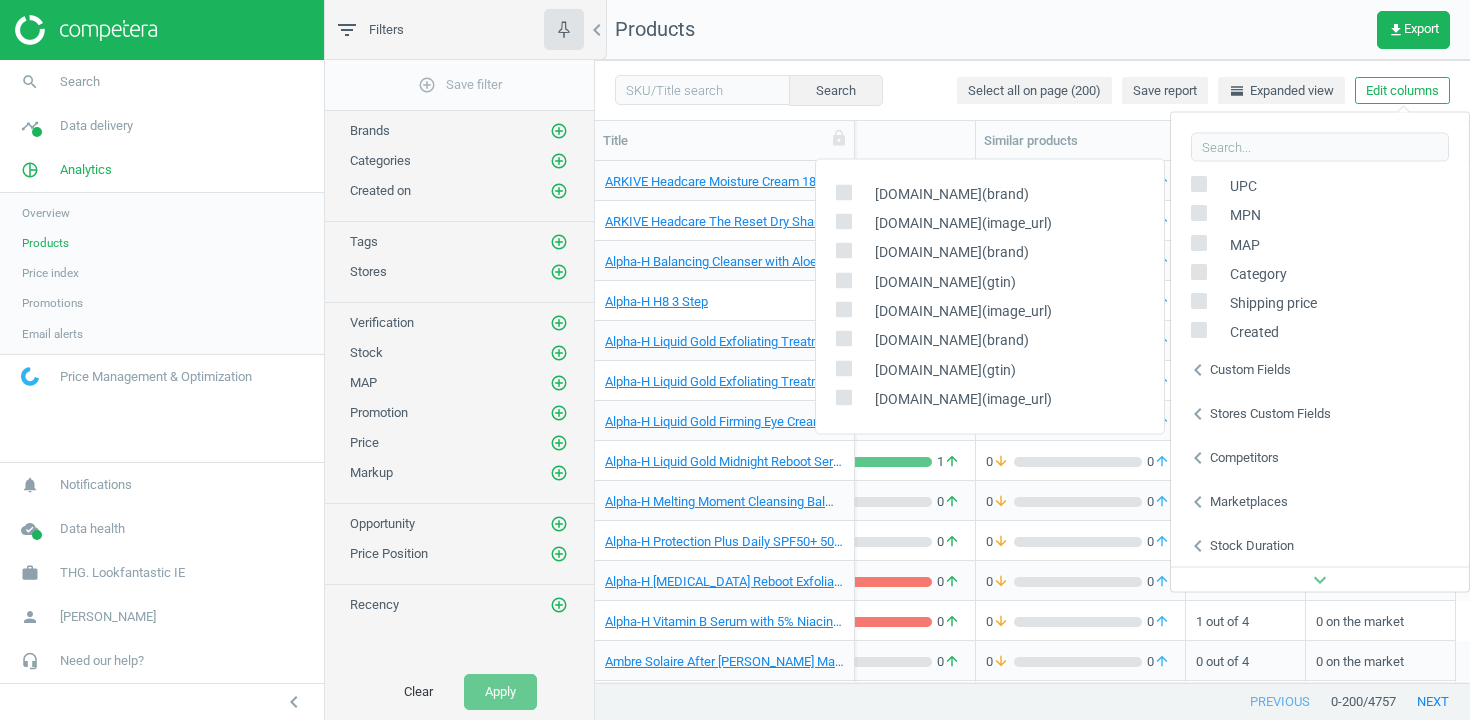 click on "Custom fields" at bounding box center [1250, 369] 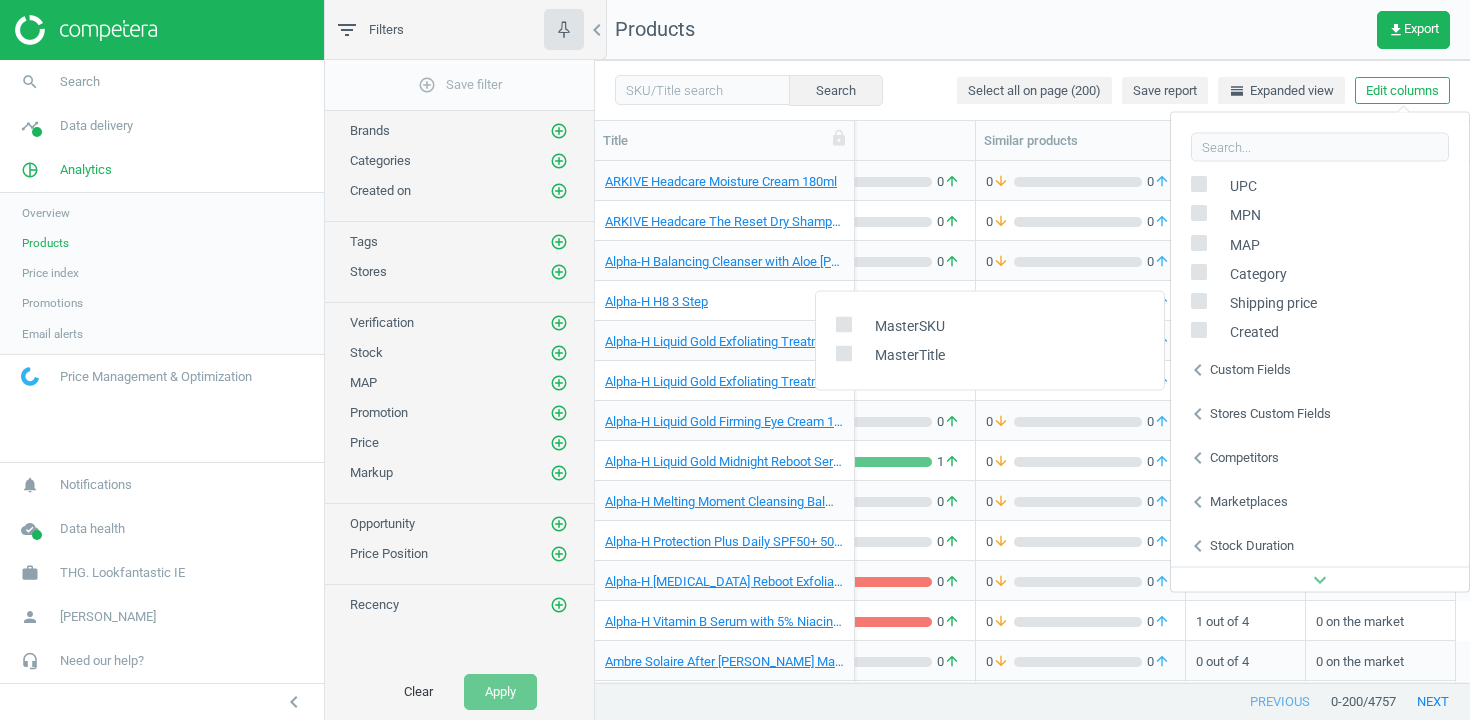 click on "MasterSKU" at bounding box center (905, 325) 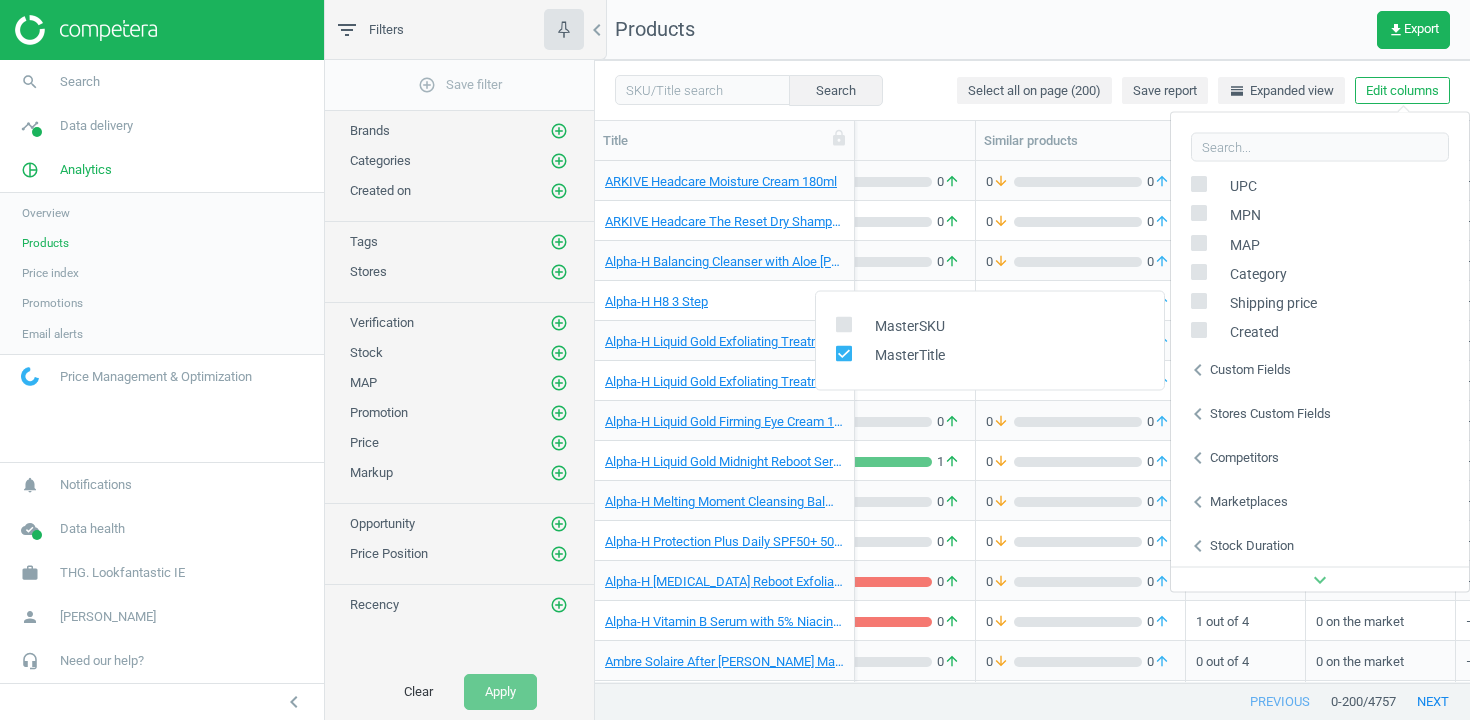 click at bounding box center (843, 324) 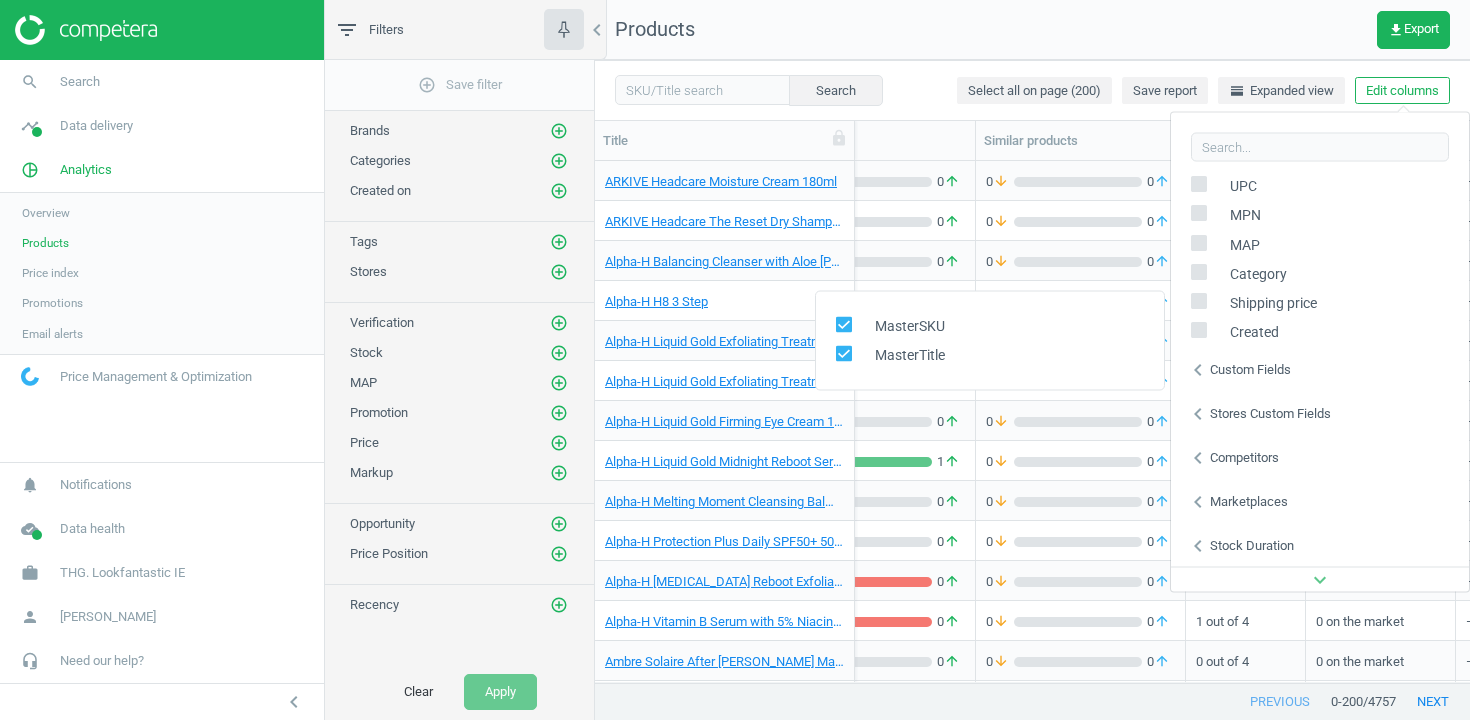 click on "Products get_app Export" at bounding box center (1032, 30) 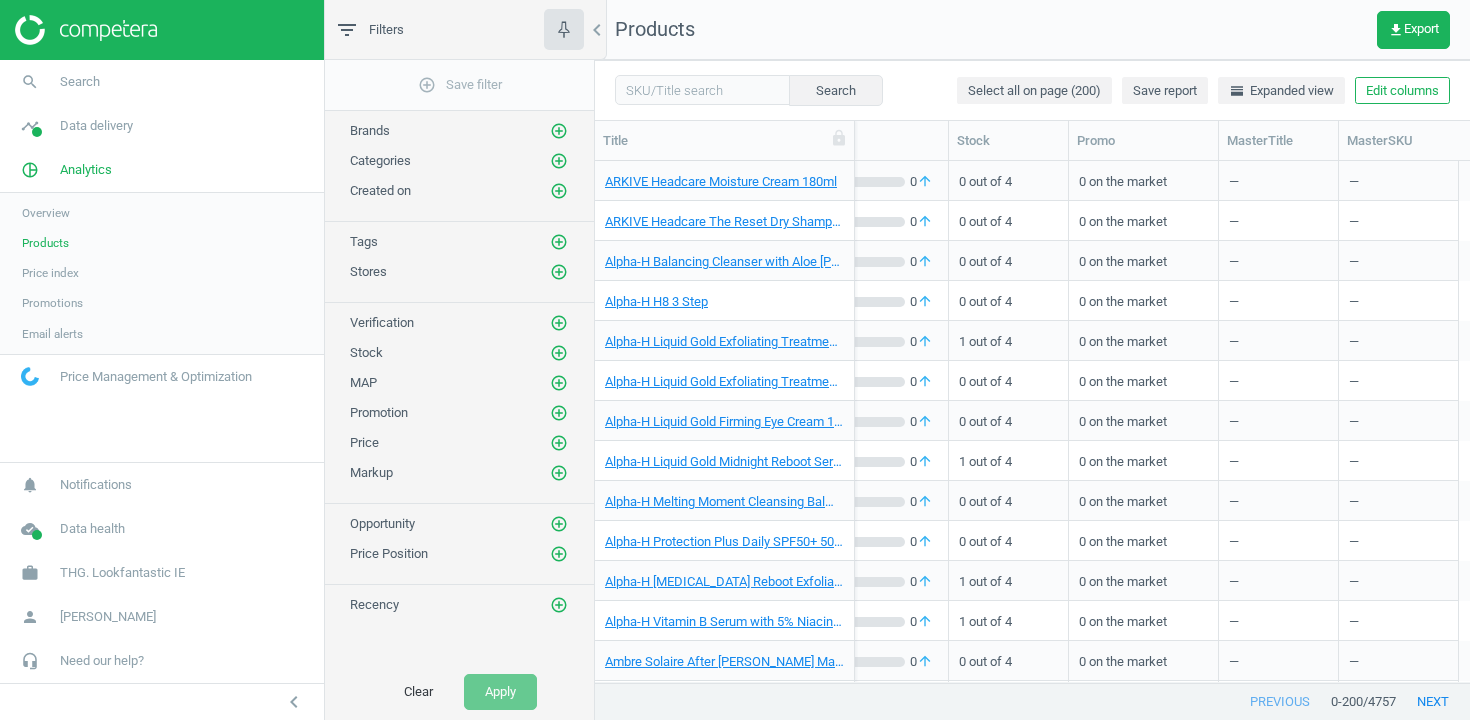 scroll, scrollTop: 0, scrollLeft: 776, axis: horizontal 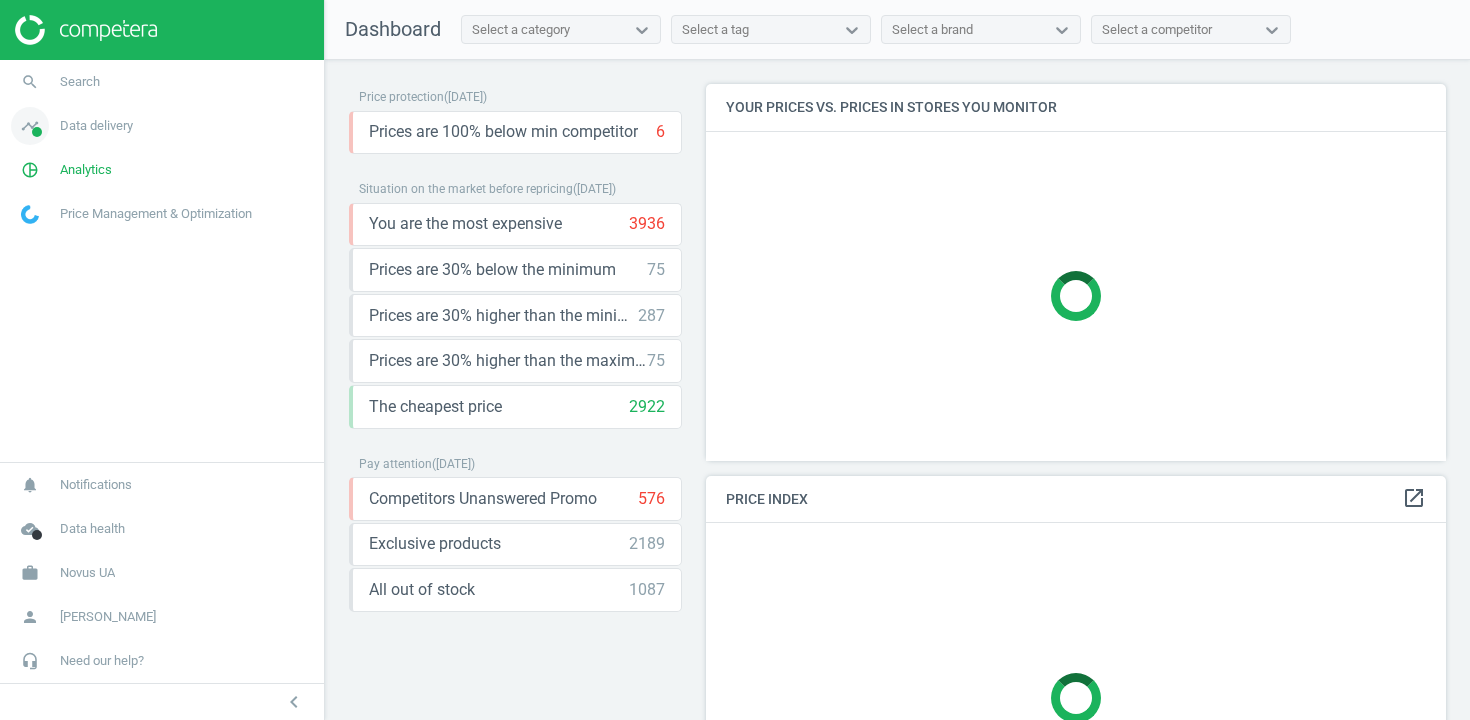 click on "Data delivery" at bounding box center (96, 126) 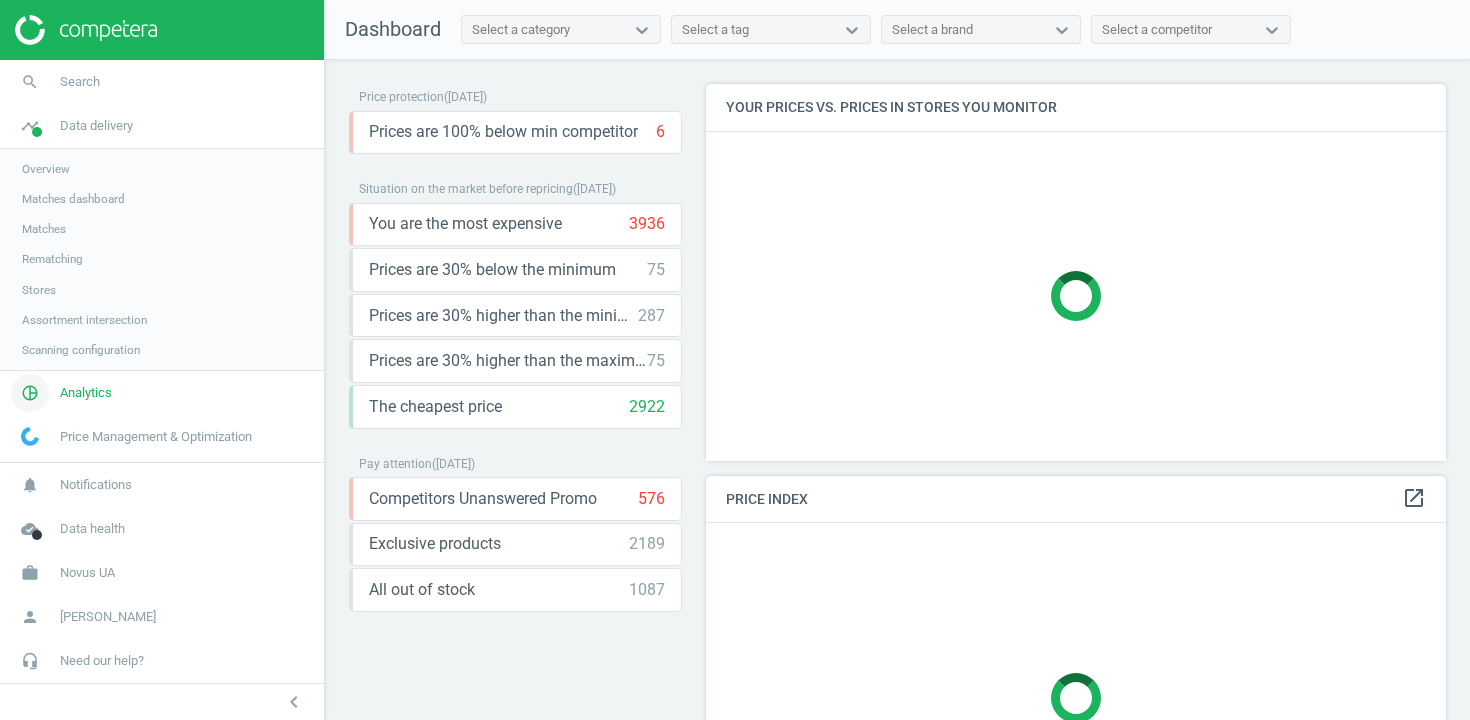 click on "pie_chart_outlined Analytics" at bounding box center [162, 393] 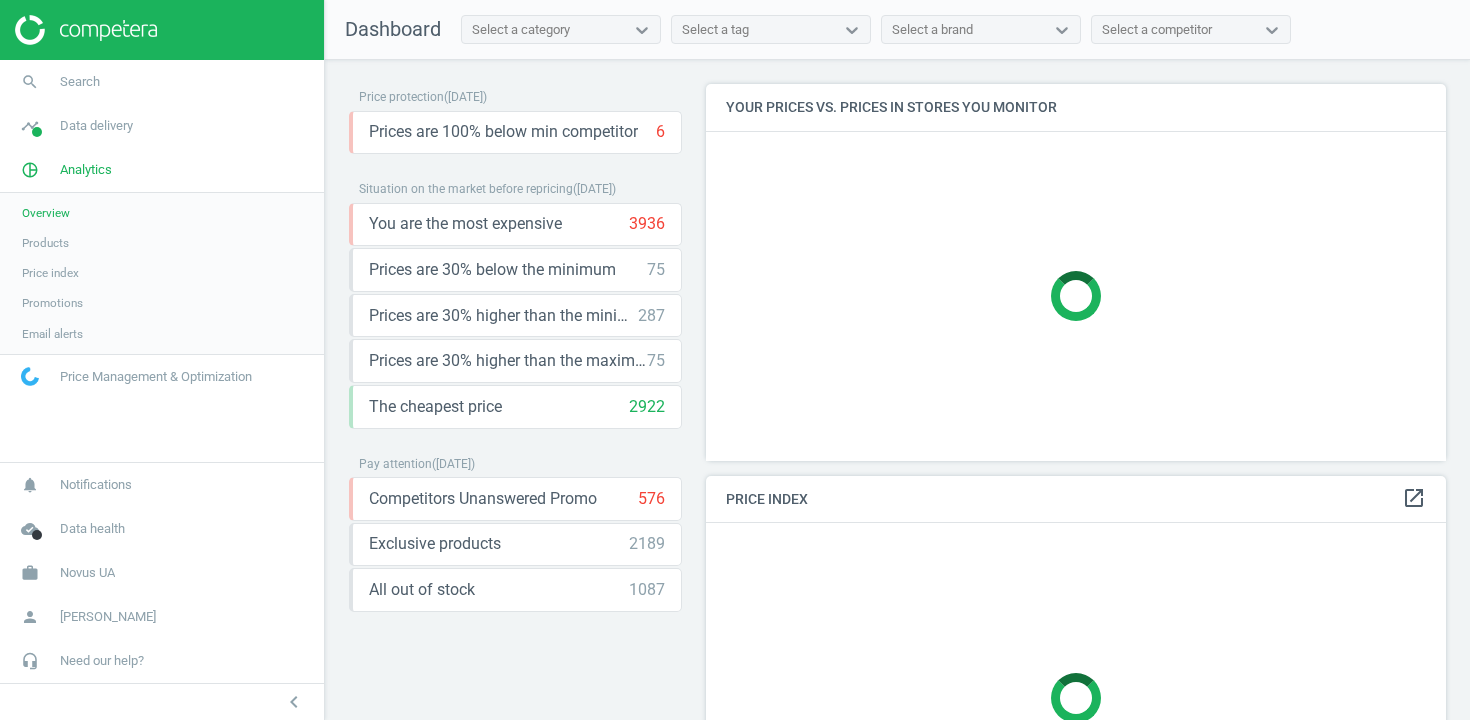 click on "Products" at bounding box center (45, 243) 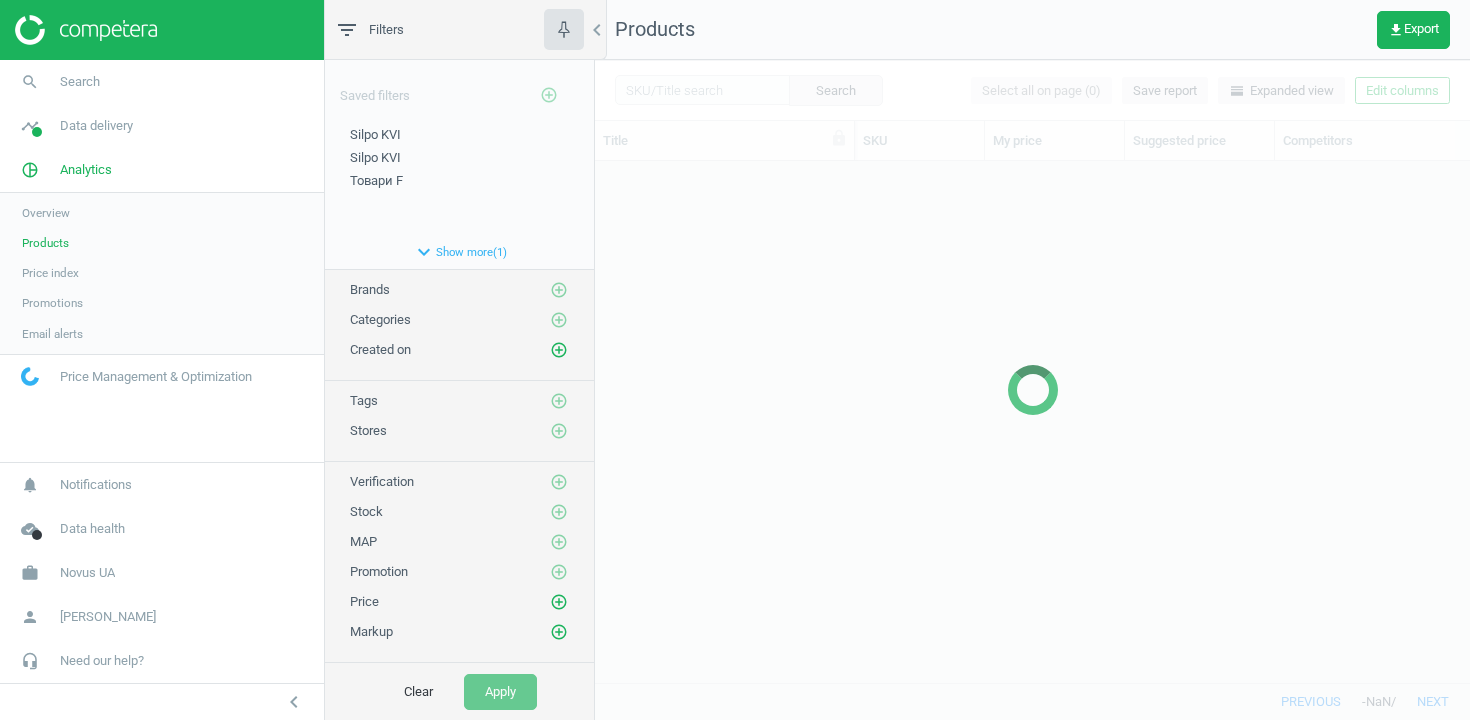 scroll, scrollTop: 1, scrollLeft: 1, axis: both 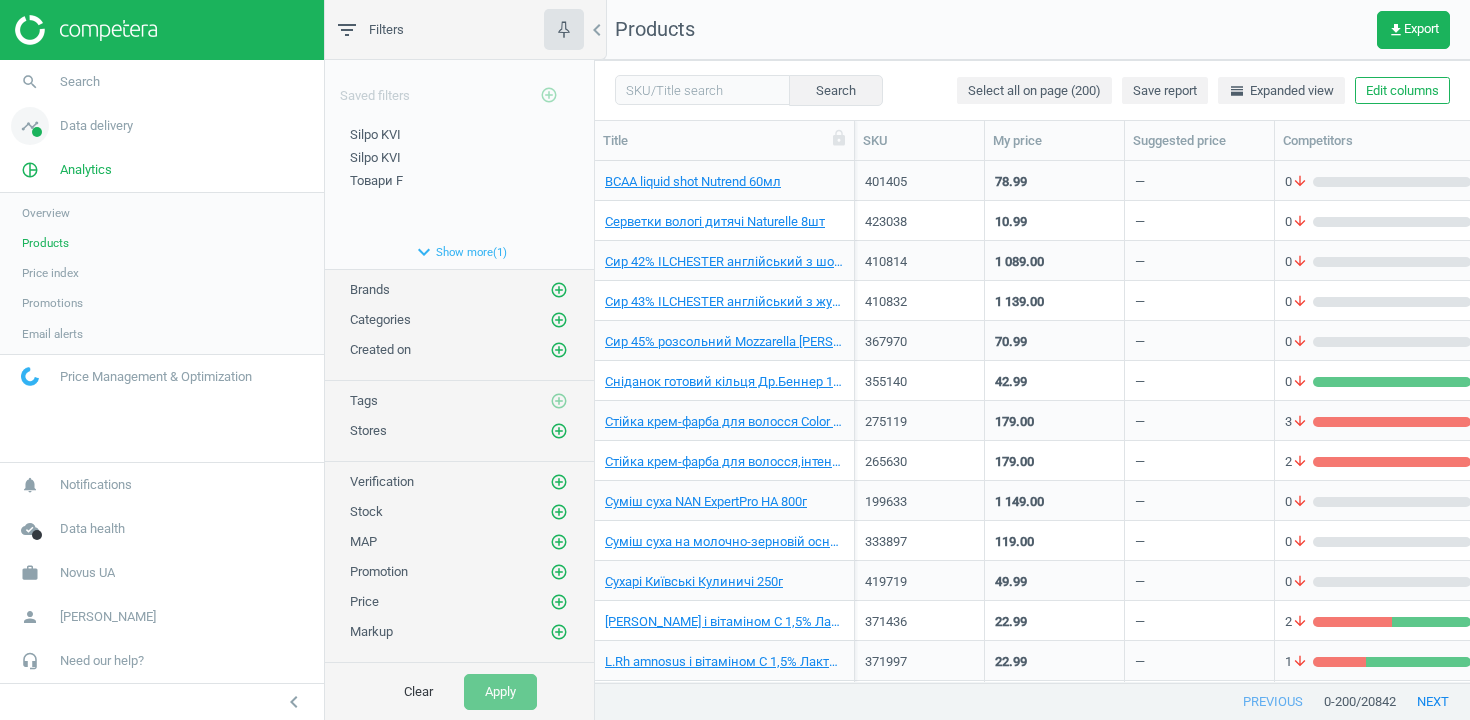 click on "timeline Data delivery" at bounding box center [162, 126] 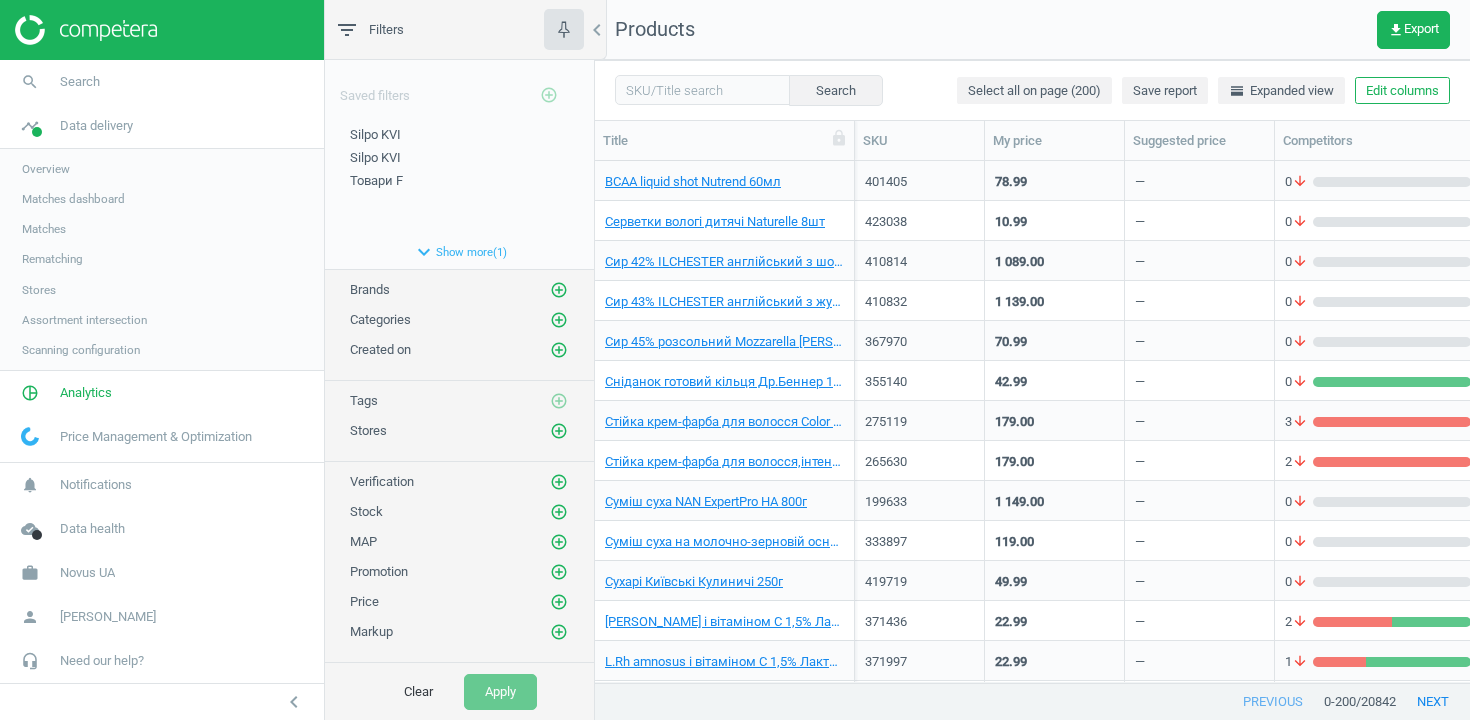 click on "Stores" at bounding box center (39, 290) 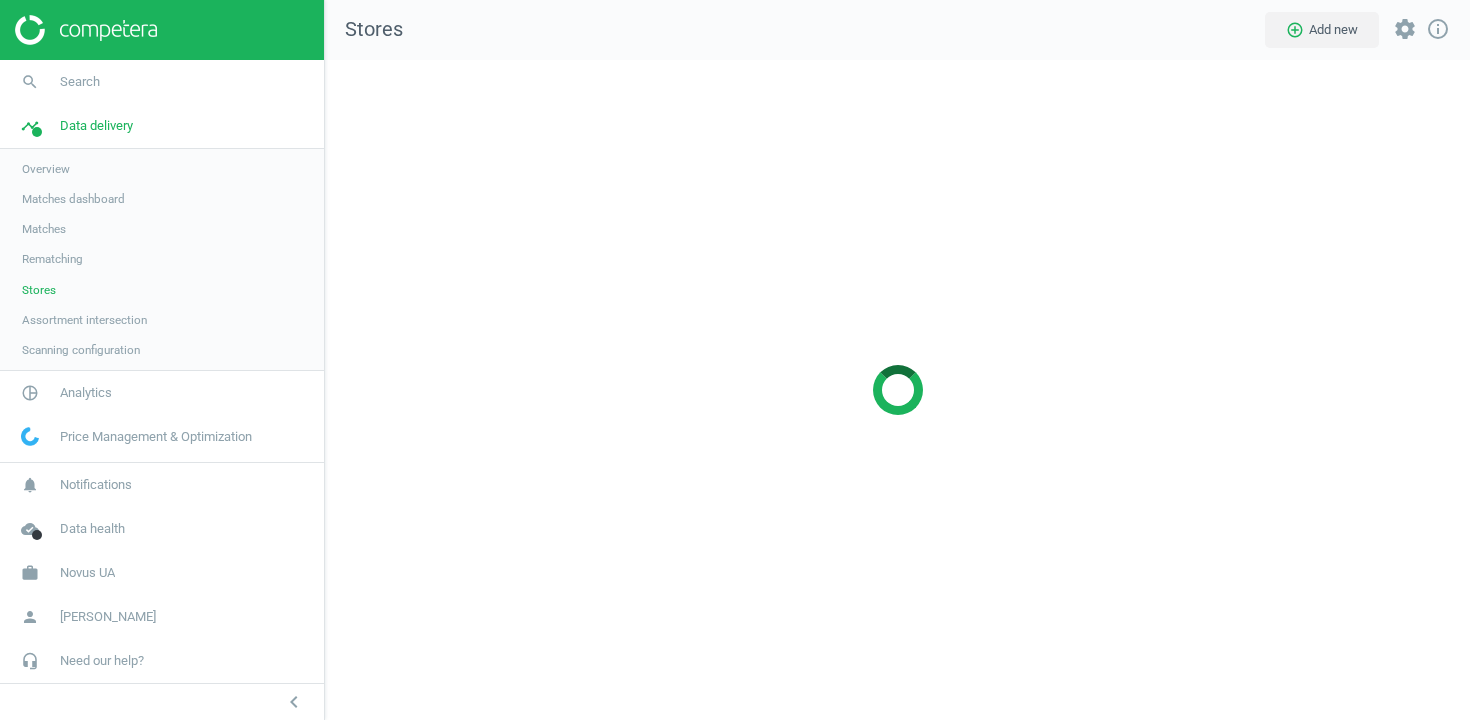 scroll, scrollTop: 10, scrollLeft: 10, axis: both 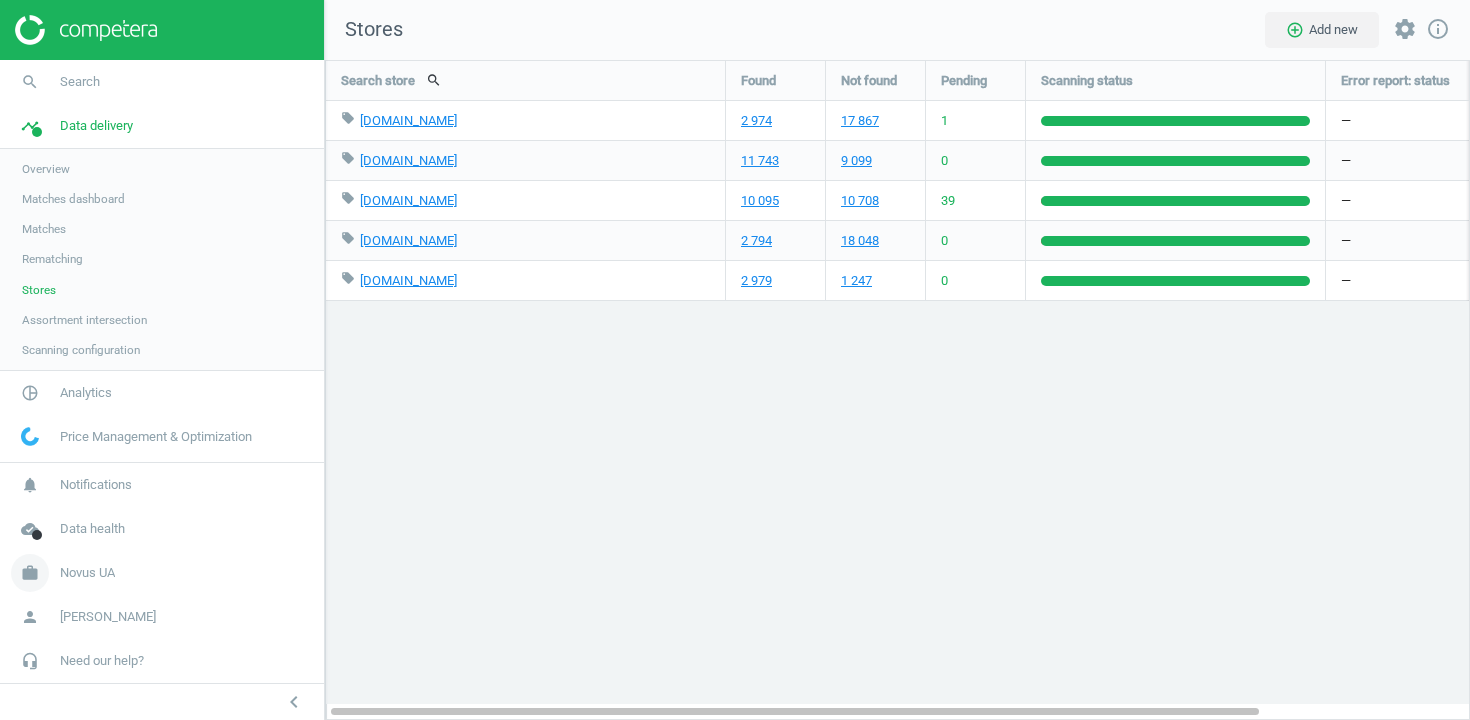 click on "Novus UA" at bounding box center (87, 573) 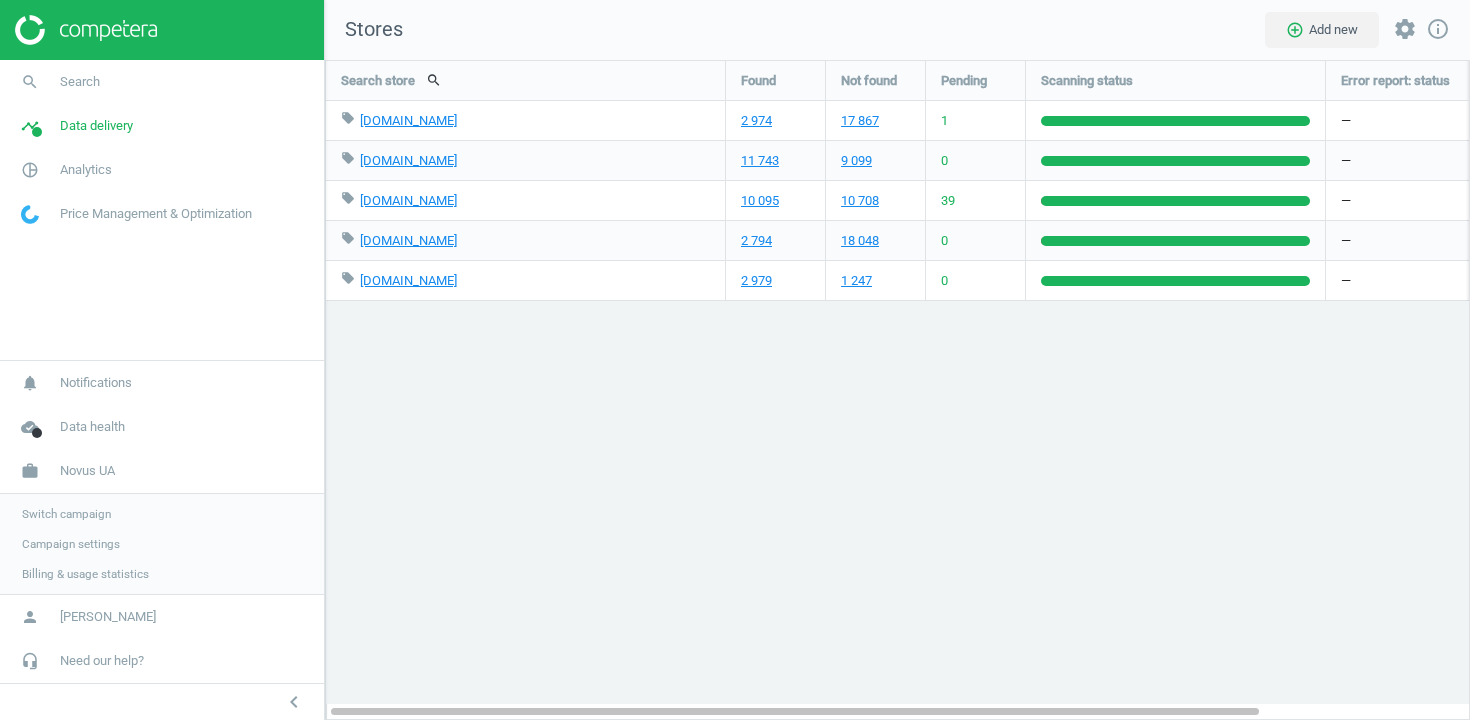 click on "Switch campaign" at bounding box center (66, 514) 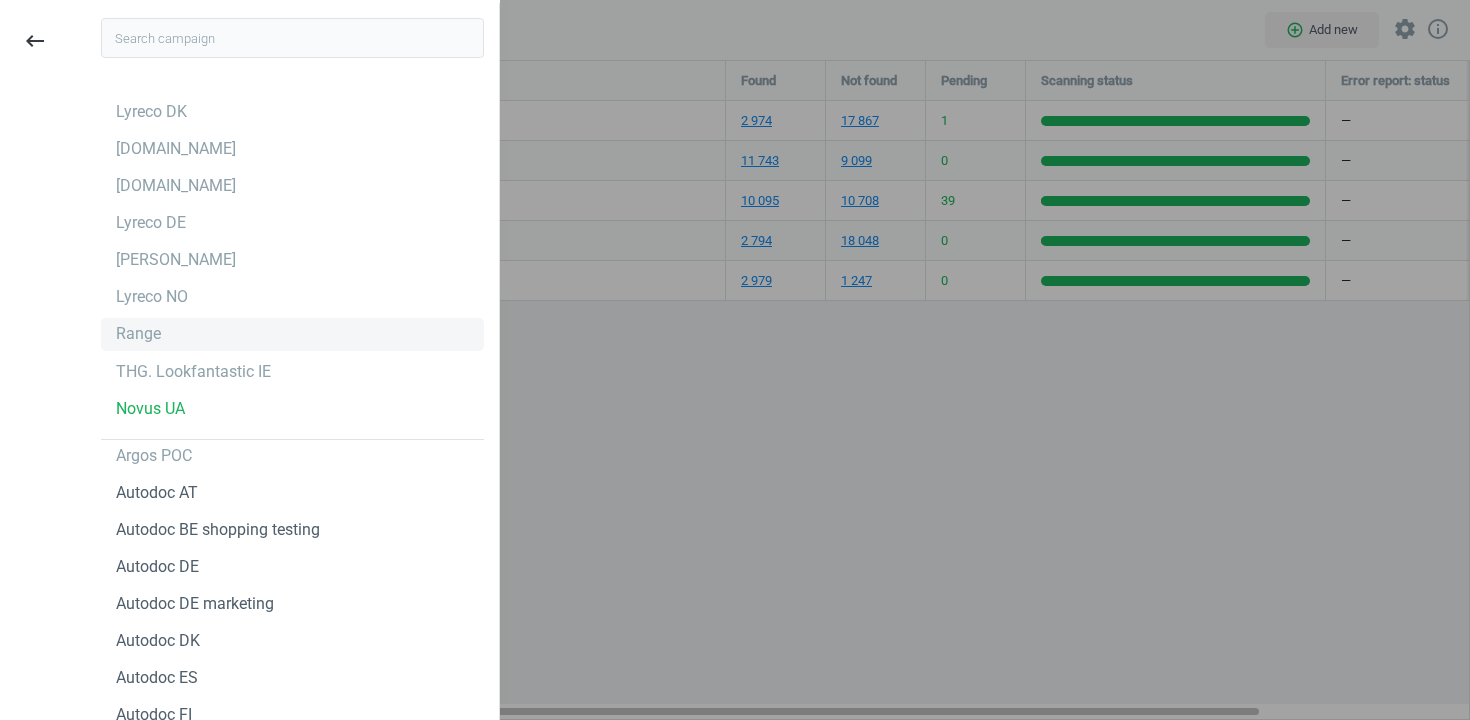 click on "Range" at bounding box center [292, 334] 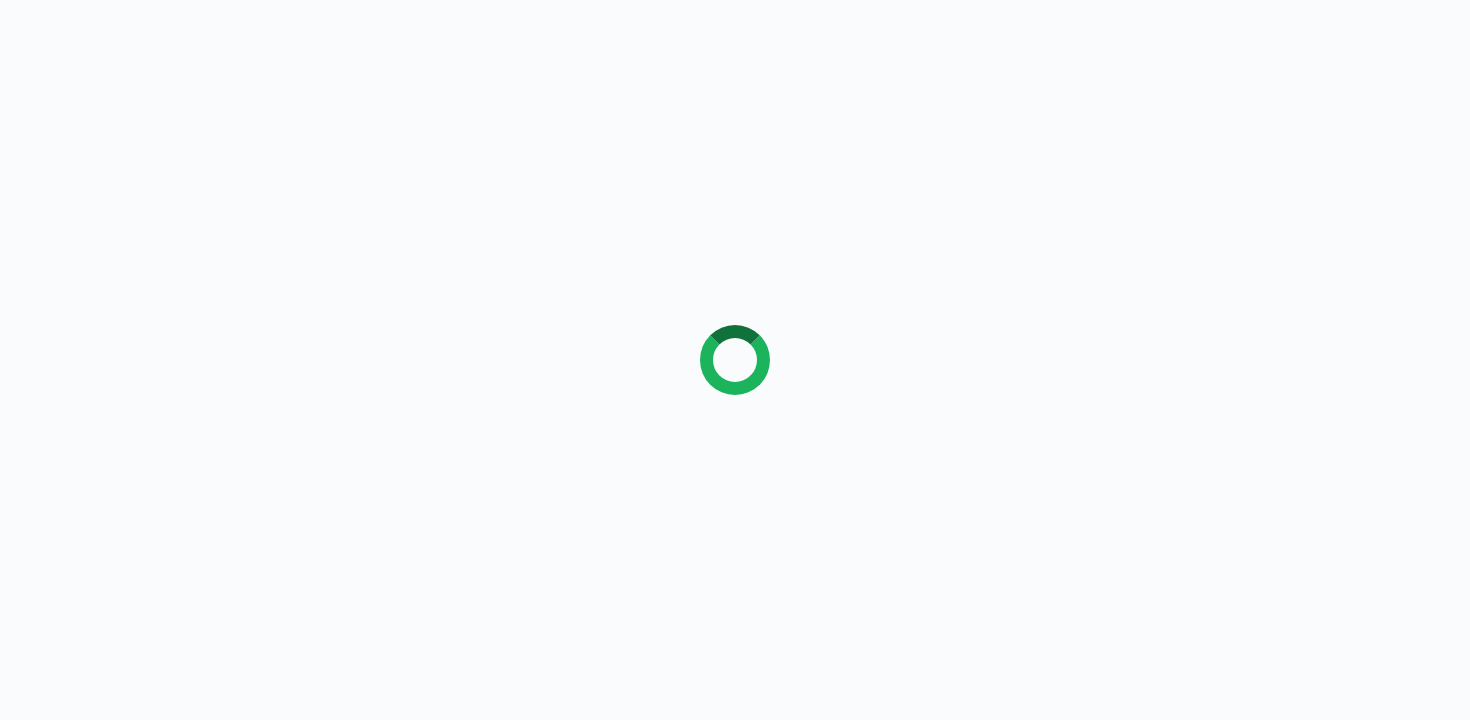 scroll, scrollTop: 0, scrollLeft: 0, axis: both 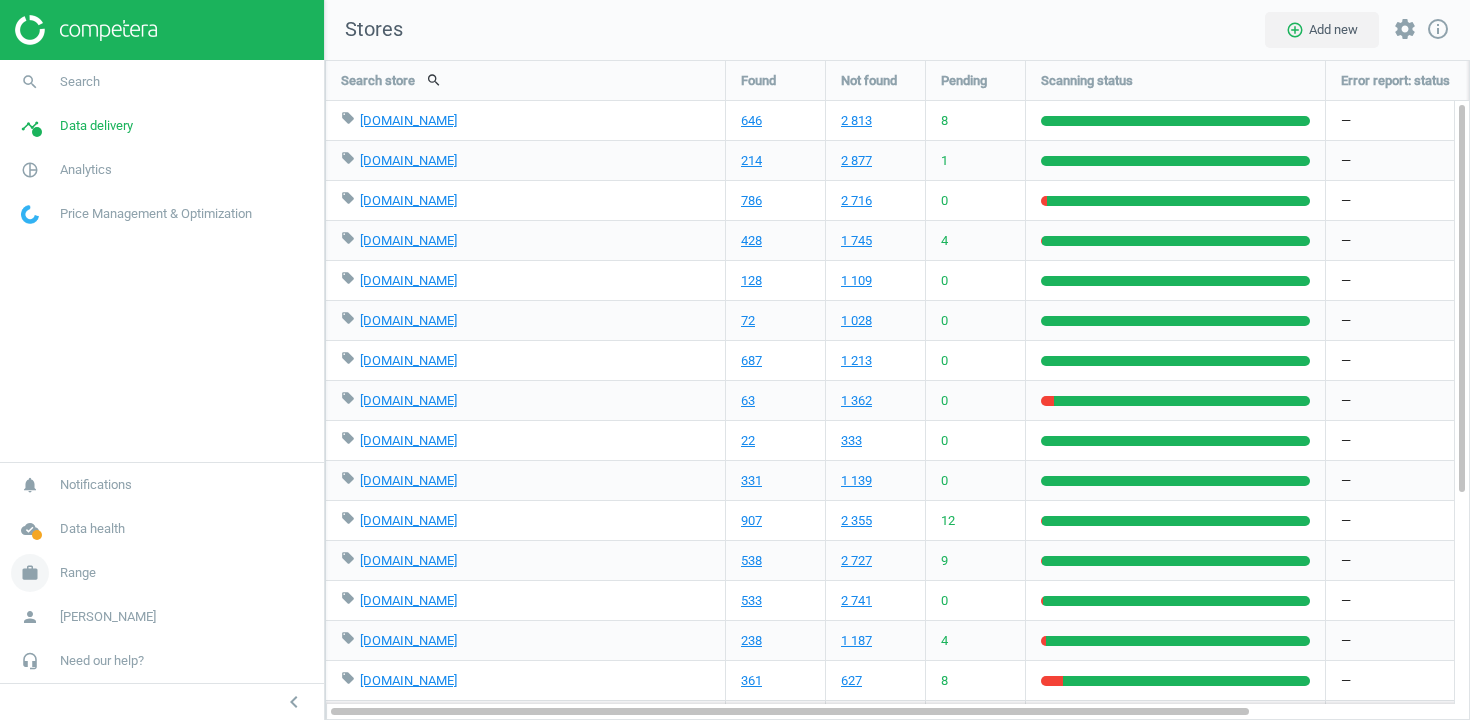 click on "Range" at bounding box center (78, 573) 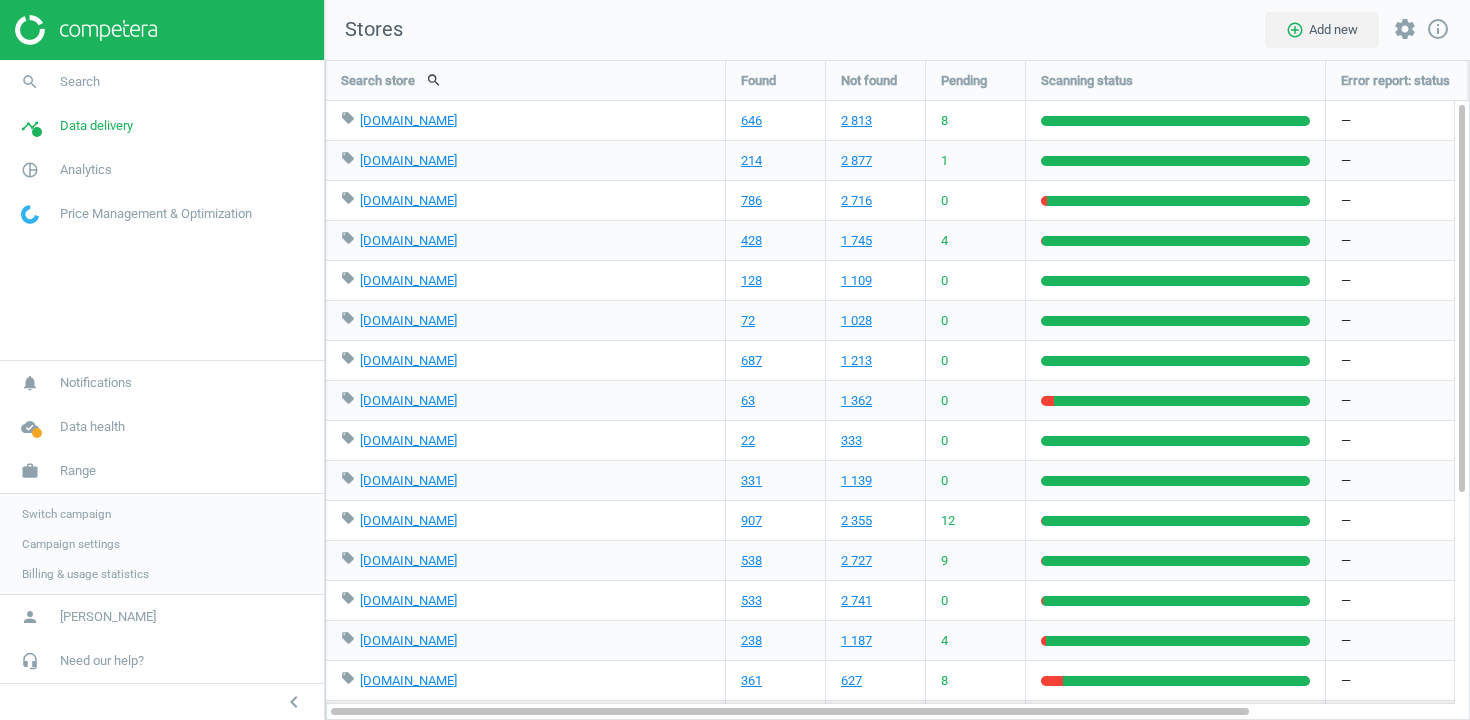 click on "Switch campaign" at bounding box center [66, 514] 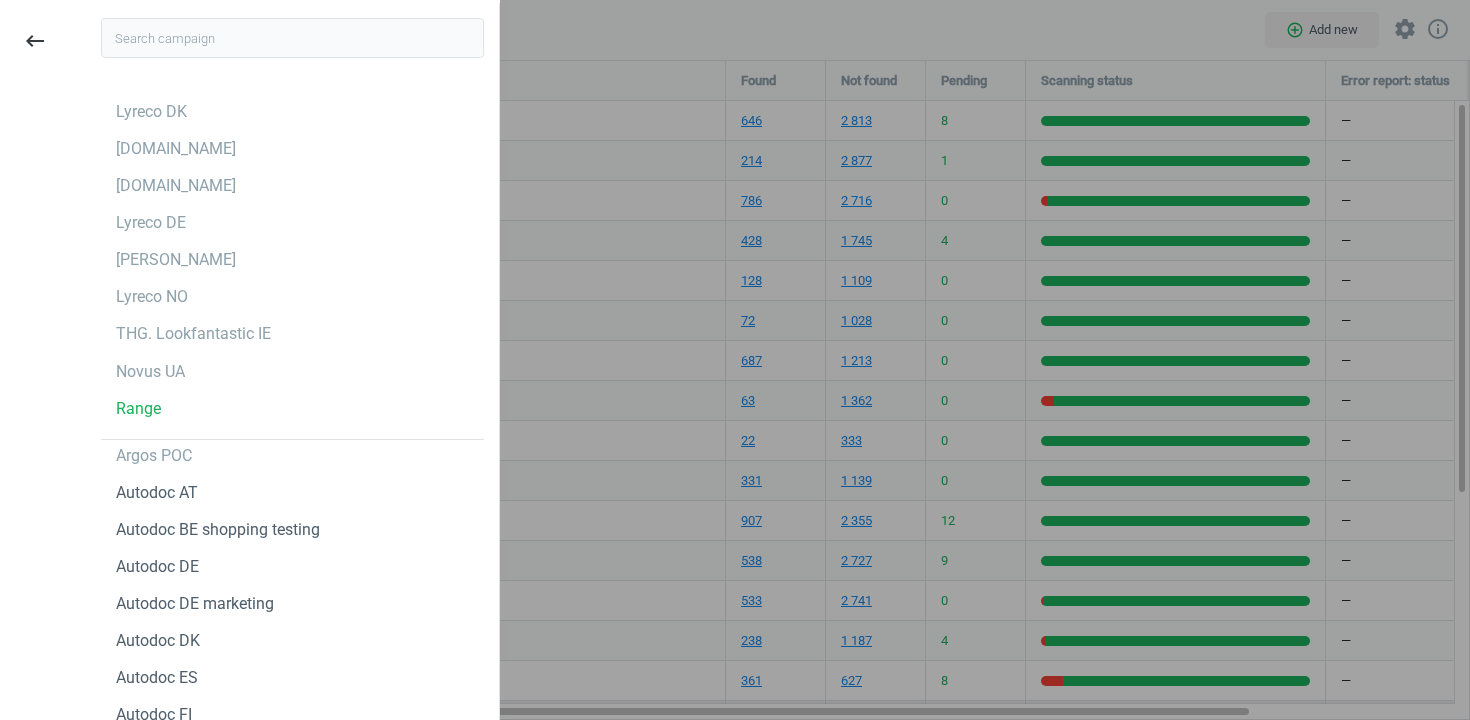 scroll, scrollTop: 2, scrollLeft: 0, axis: vertical 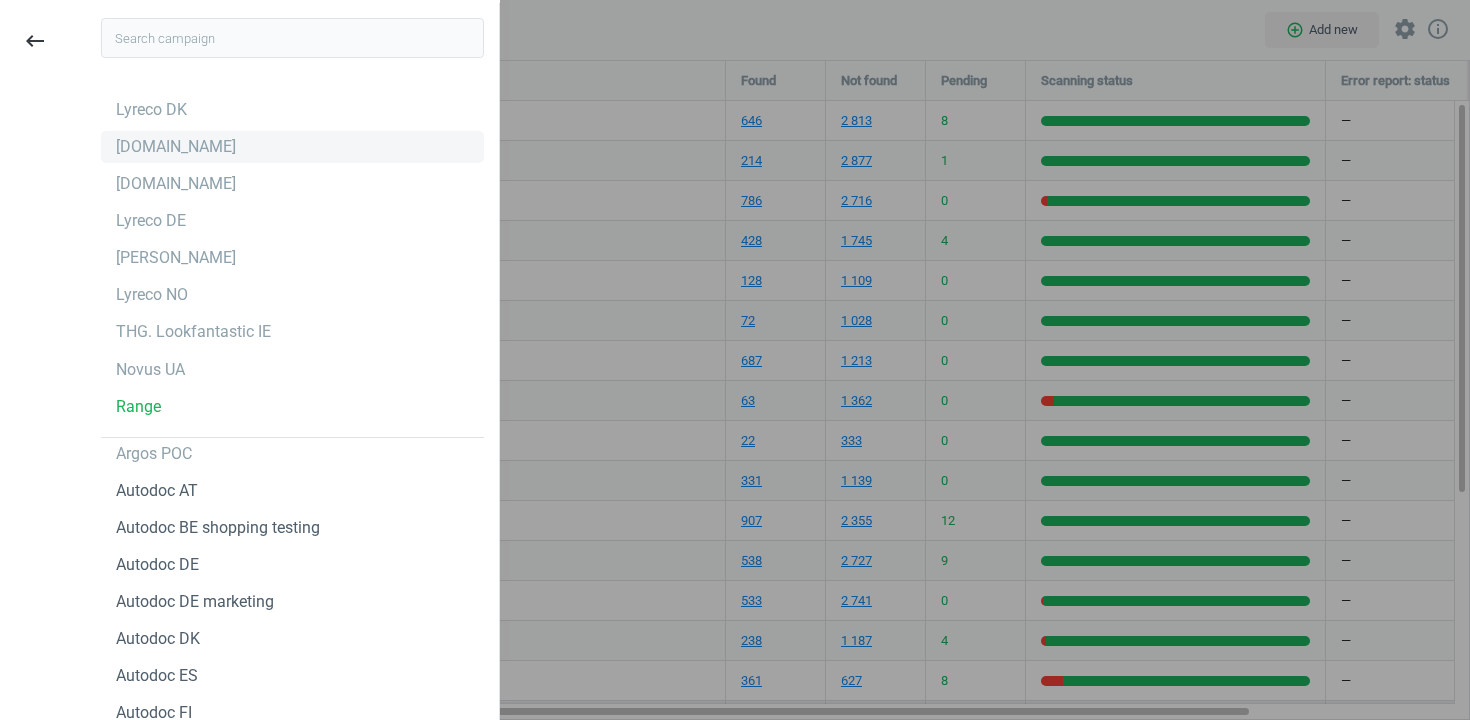 click on "[DOMAIN_NAME]" at bounding box center (176, 147) 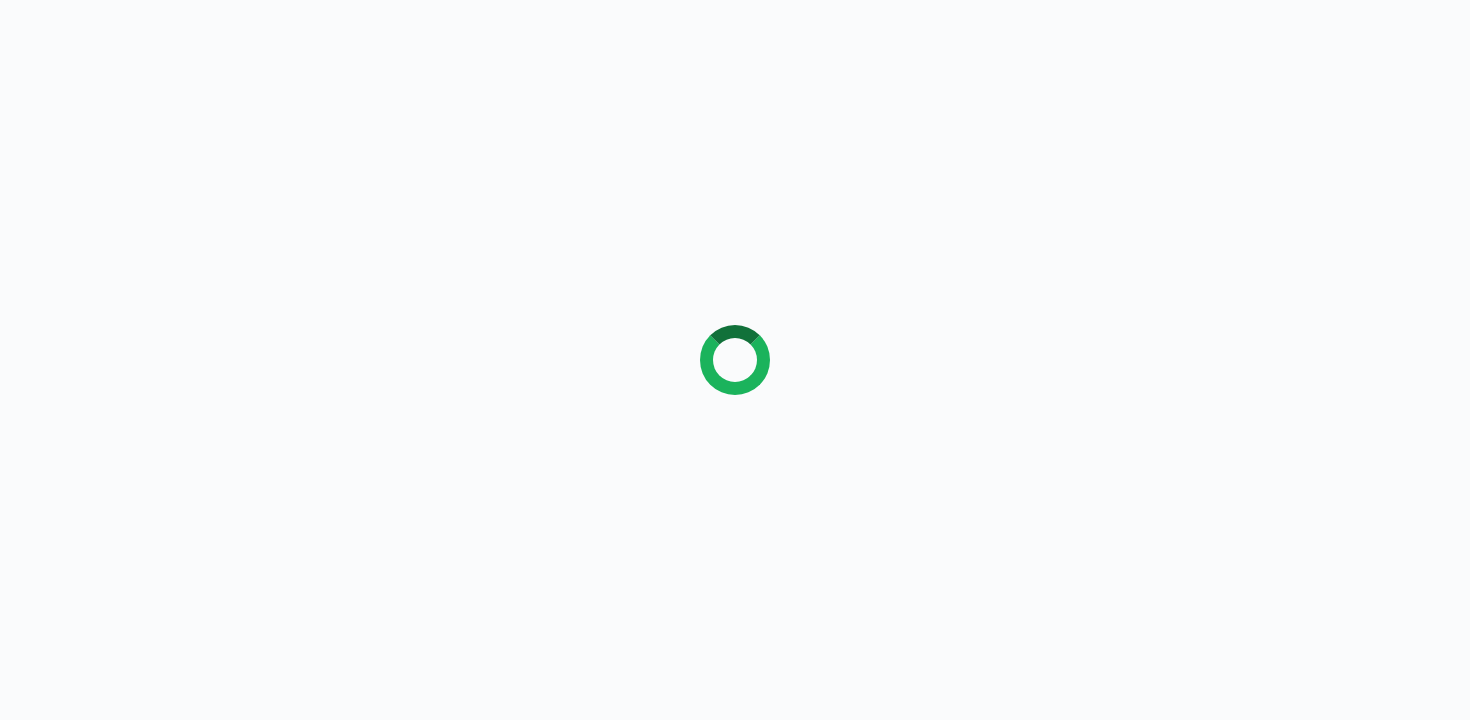 scroll, scrollTop: 0, scrollLeft: 0, axis: both 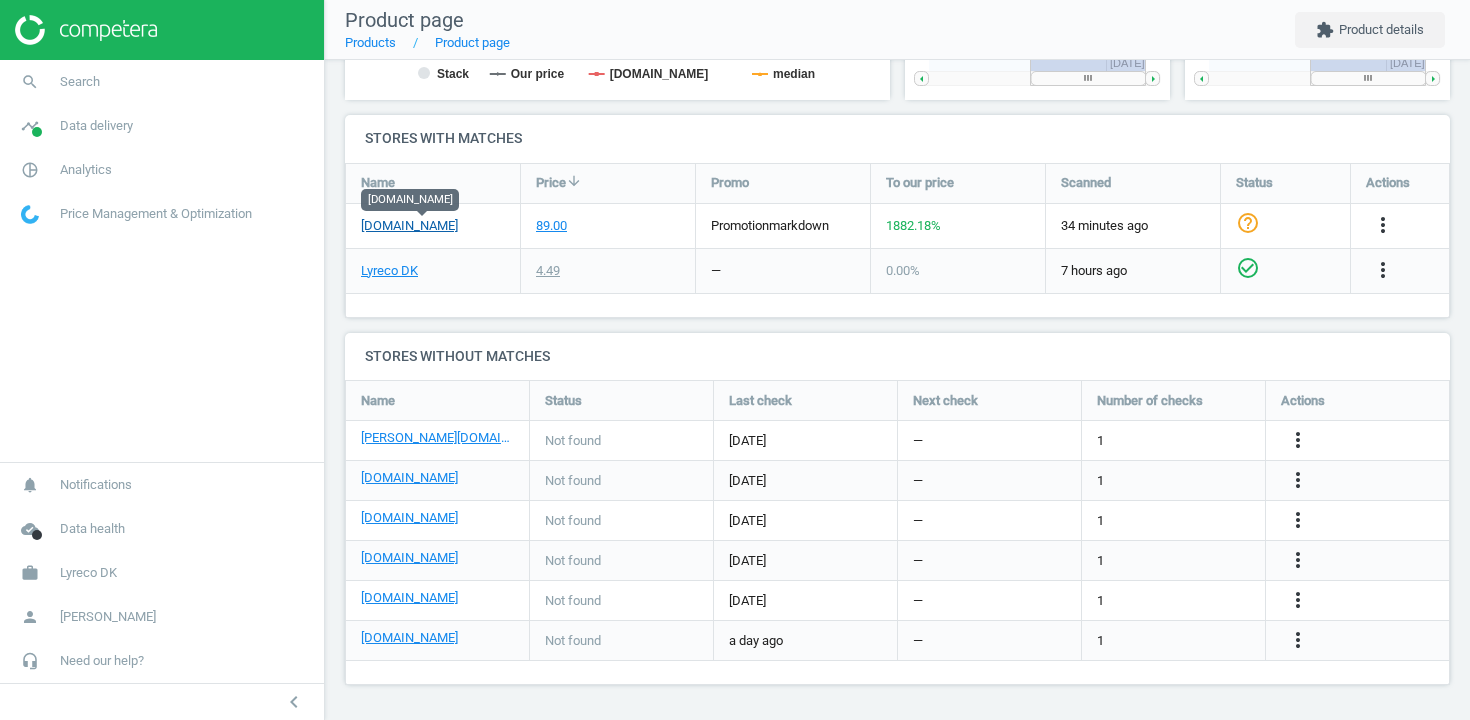click on "daarbakredoffice.dk" at bounding box center (409, 226) 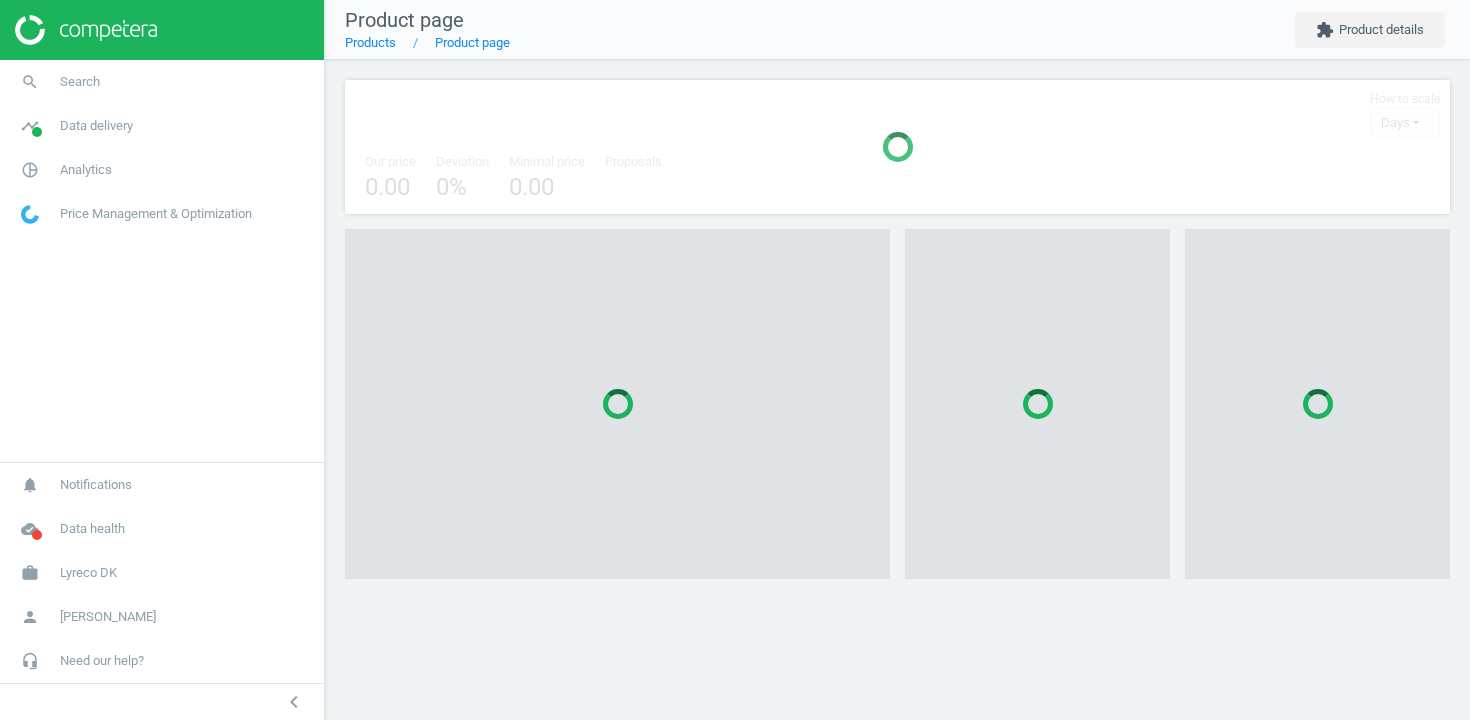 scroll, scrollTop: 0, scrollLeft: 0, axis: both 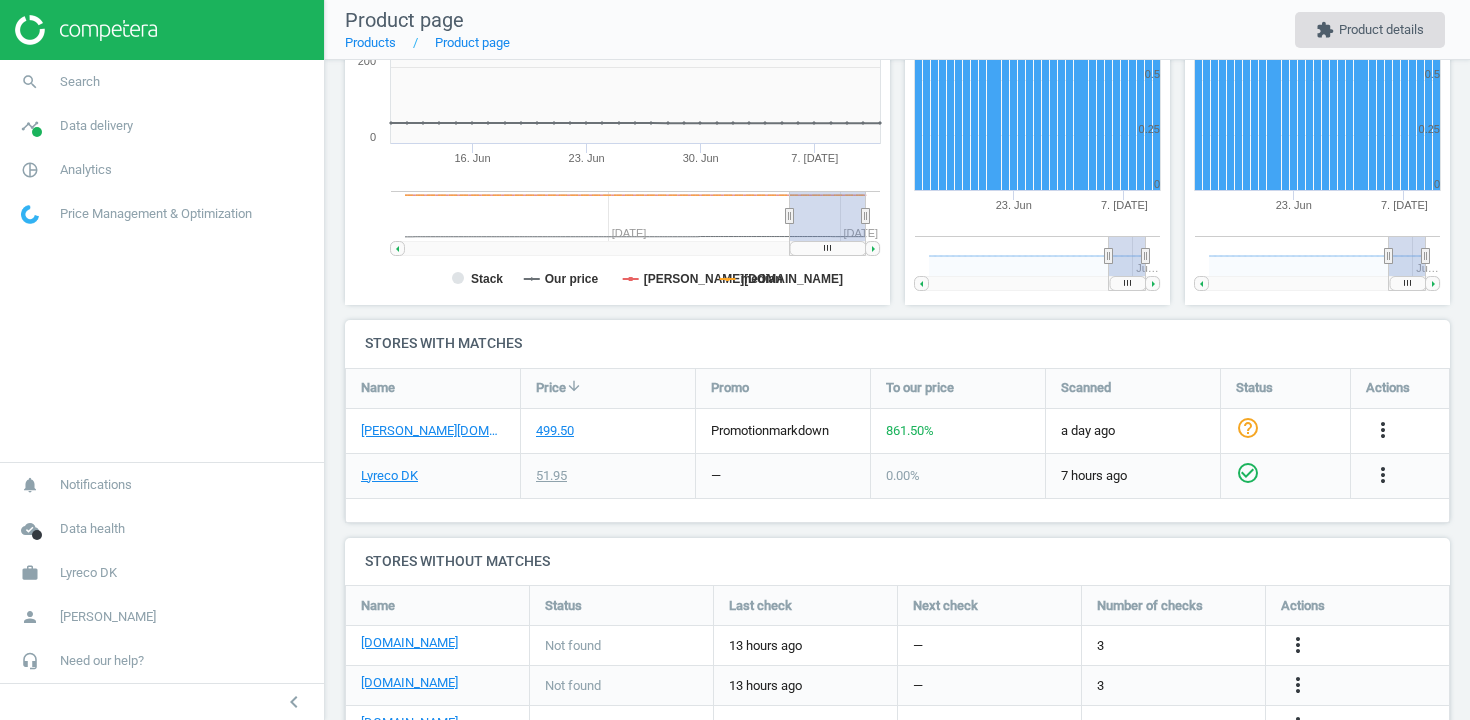 click on "extension Product details" at bounding box center [1370, 30] 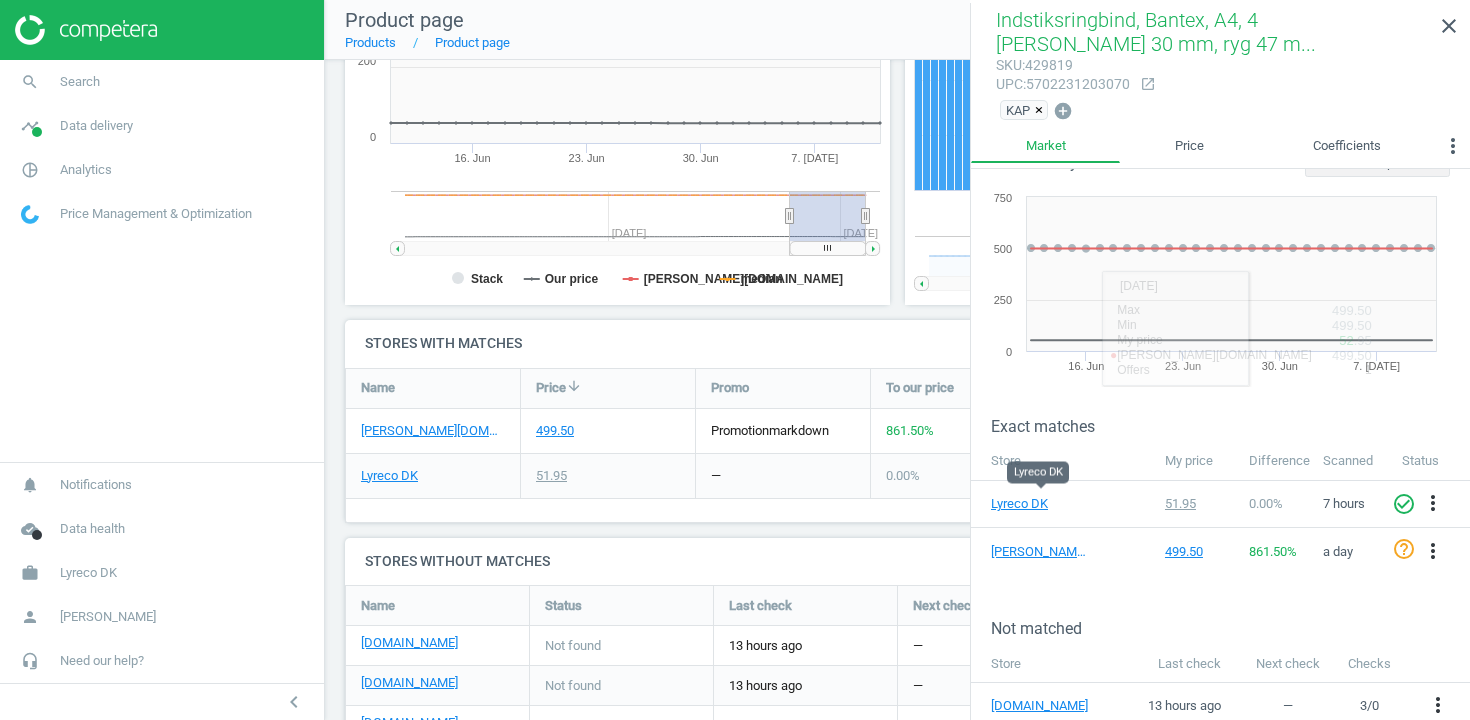 scroll, scrollTop: 57, scrollLeft: 0, axis: vertical 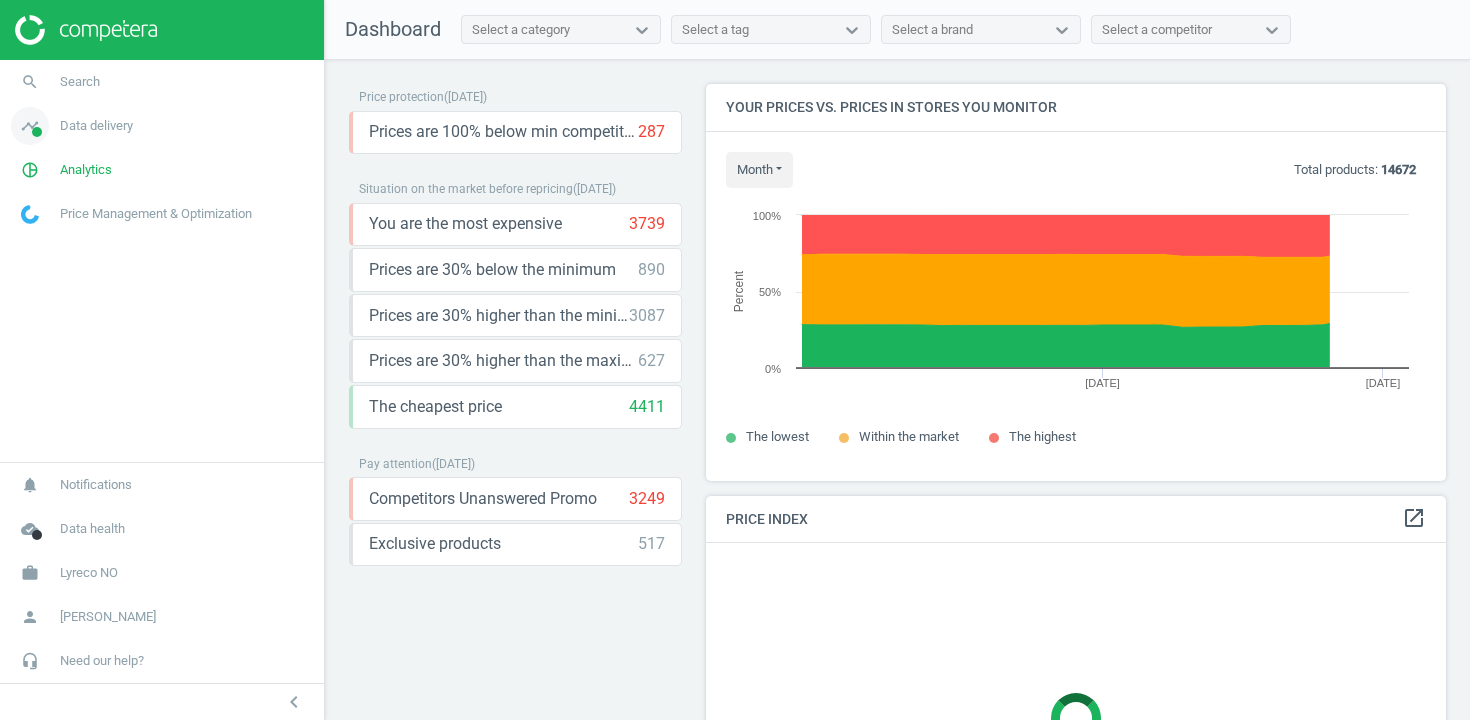 click on "timeline Data delivery" at bounding box center (162, 126) 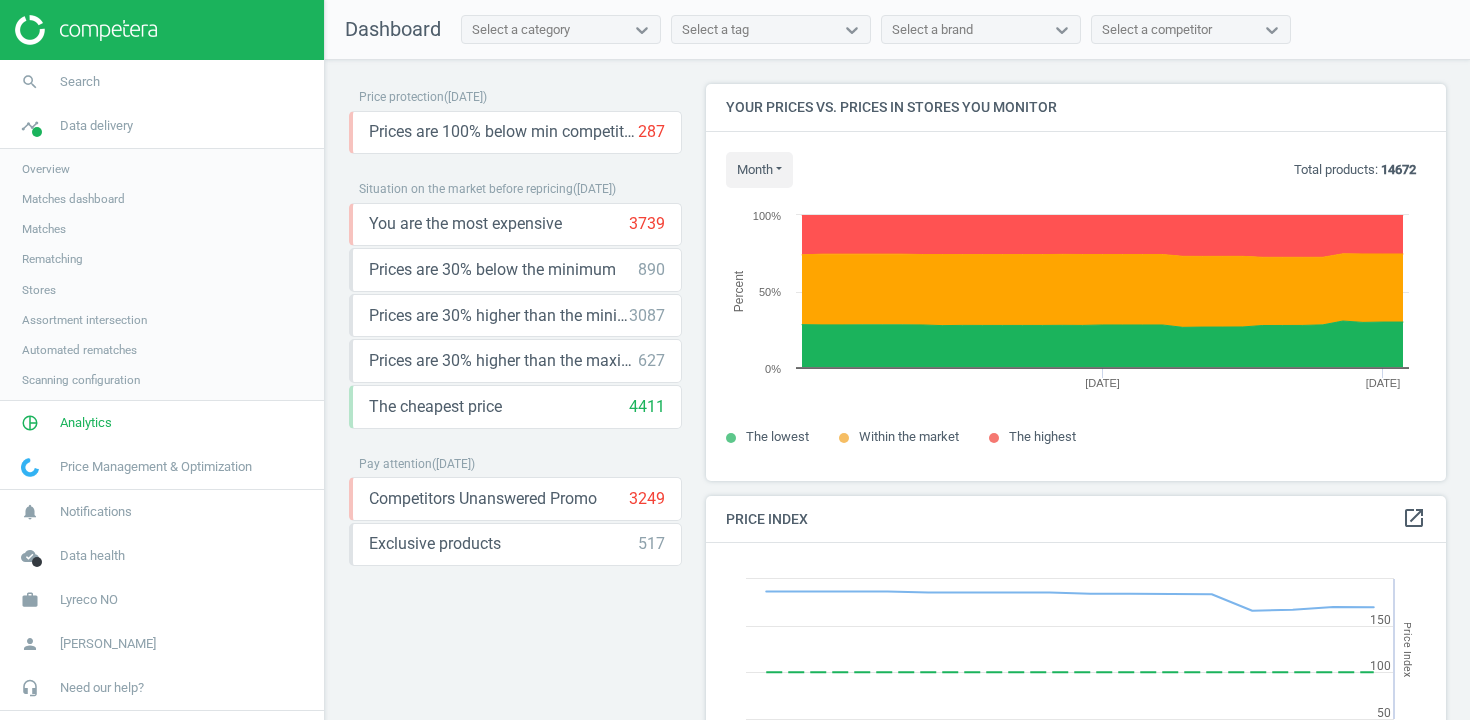 scroll, scrollTop: 10, scrollLeft: 10, axis: both 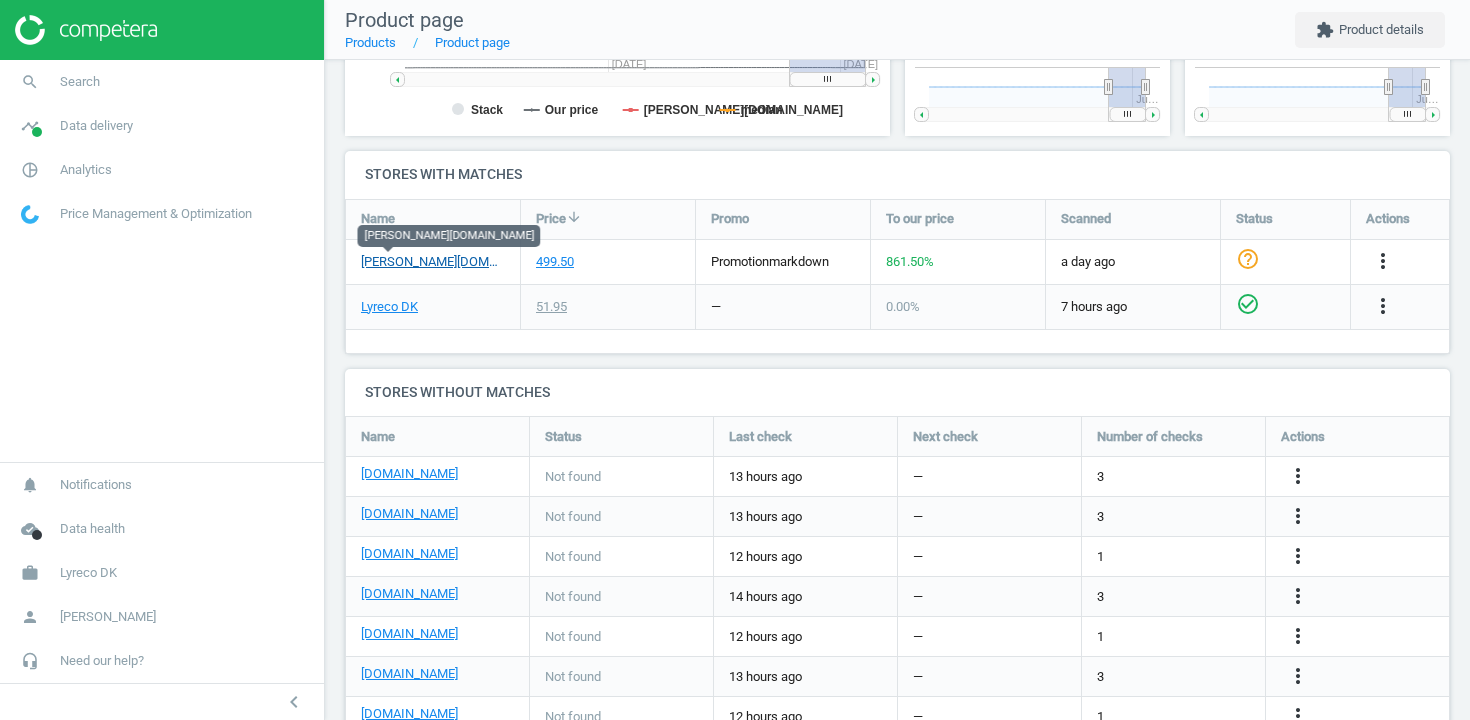 click on "lomax.dk" at bounding box center (433, 262) 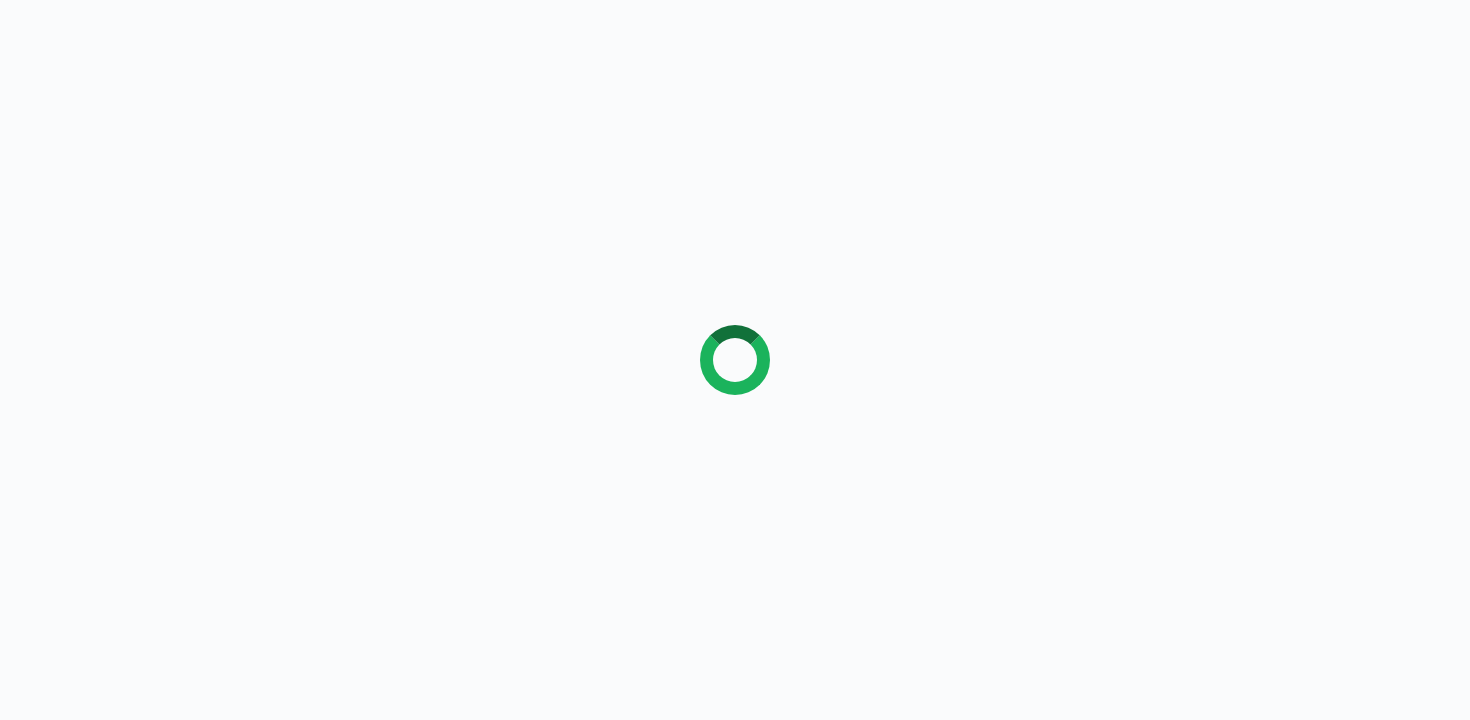 scroll, scrollTop: 0, scrollLeft: 0, axis: both 